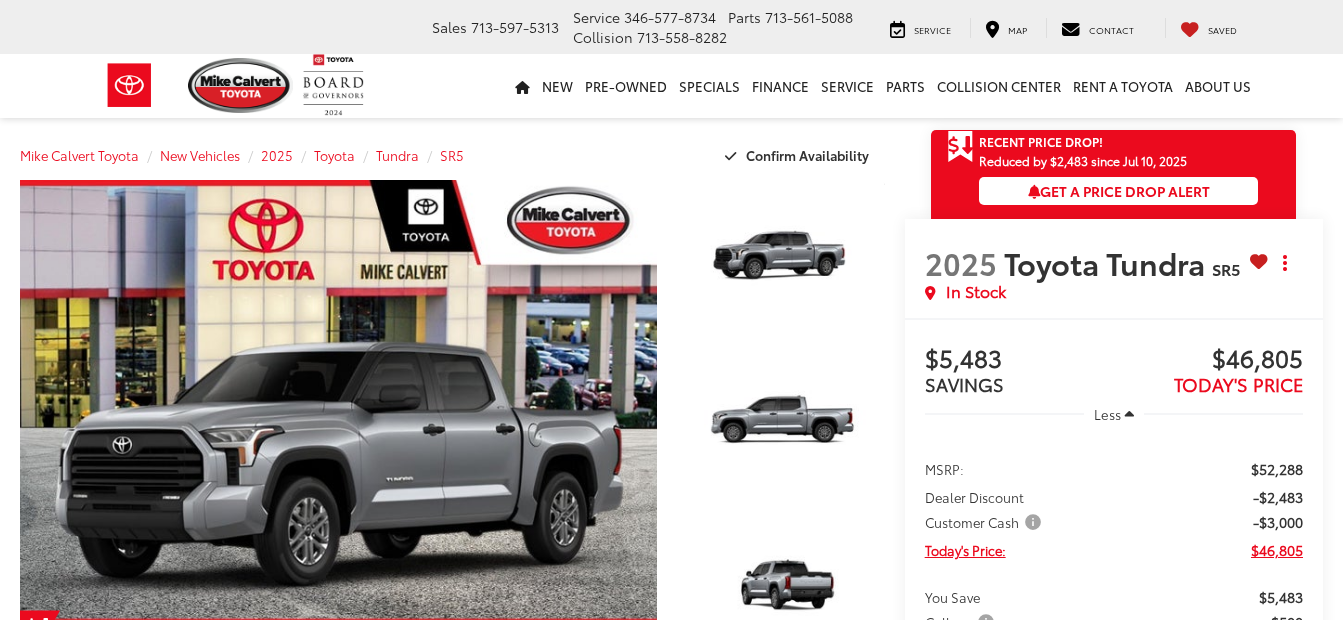 scroll, scrollTop: 0, scrollLeft: 0, axis: both 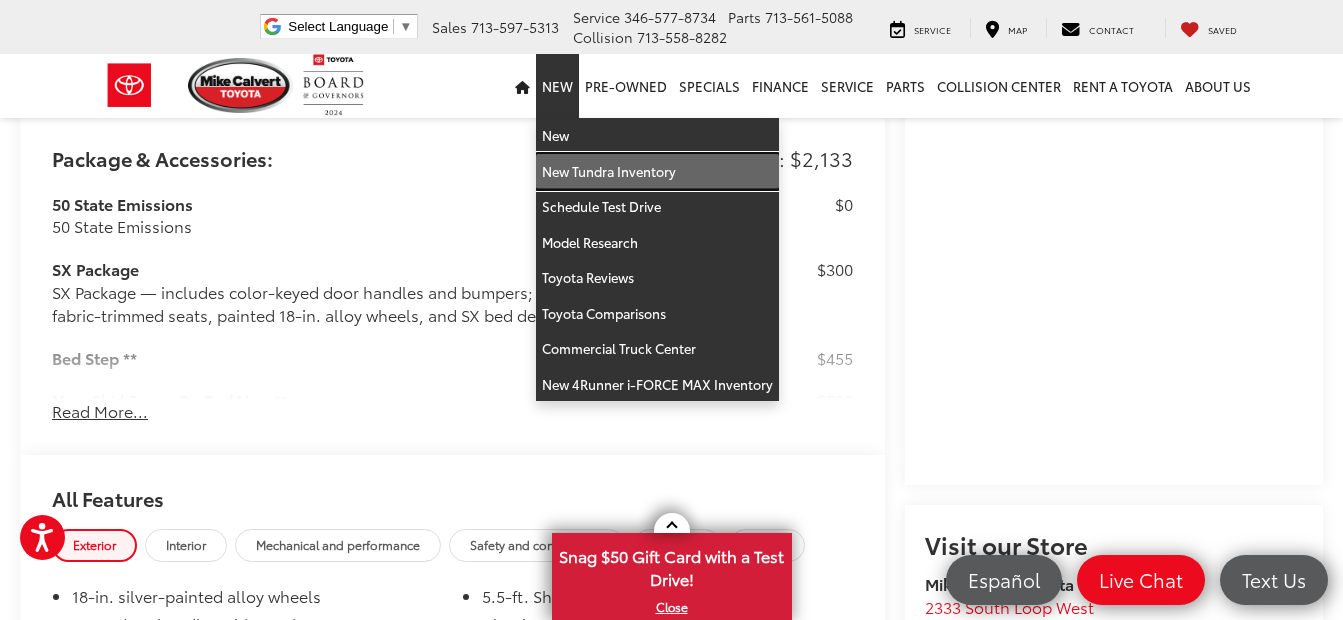 click on "New Tundra Inventory" at bounding box center [657, 172] 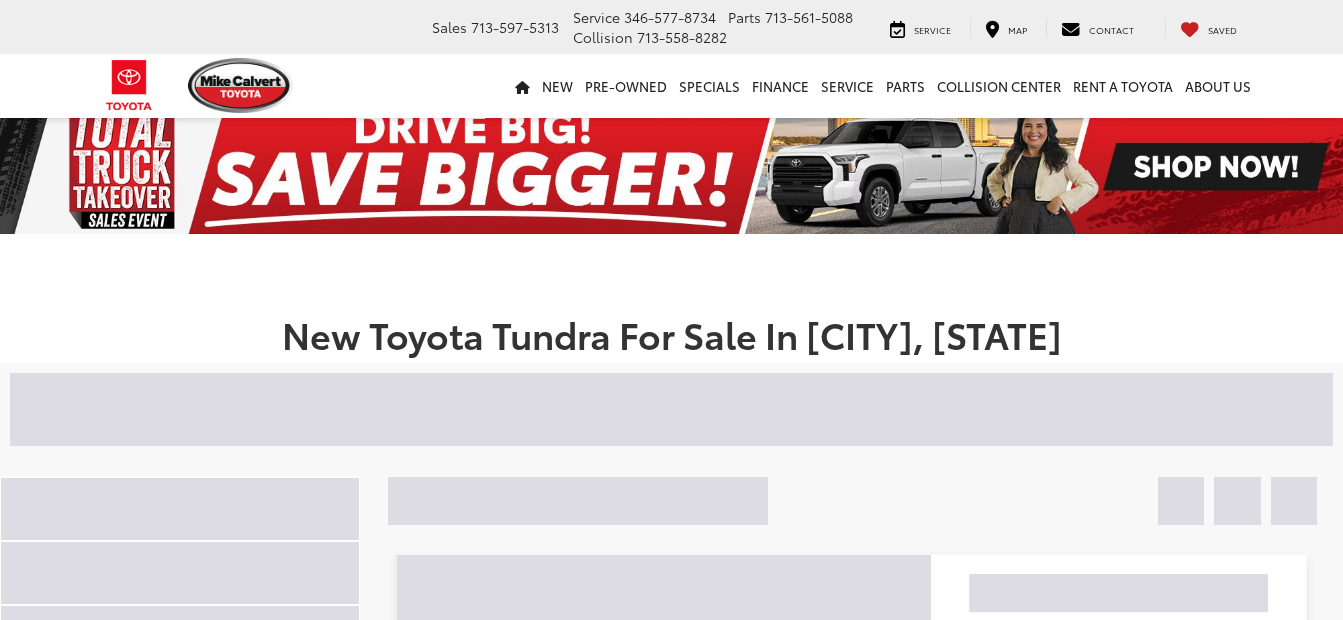 scroll, scrollTop: 0, scrollLeft: 0, axis: both 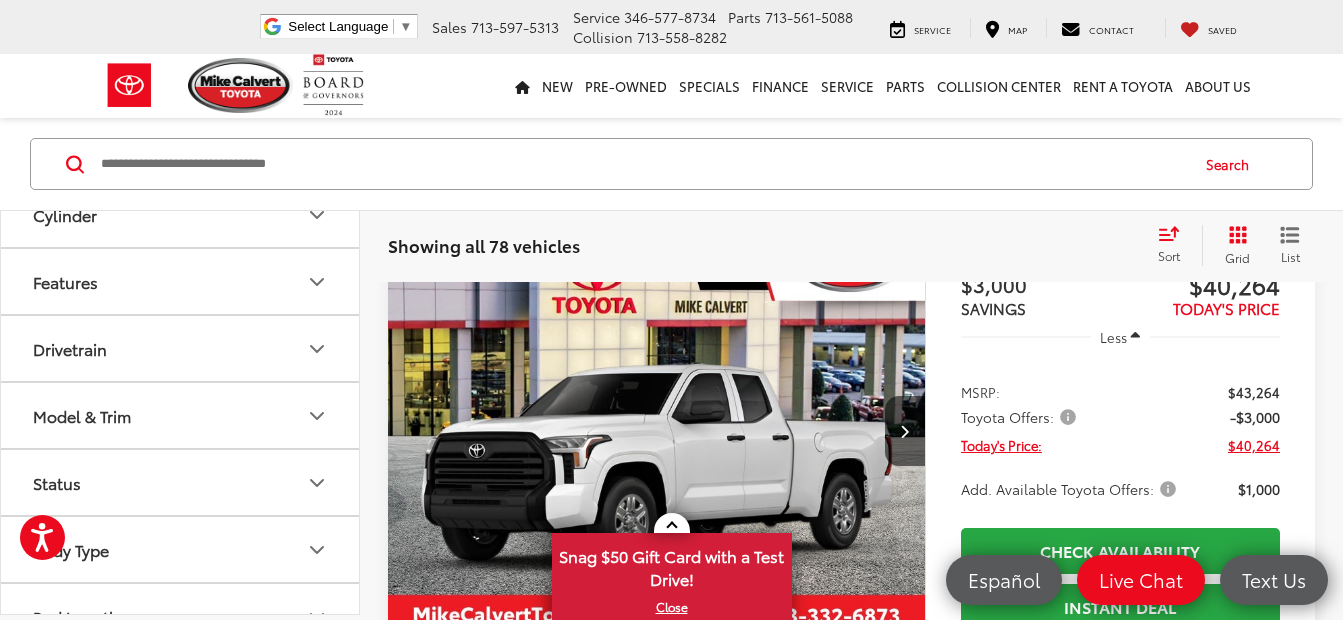 click 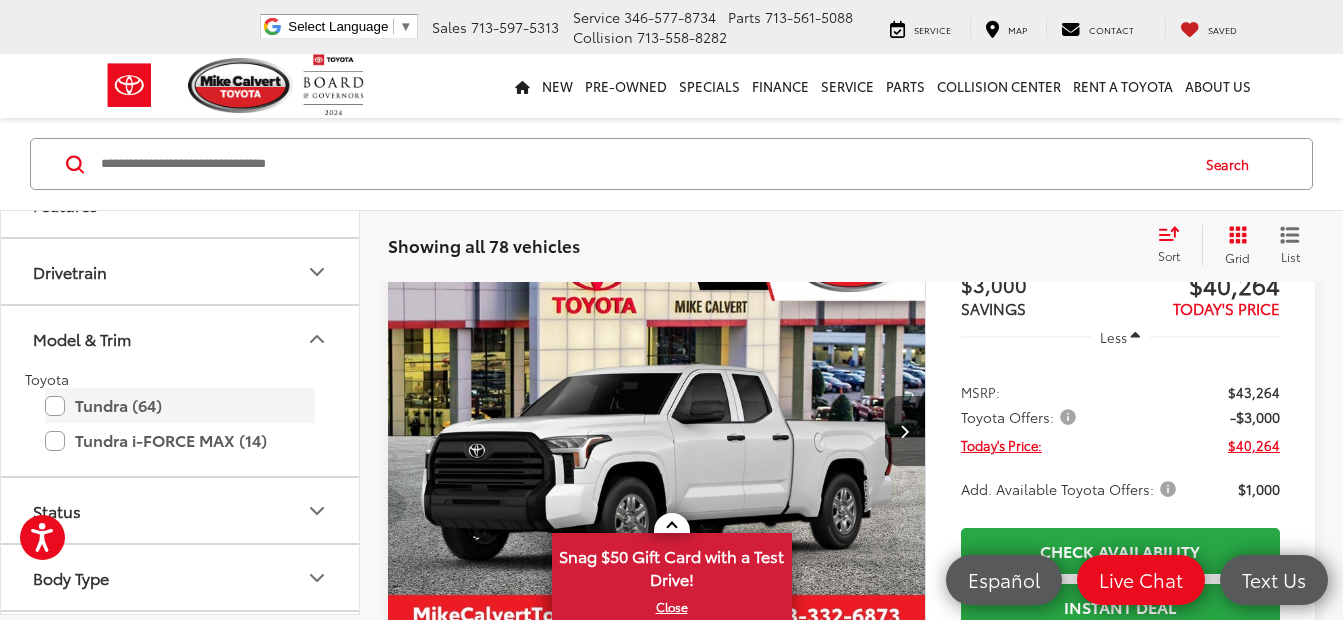 scroll, scrollTop: 800, scrollLeft: 0, axis: vertical 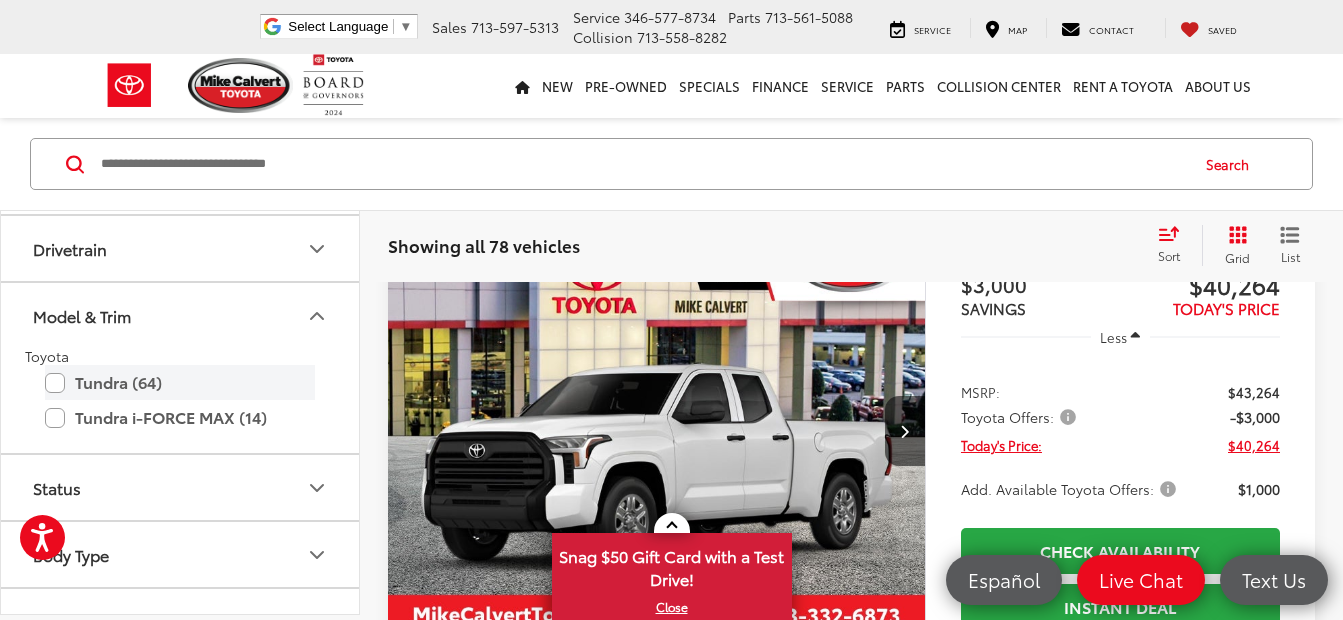 click on "Tundra (64)" at bounding box center (180, 382) 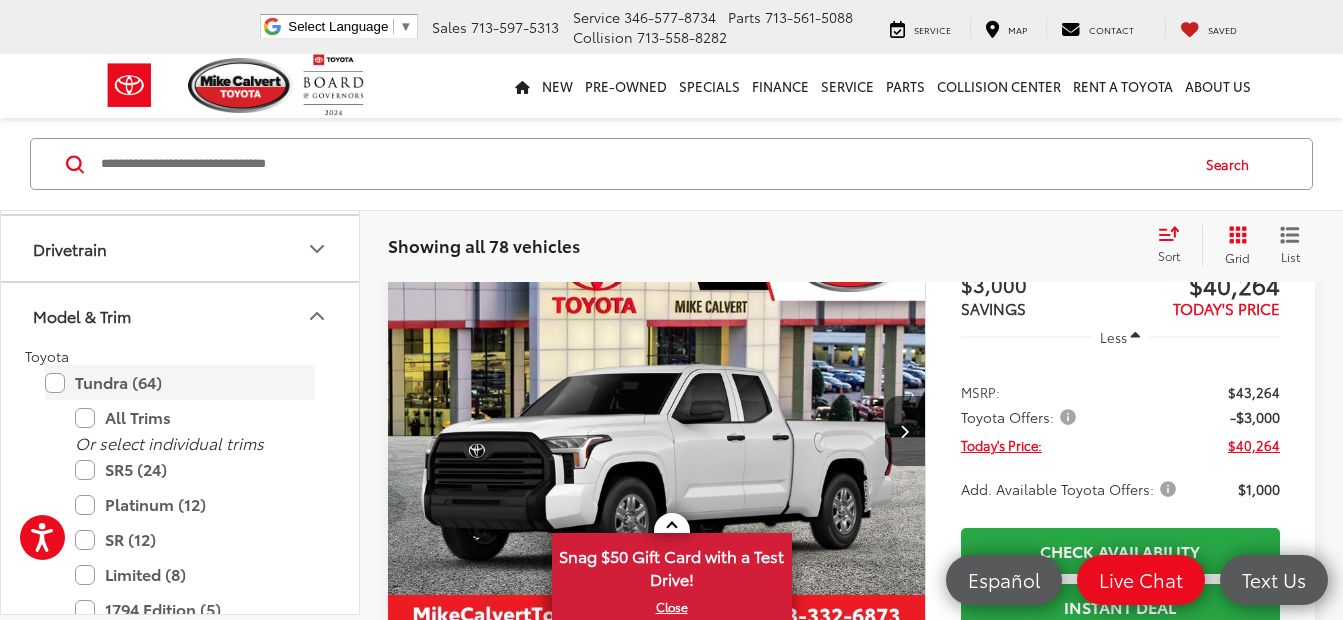 scroll, scrollTop: 245, scrollLeft: 0, axis: vertical 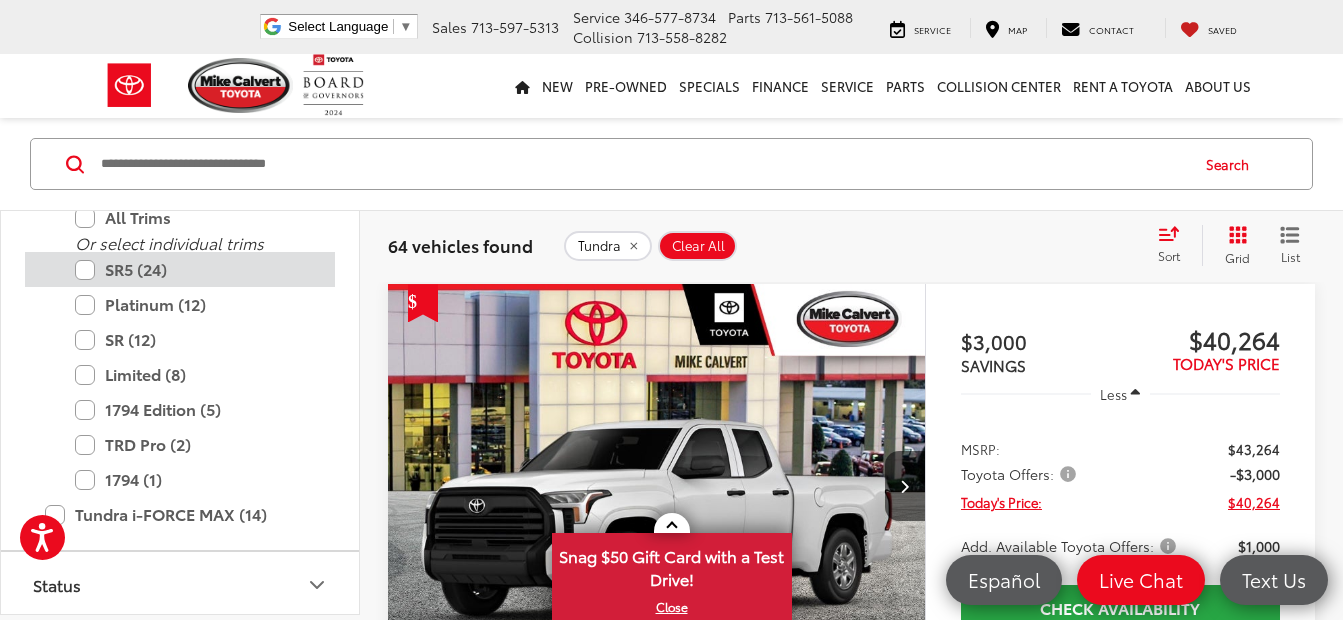 click on "SR5 (24)" at bounding box center [195, 269] 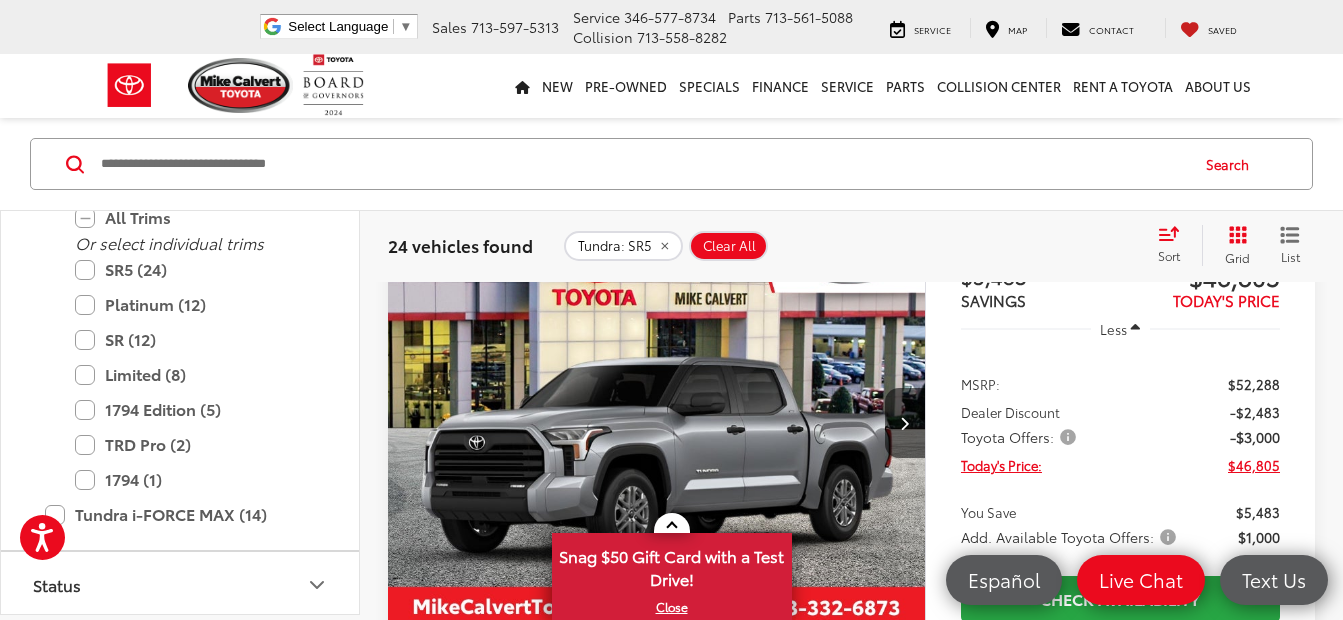 scroll, scrollTop: 0, scrollLeft: 0, axis: both 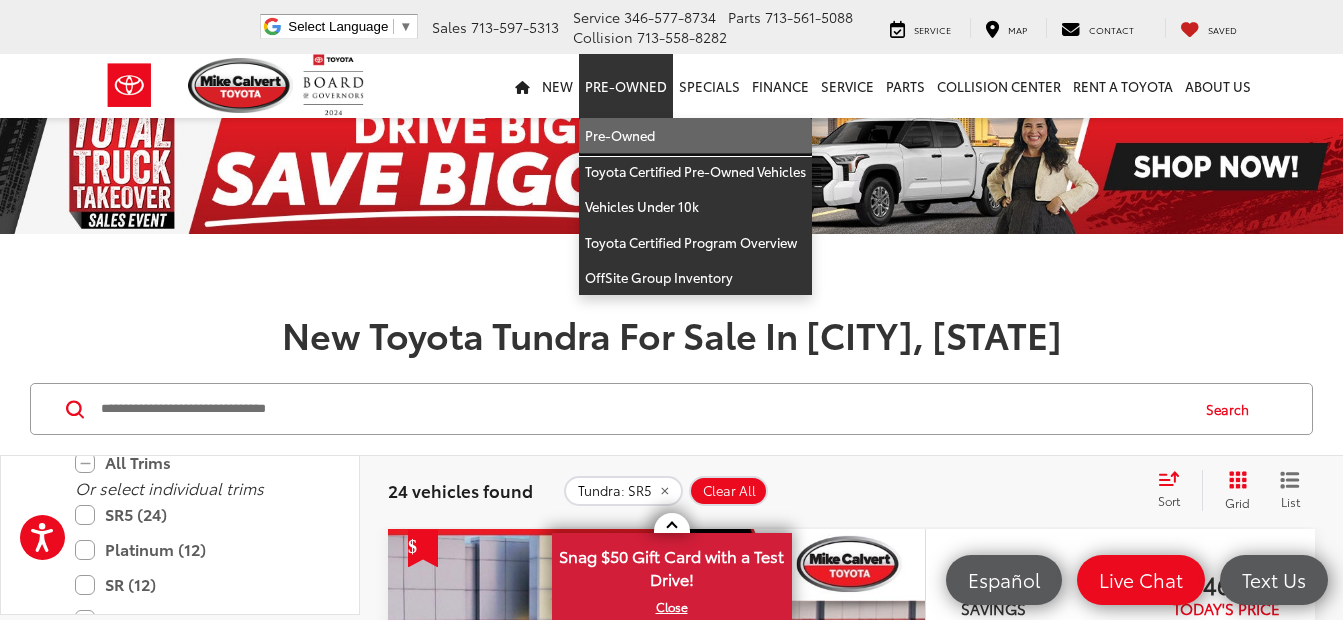 click on "Pre-Owned" at bounding box center [695, 136] 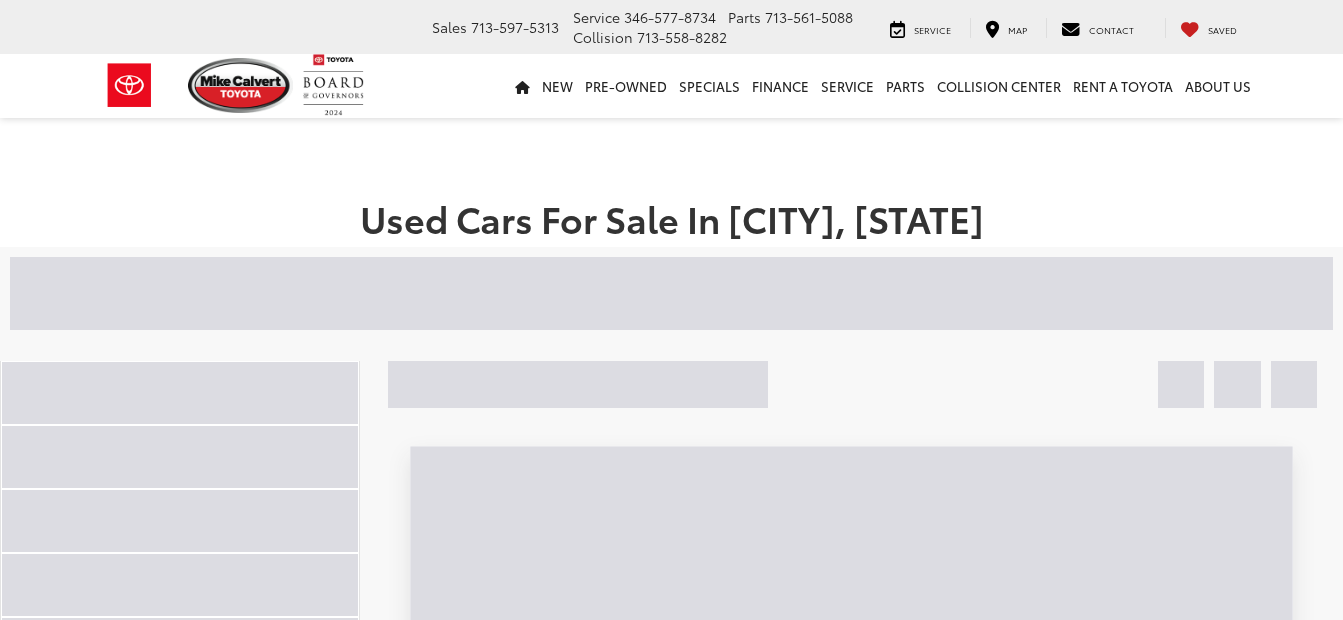 scroll, scrollTop: 0, scrollLeft: 0, axis: both 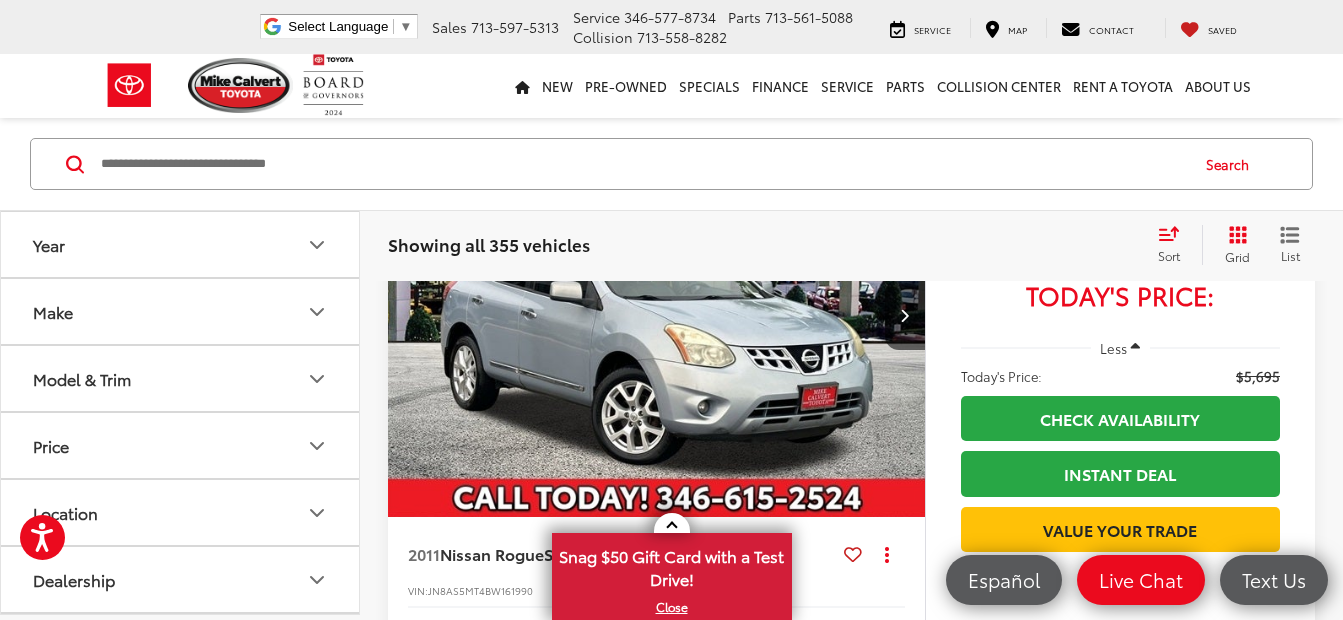 click 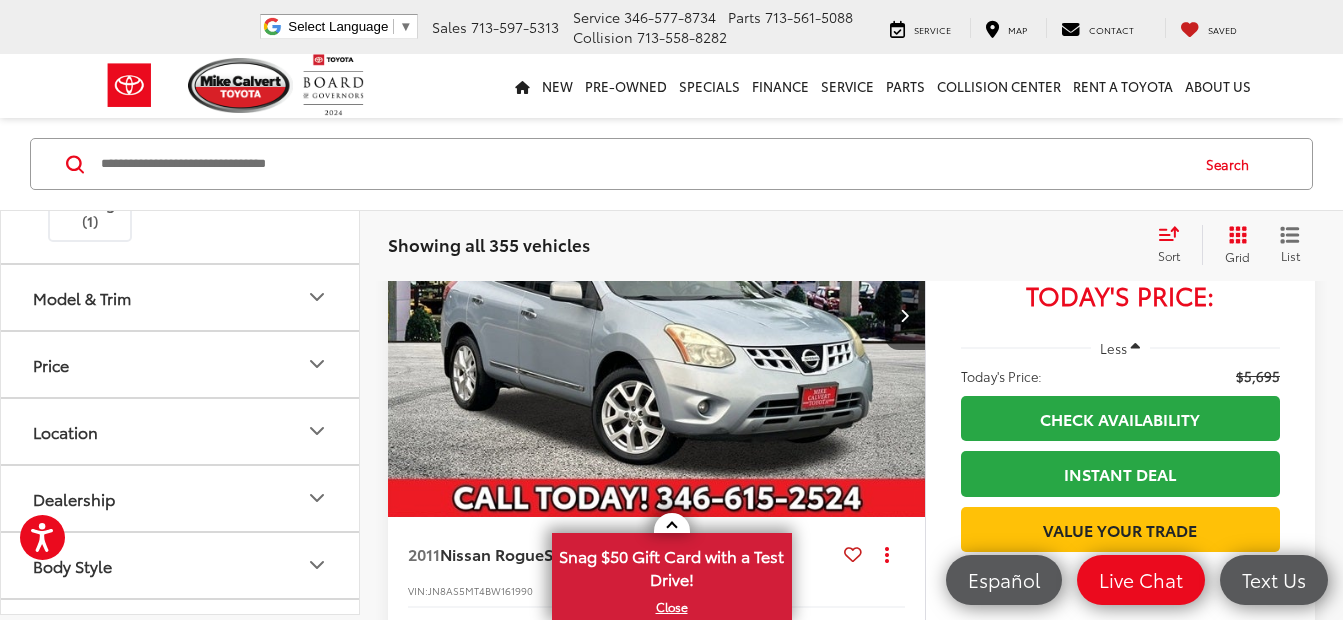 scroll, scrollTop: 700, scrollLeft: 0, axis: vertical 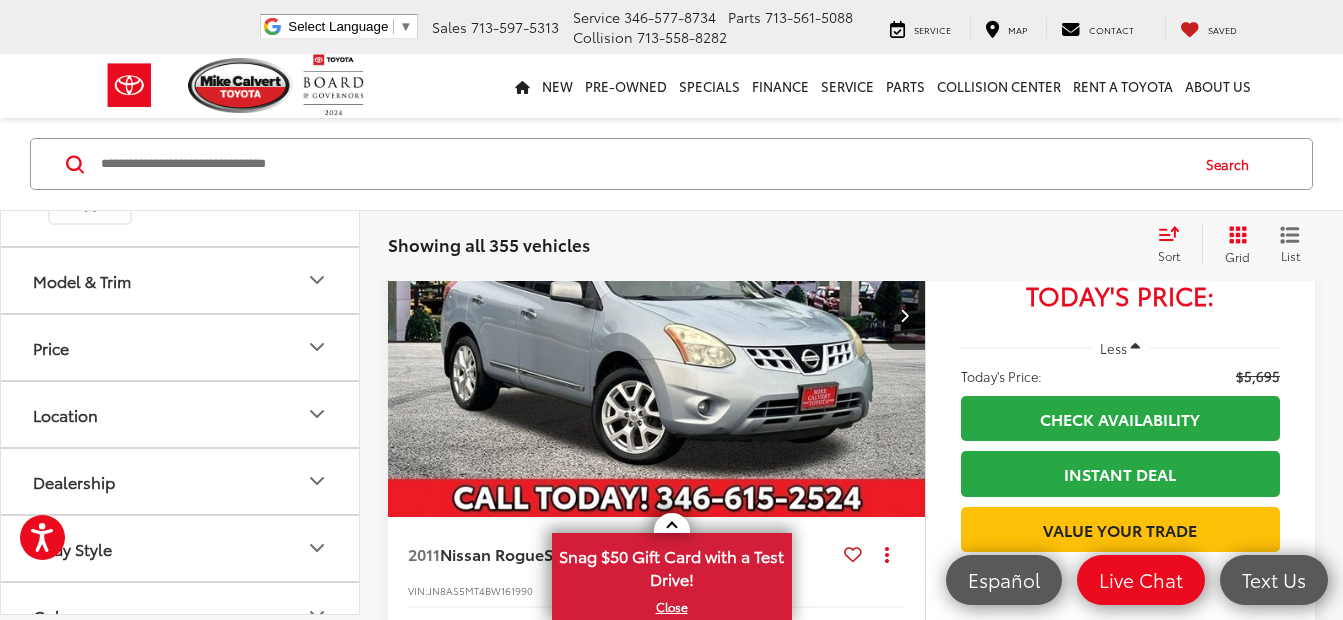 click at bounding box center [270, 53] 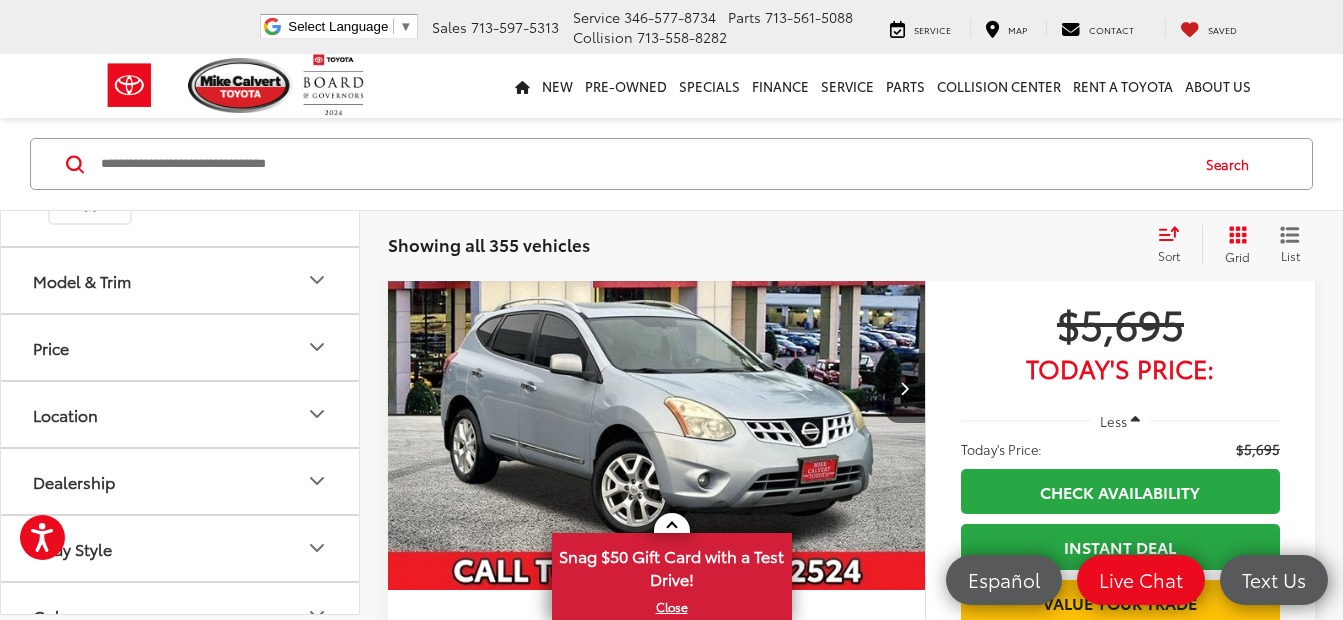 scroll, scrollTop: 129, scrollLeft: 0, axis: vertical 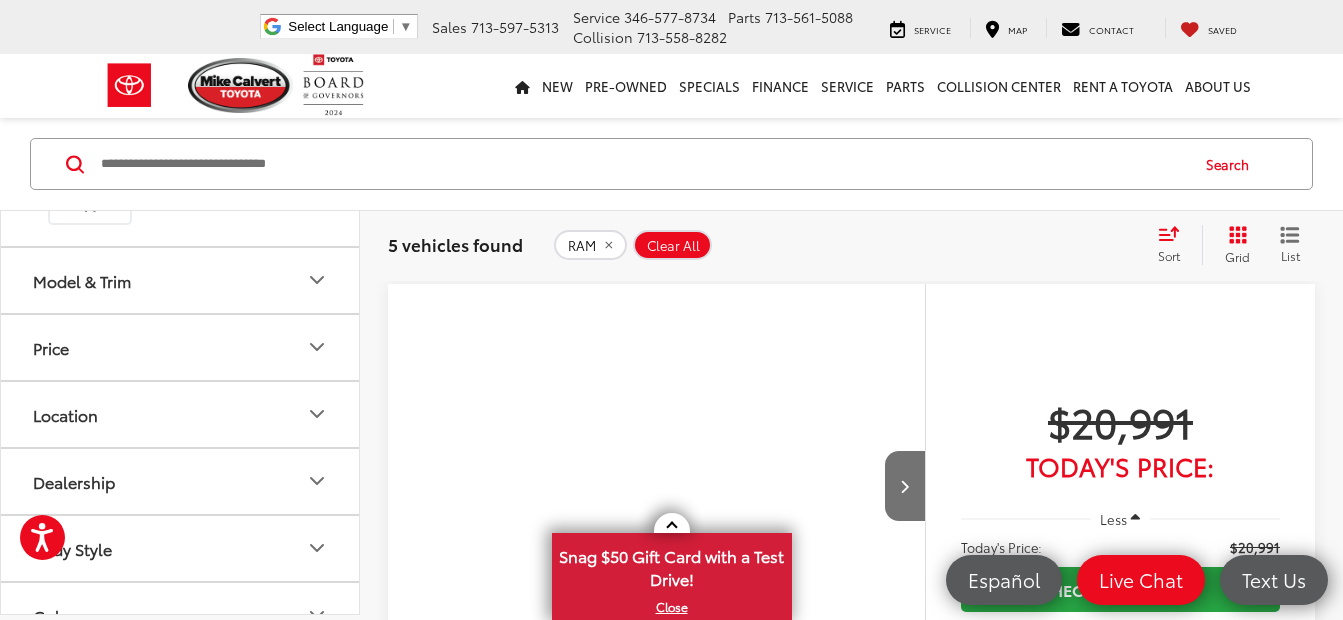 click at bounding box center (270, 116) 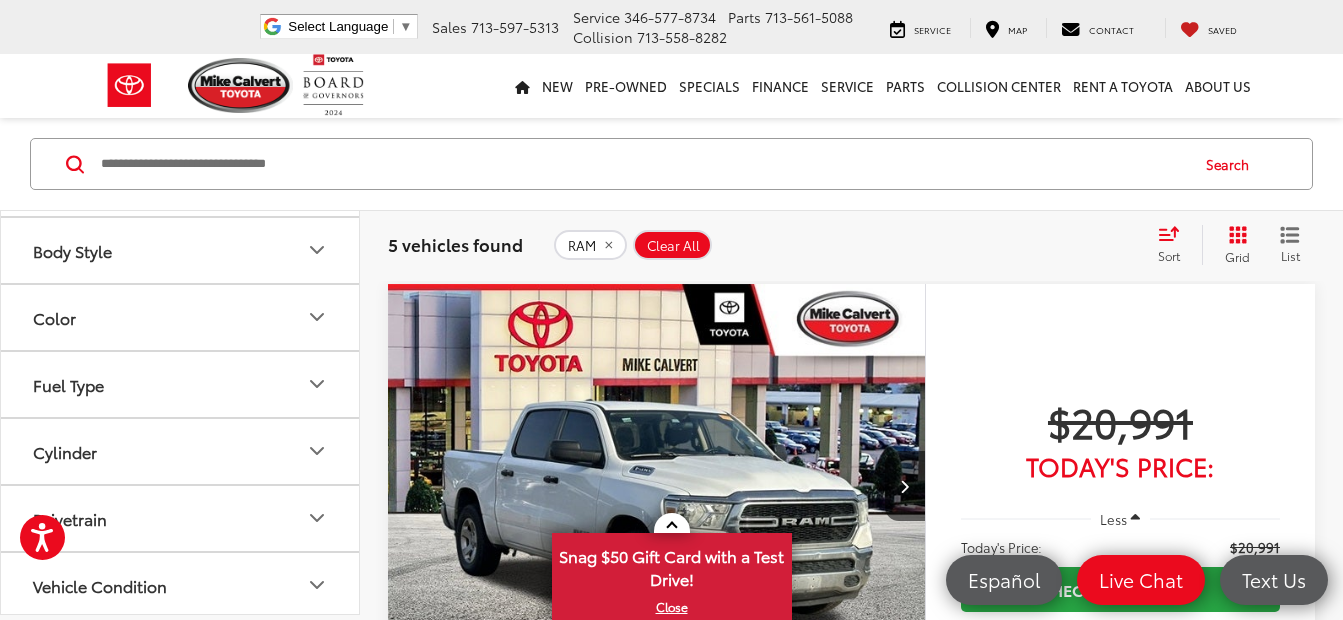 scroll, scrollTop: 1000, scrollLeft: 0, axis: vertical 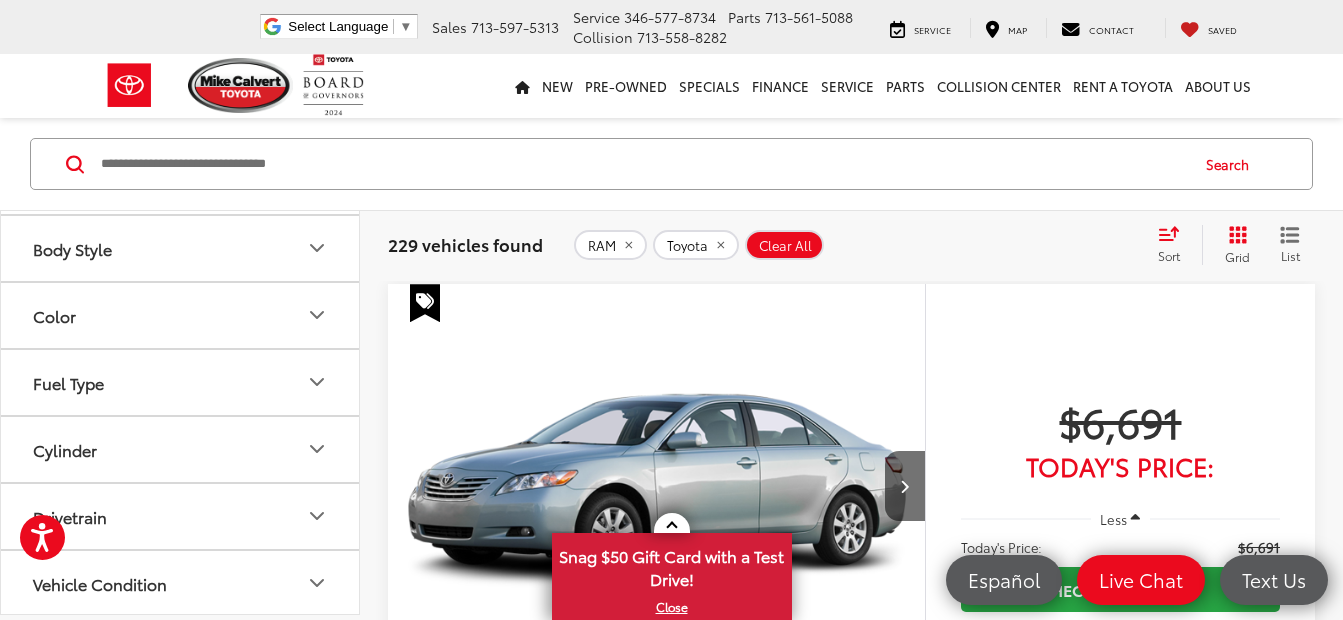 click 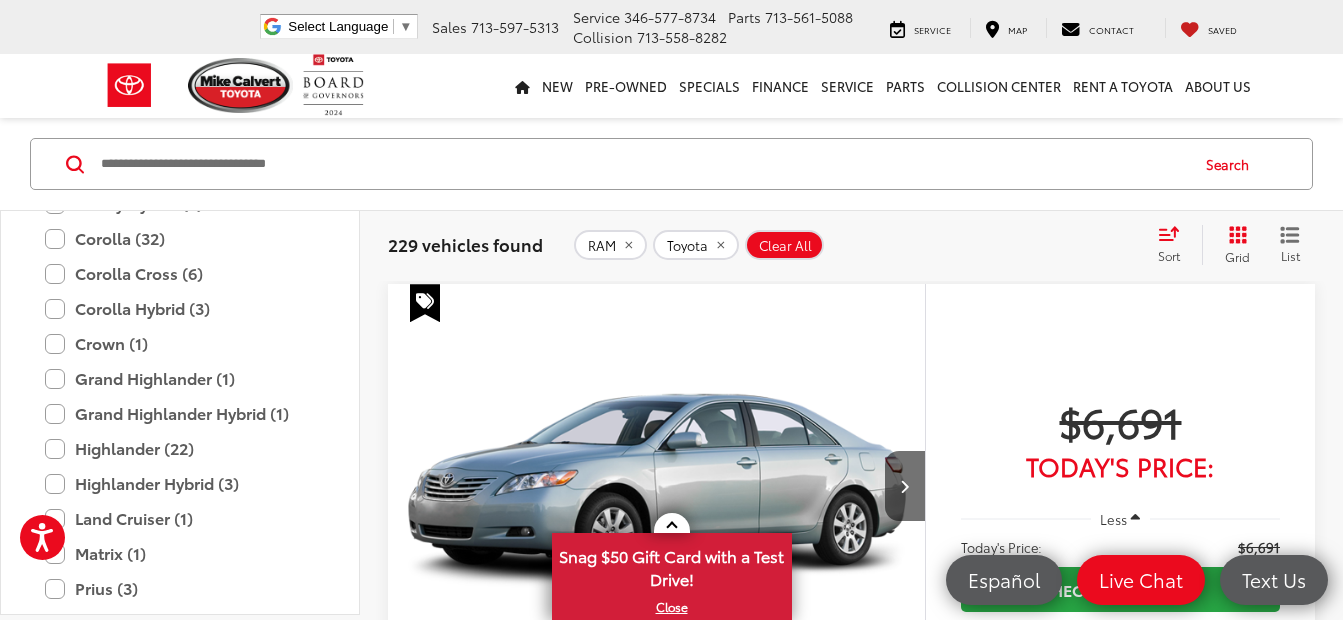 click on "1500 (5)" at bounding box center (180, 47) 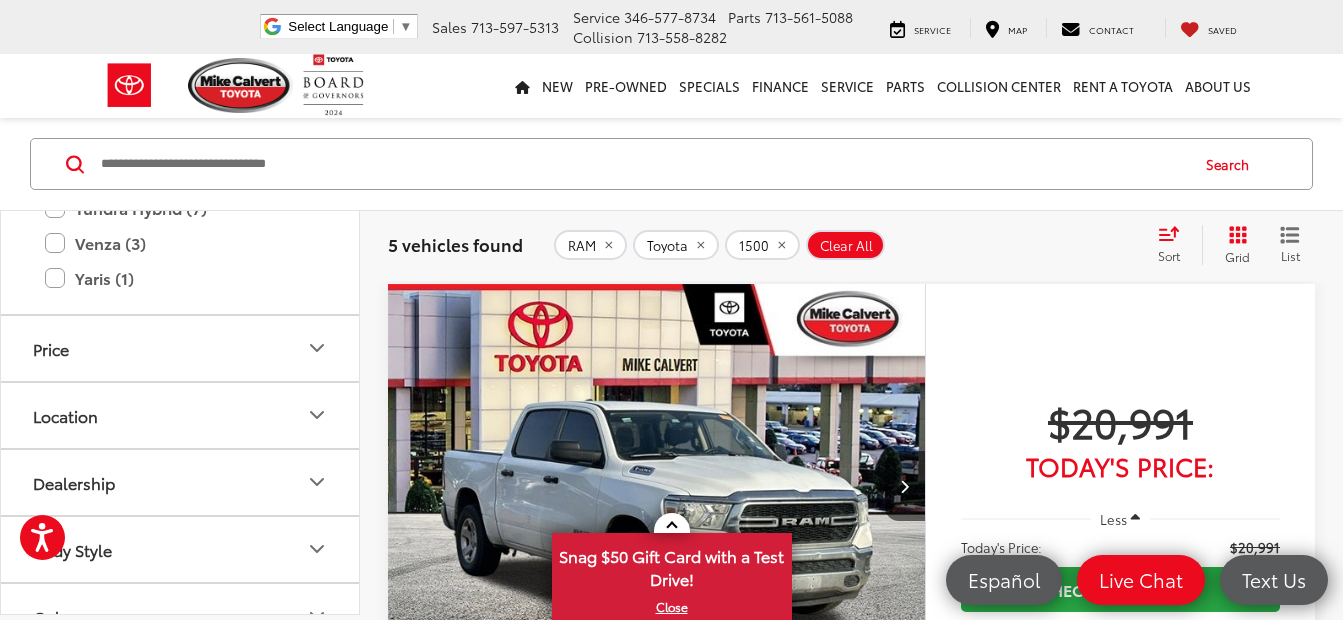 scroll, scrollTop: 2000, scrollLeft: 0, axis: vertical 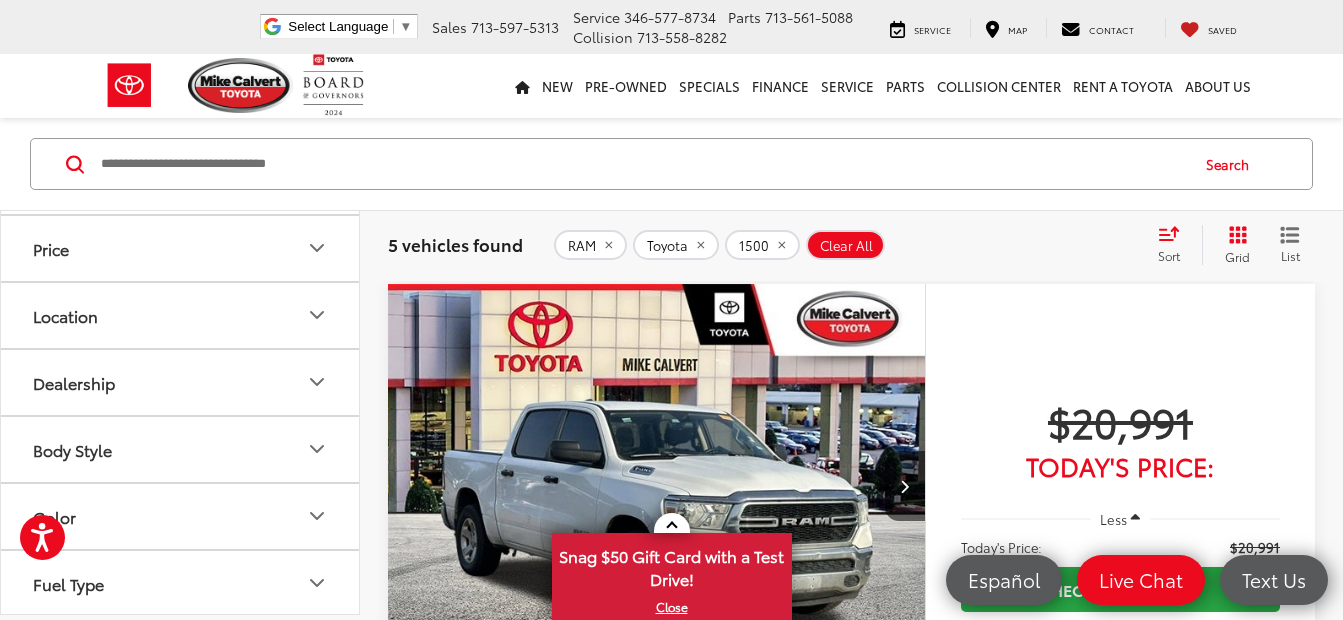 click on "Tundra (10)" at bounding box center (180, 73) 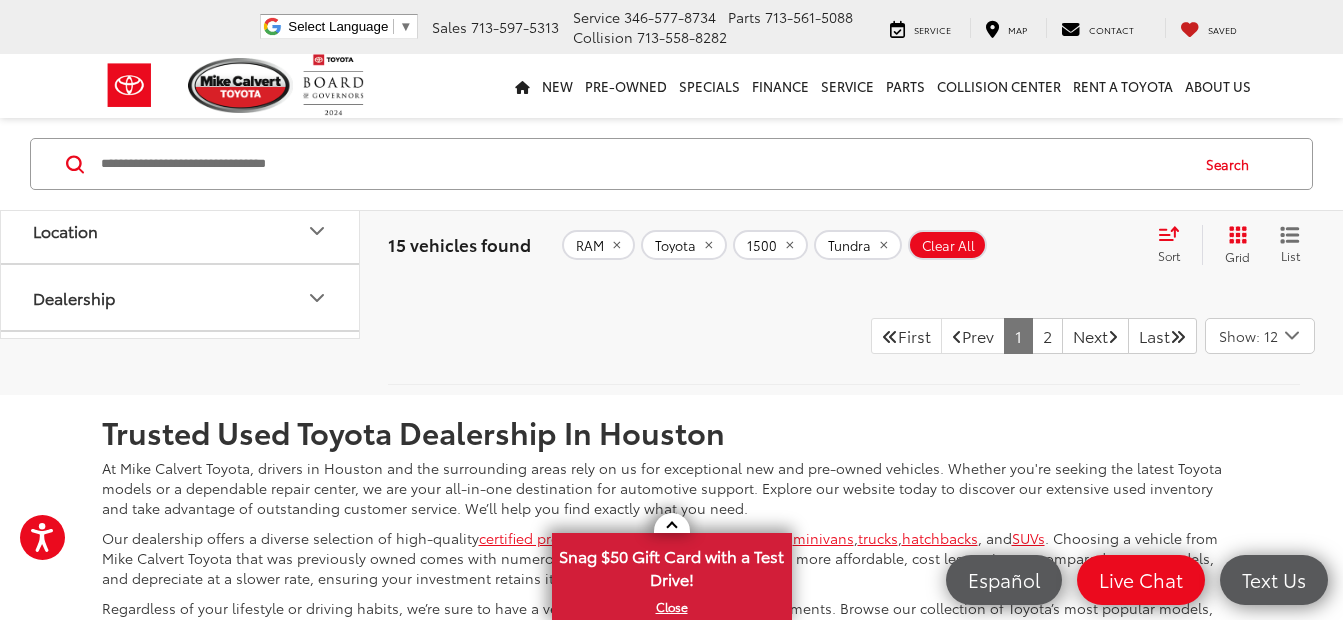 scroll, scrollTop: 8600, scrollLeft: 0, axis: vertical 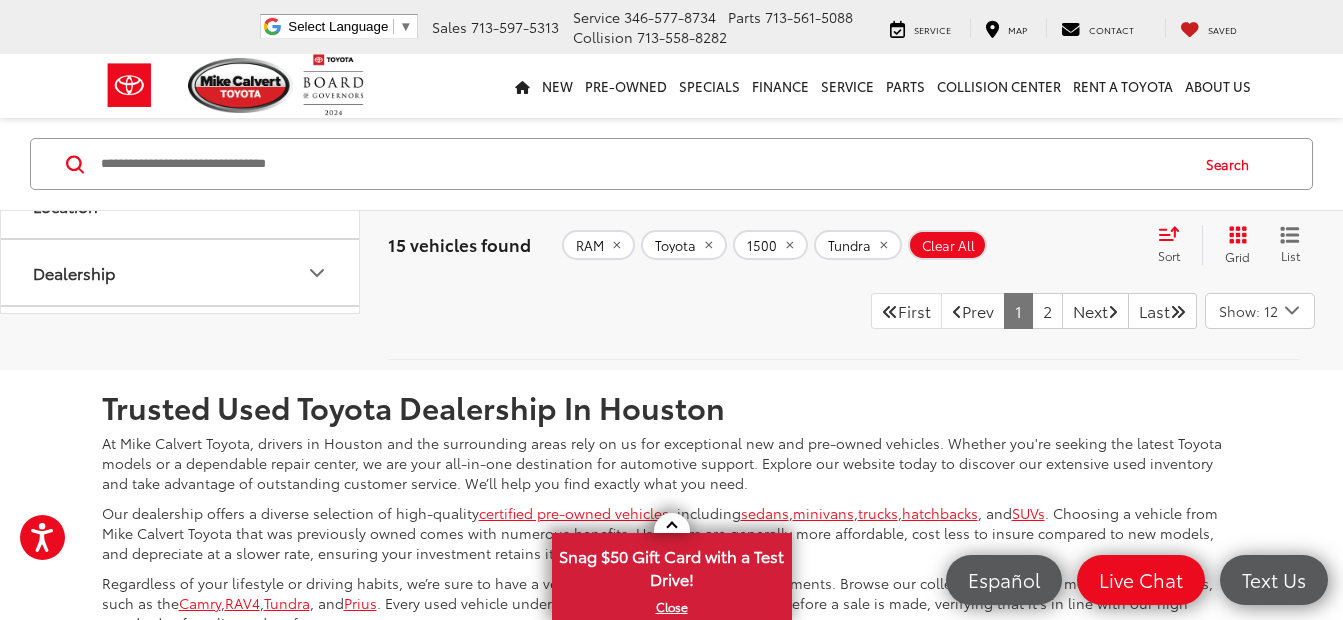 click 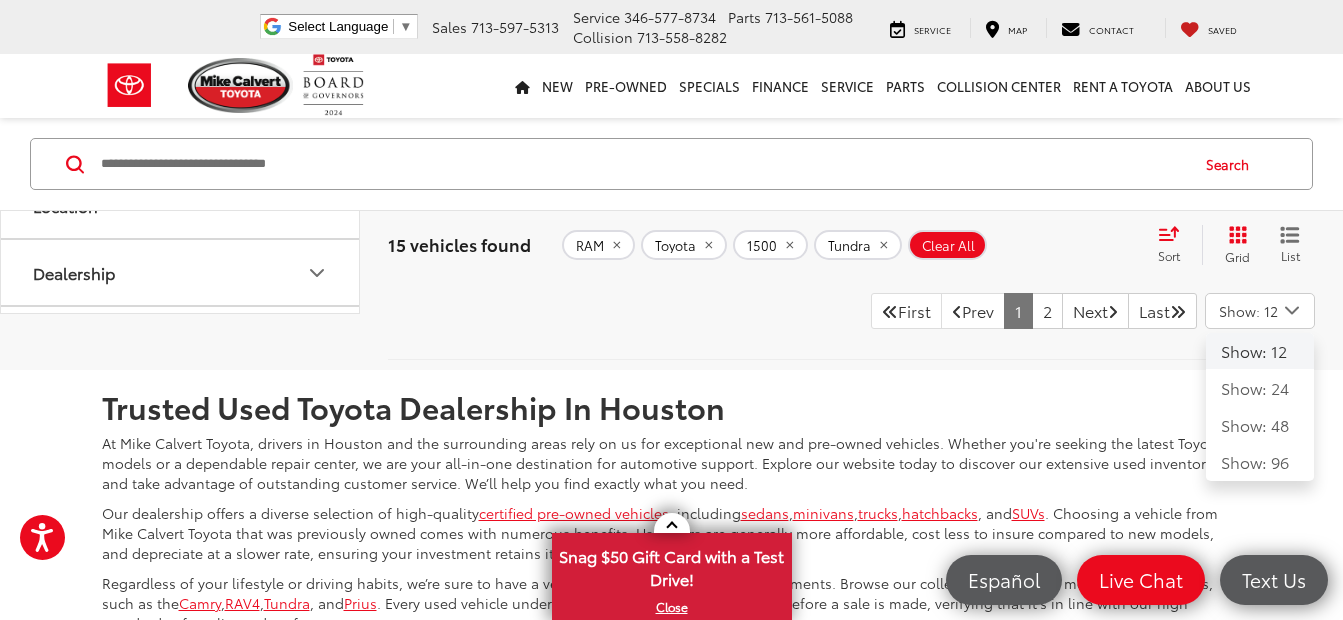 click on "Show: 24" 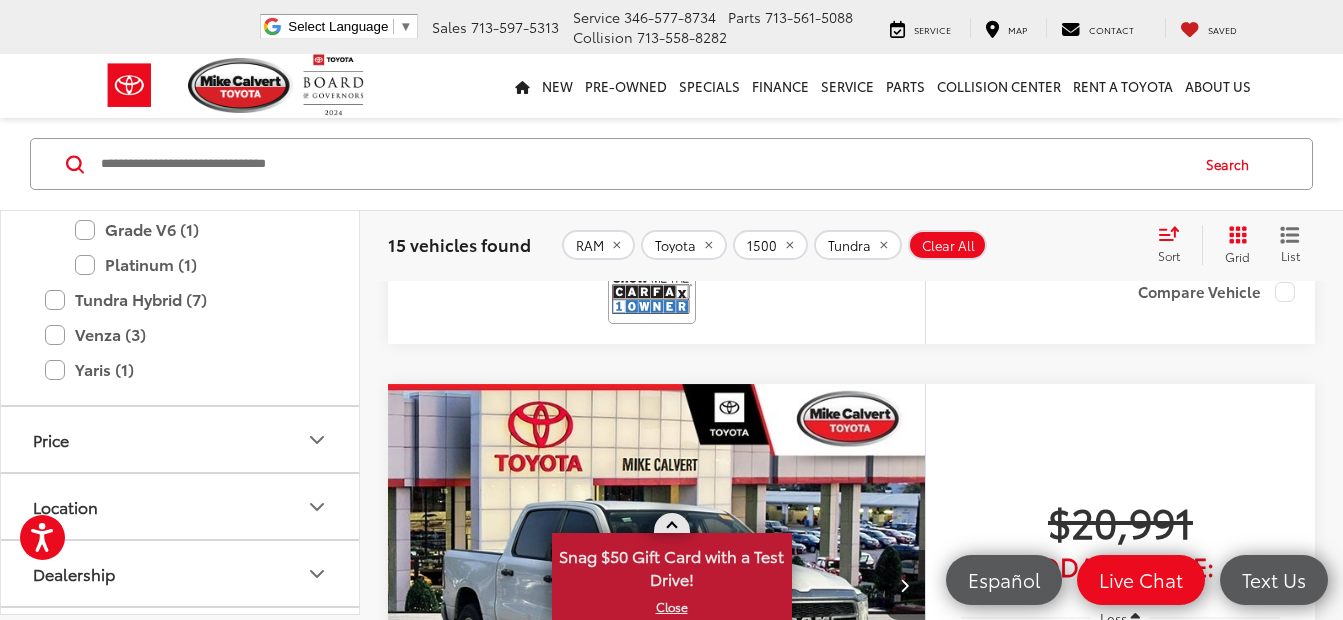scroll, scrollTop: 729, scrollLeft: 0, axis: vertical 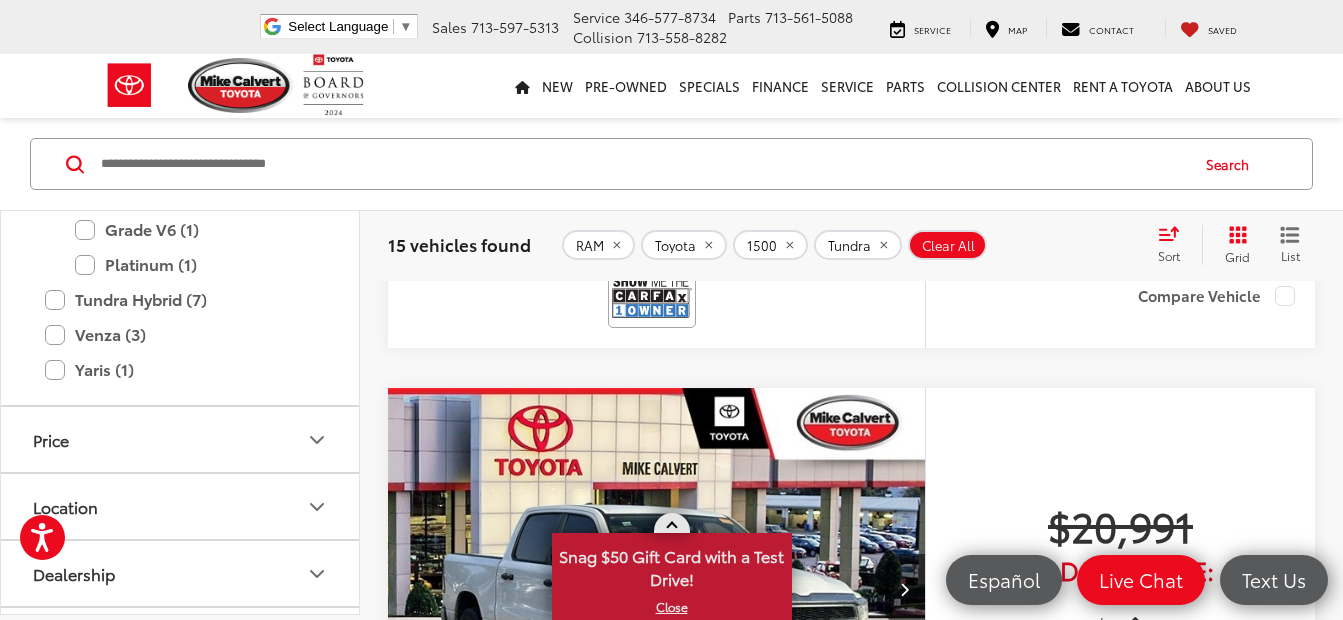 click at bounding box center (672, 523) 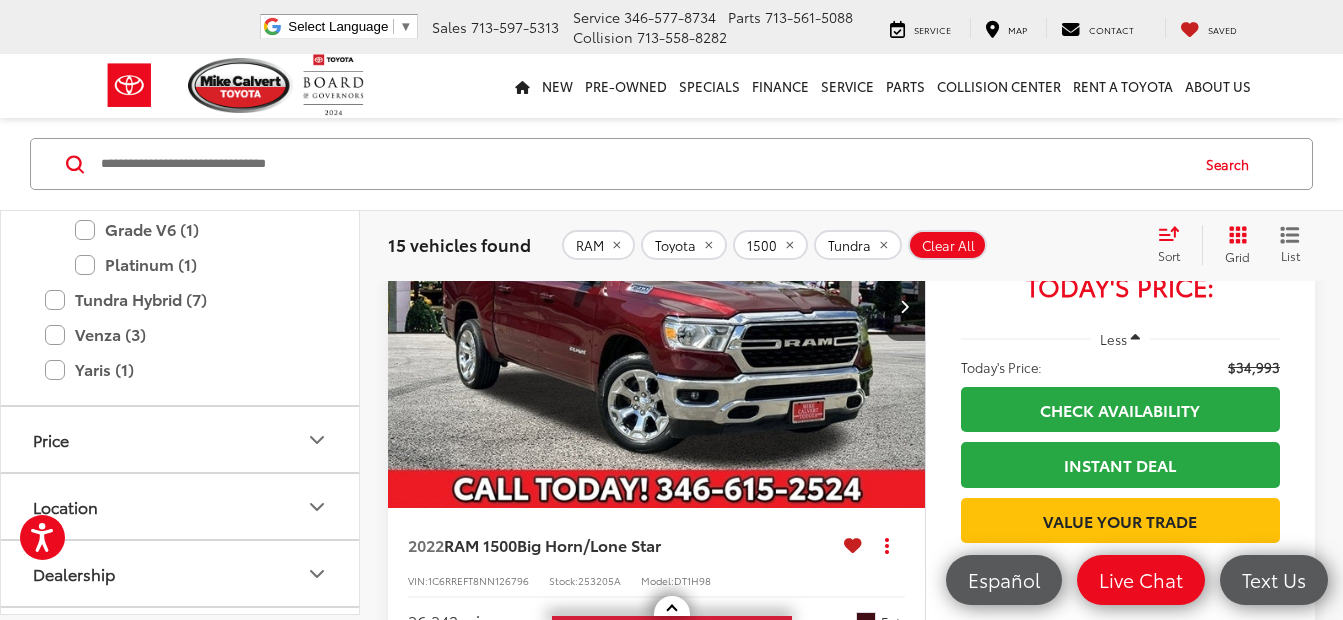 scroll, scrollTop: 4429, scrollLeft: 0, axis: vertical 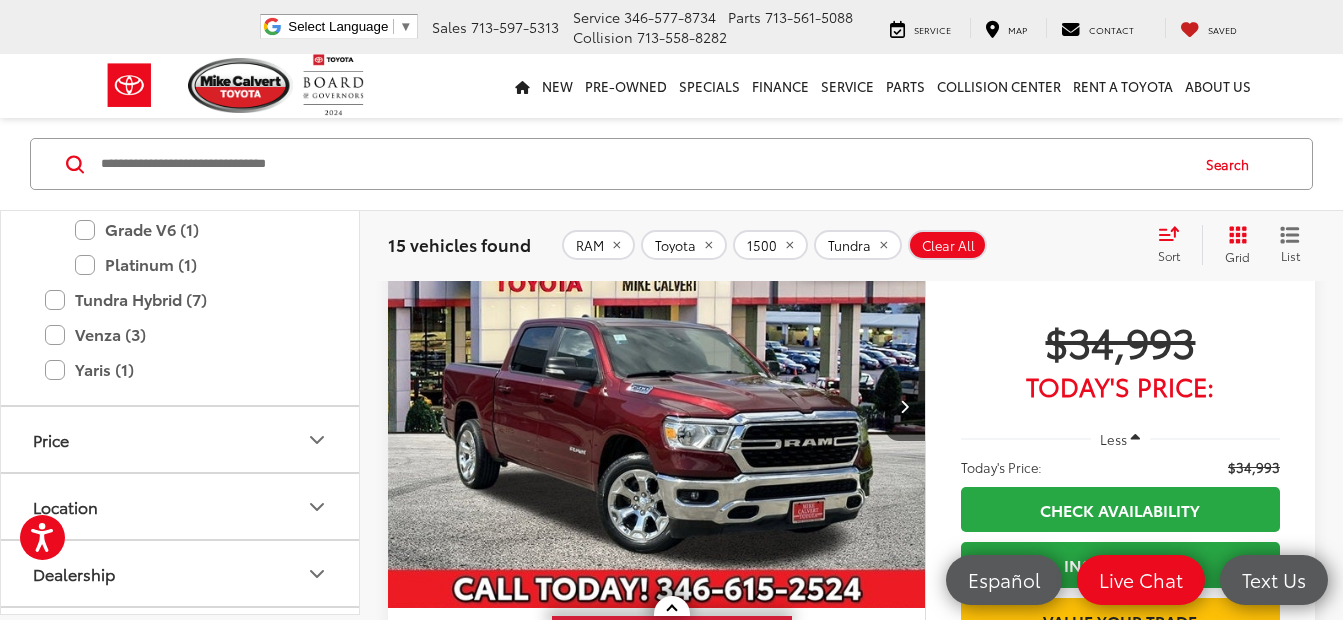 click at bounding box center [657, 406] 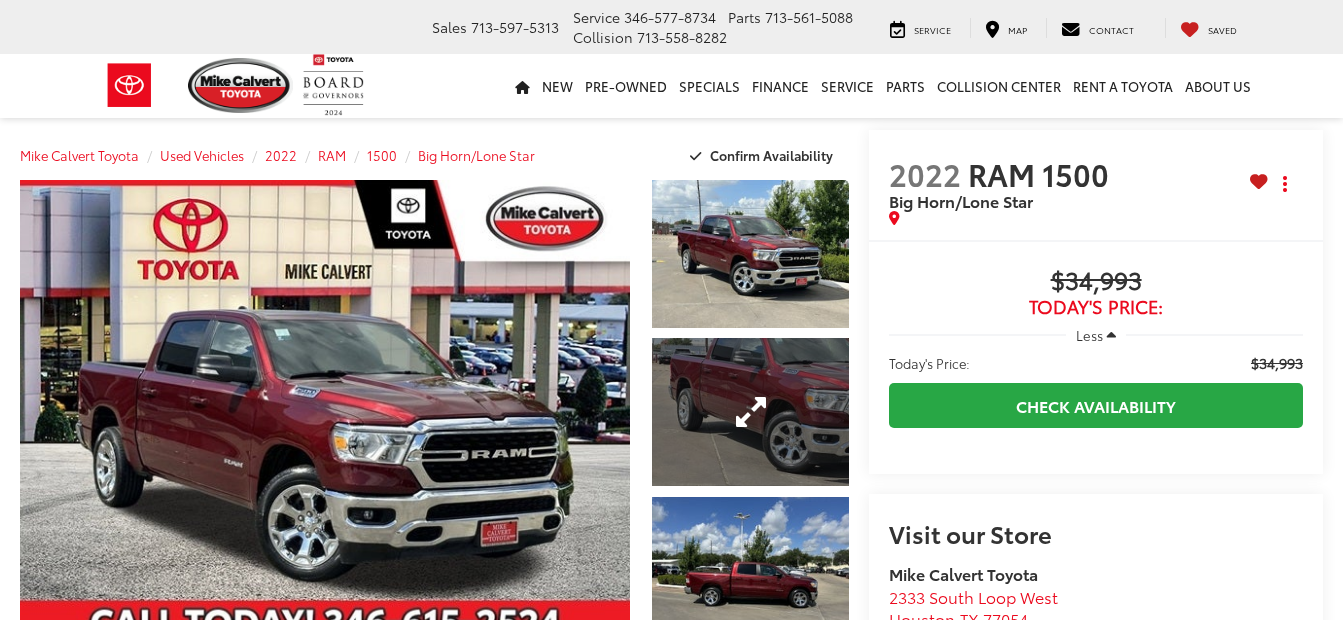 scroll, scrollTop: 0, scrollLeft: 0, axis: both 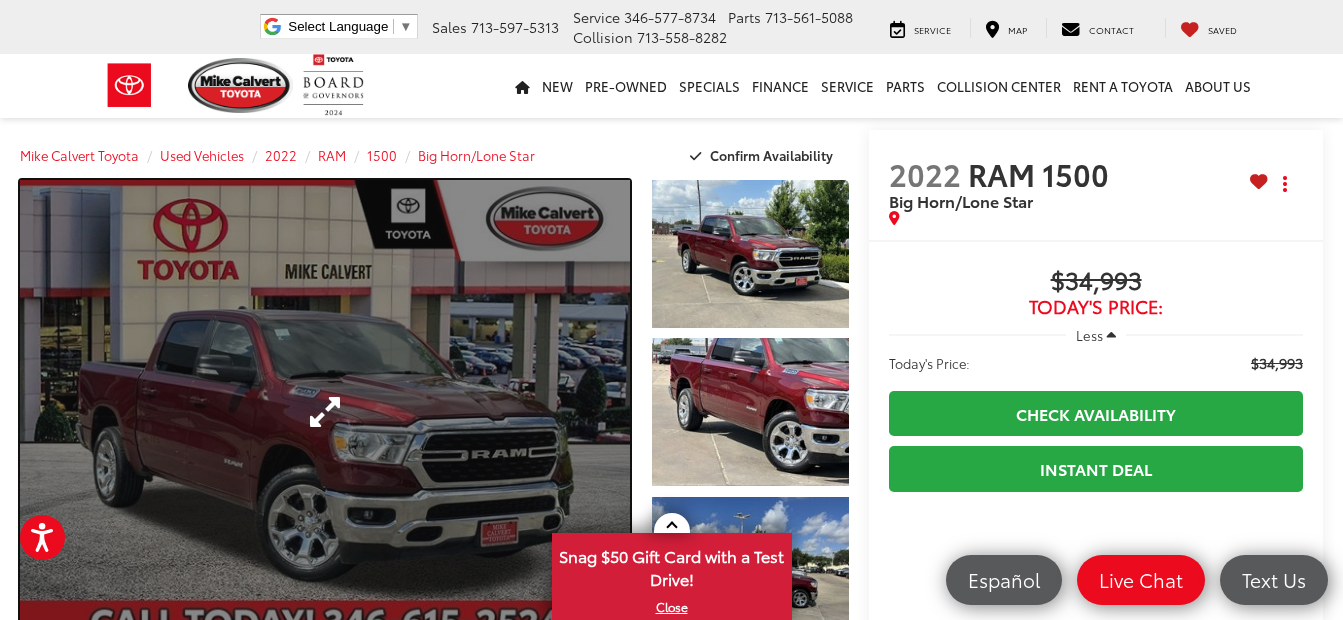 click at bounding box center (325, 412) 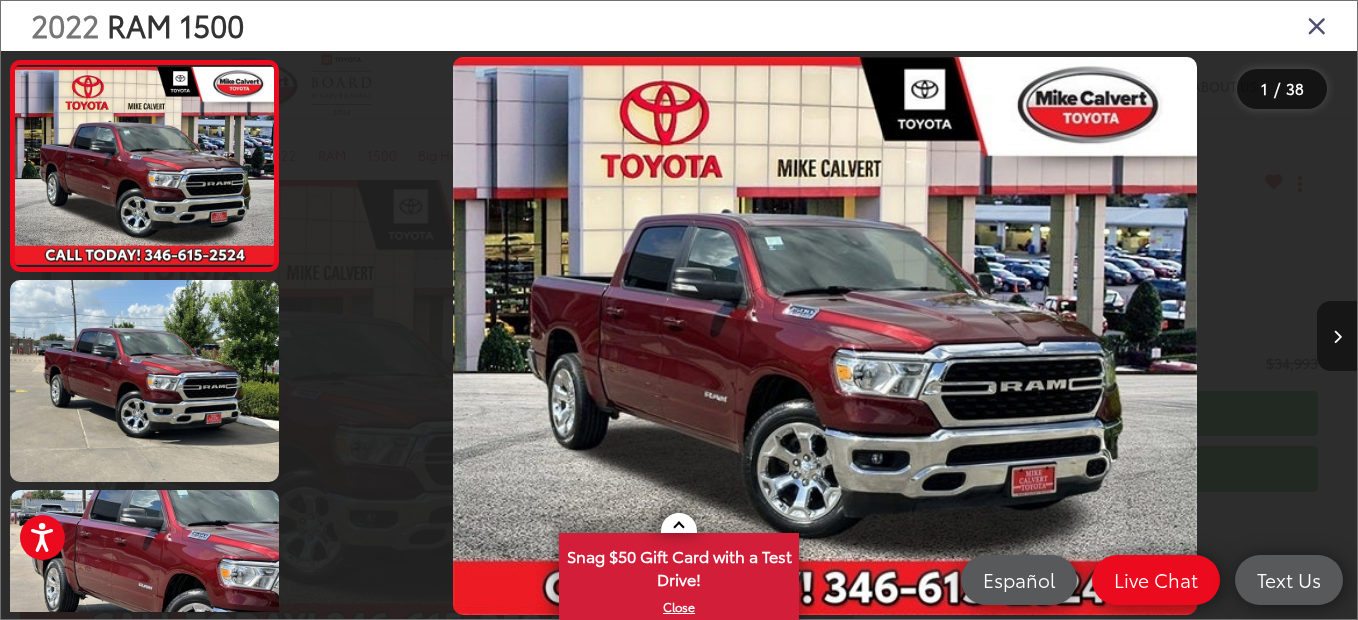 click at bounding box center (1337, 337) 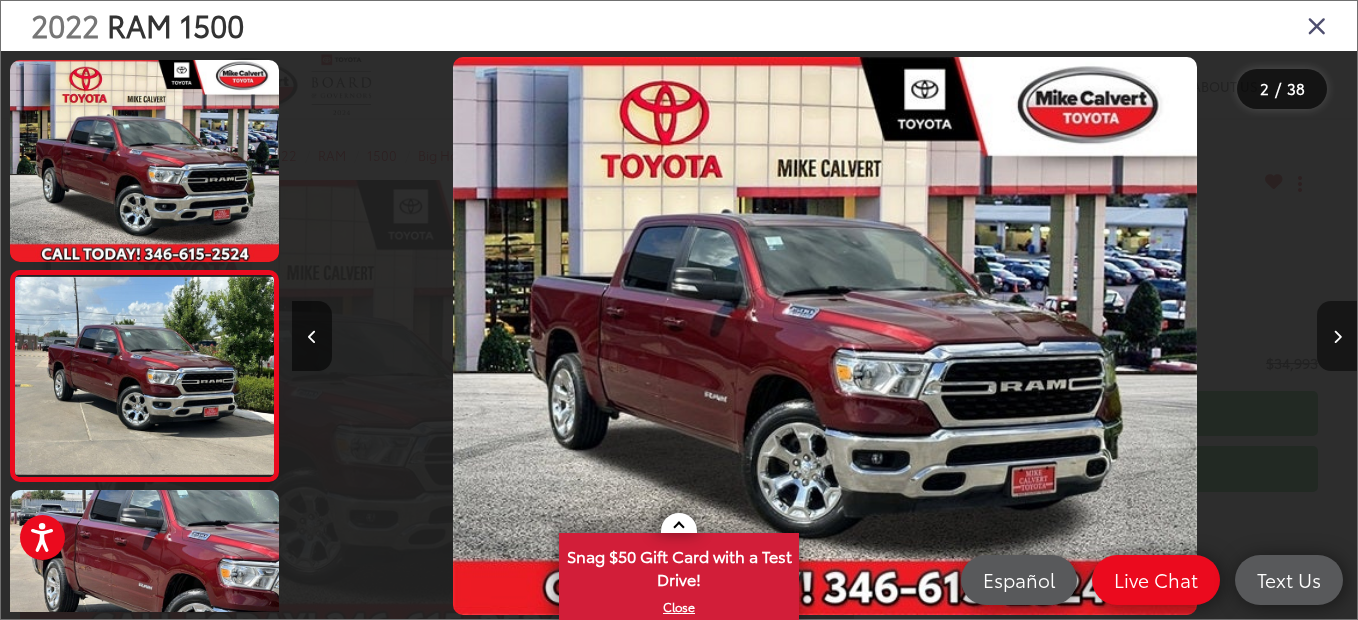 scroll, scrollTop: 0, scrollLeft: 1065, axis: horizontal 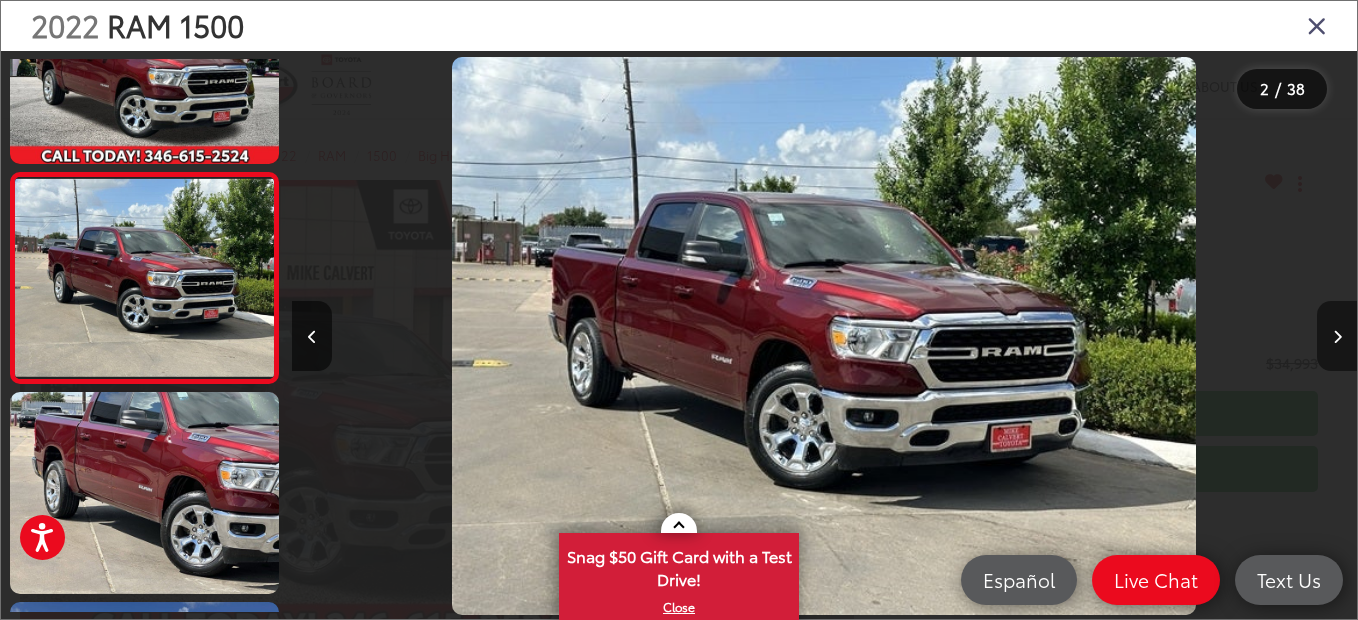 click at bounding box center (1337, 337) 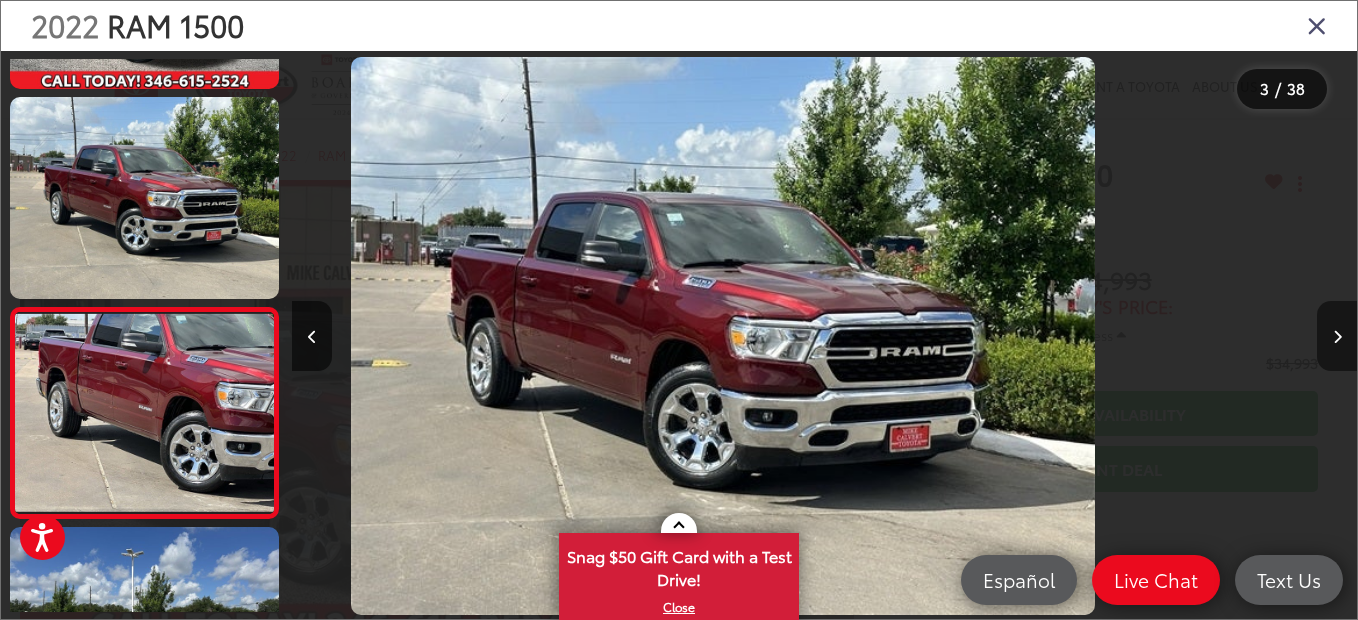 scroll, scrollTop: 308, scrollLeft: 0, axis: vertical 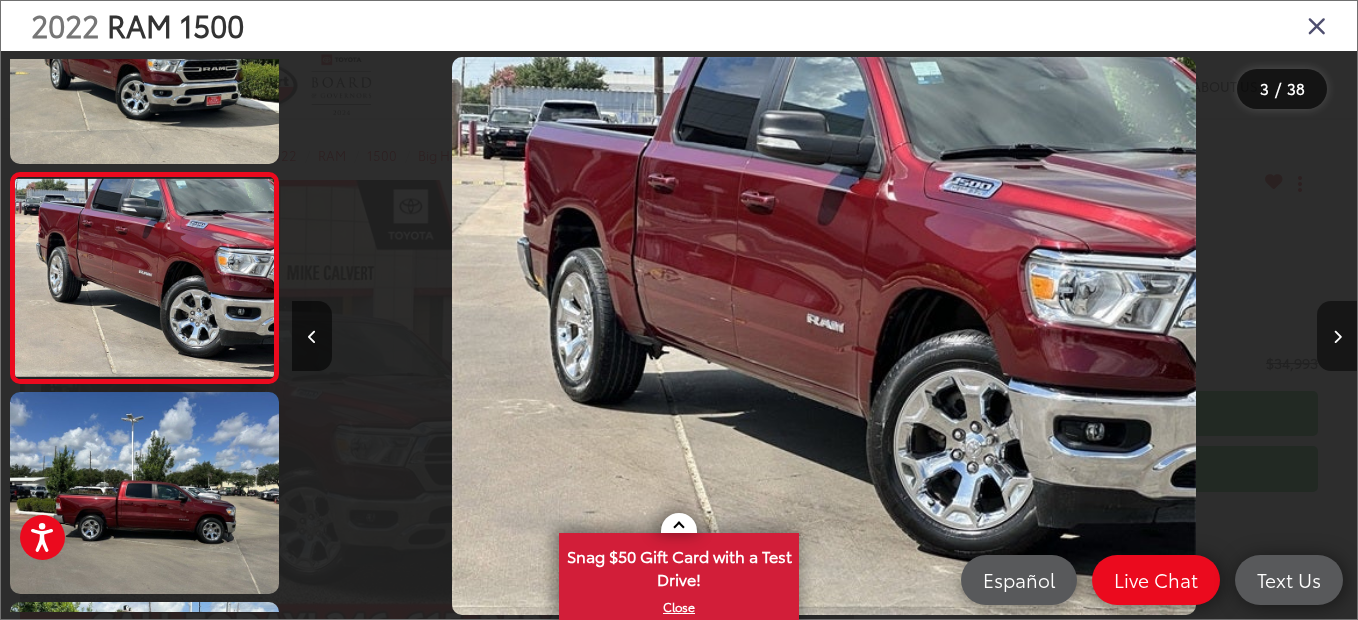 click at bounding box center [1337, 337] 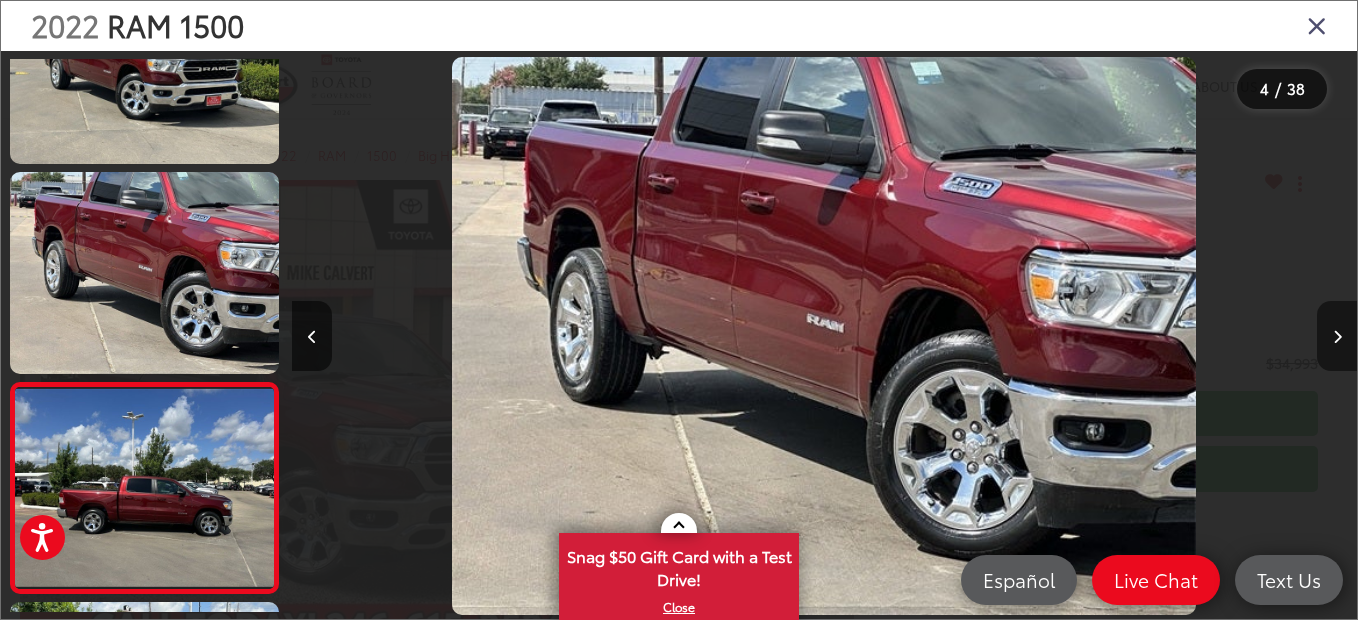 scroll, scrollTop: 0, scrollLeft: 2534, axis: horizontal 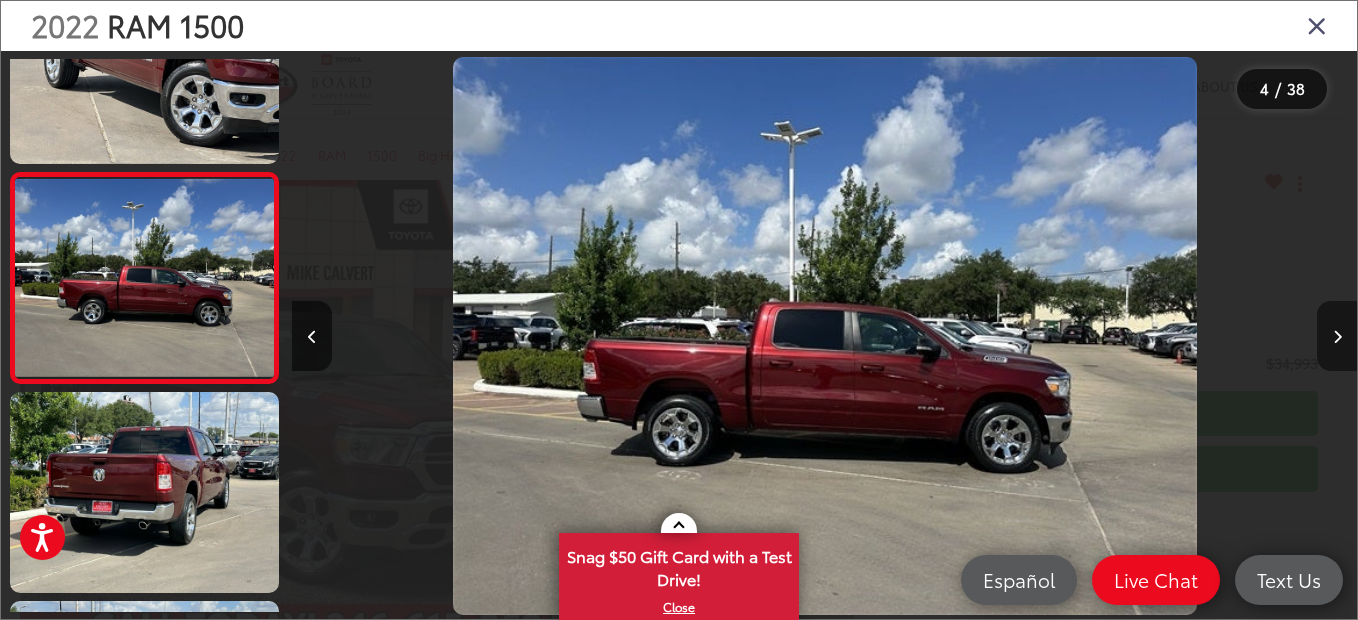 click at bounding box center [1337, 337] 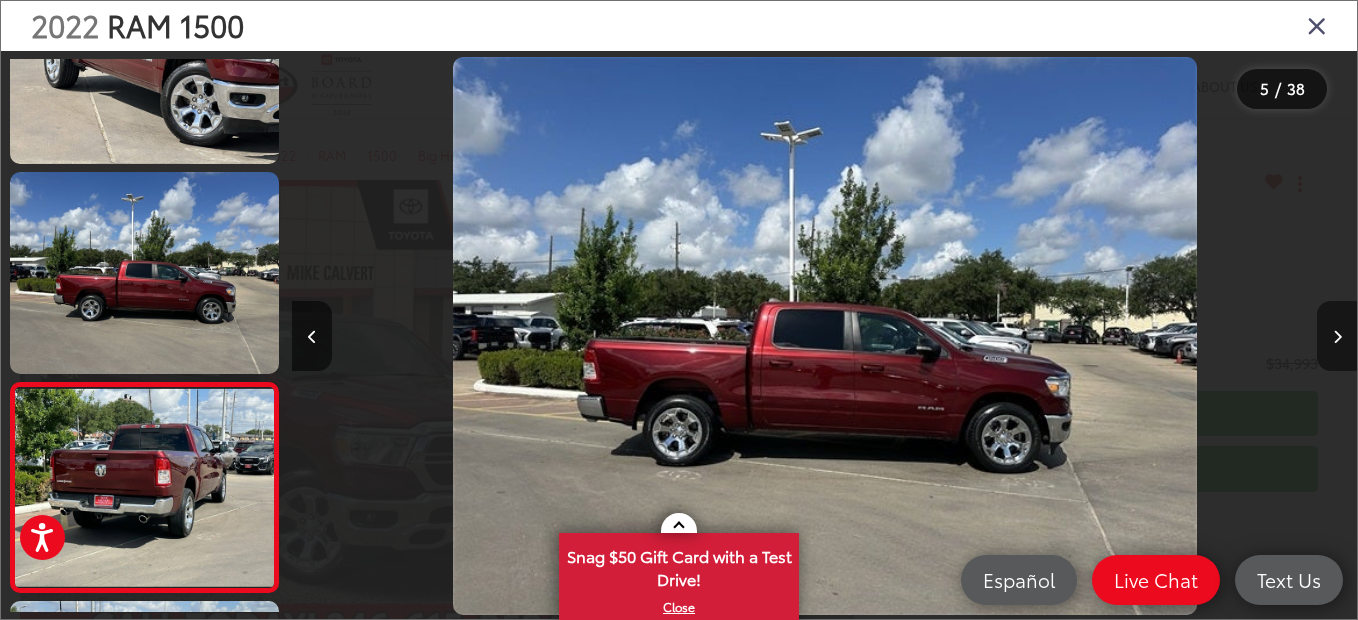 scroll, scrollTop: 0, scrollLeft: 3295, axis: horizontal 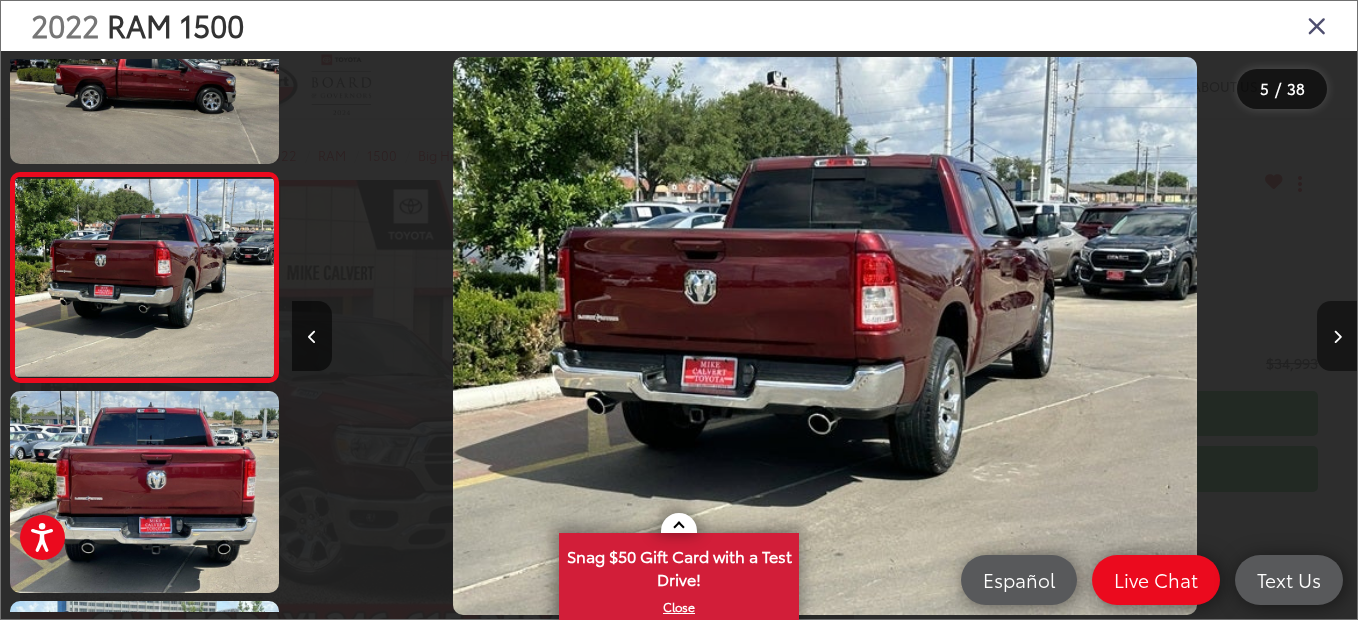 click at bounding box center [1337, 337] 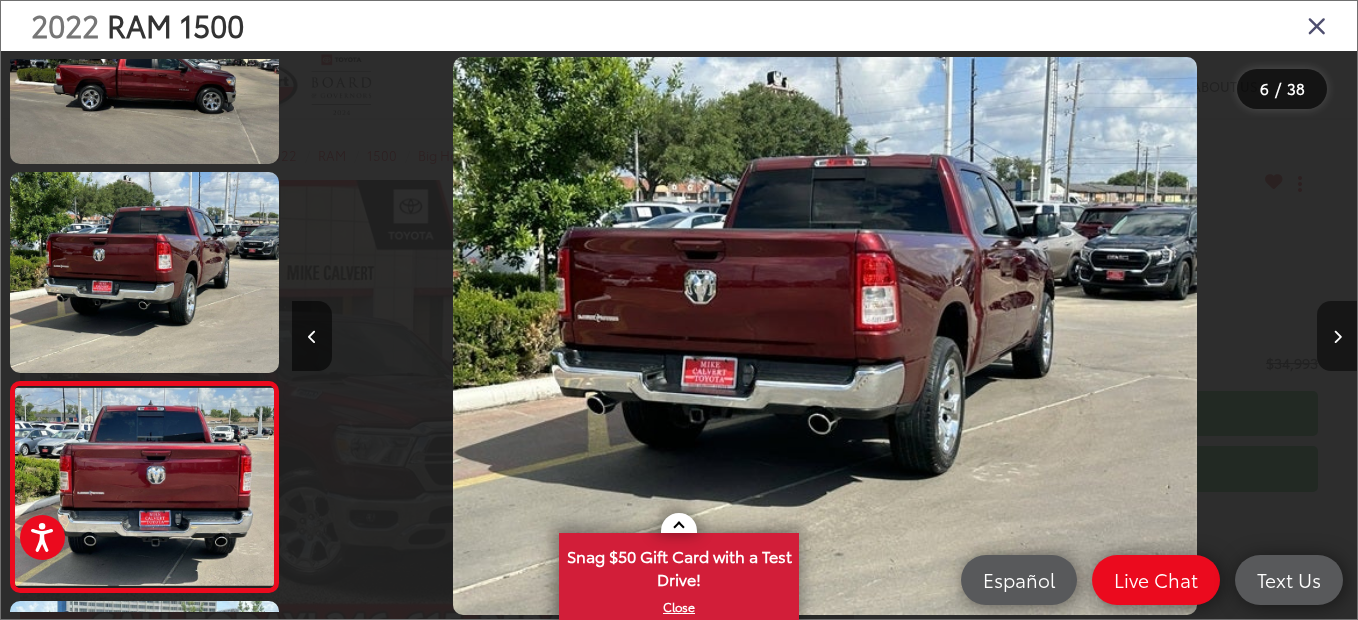 scroll, scrollTop: 0, scrollLeft: 4359, axis: horizontal 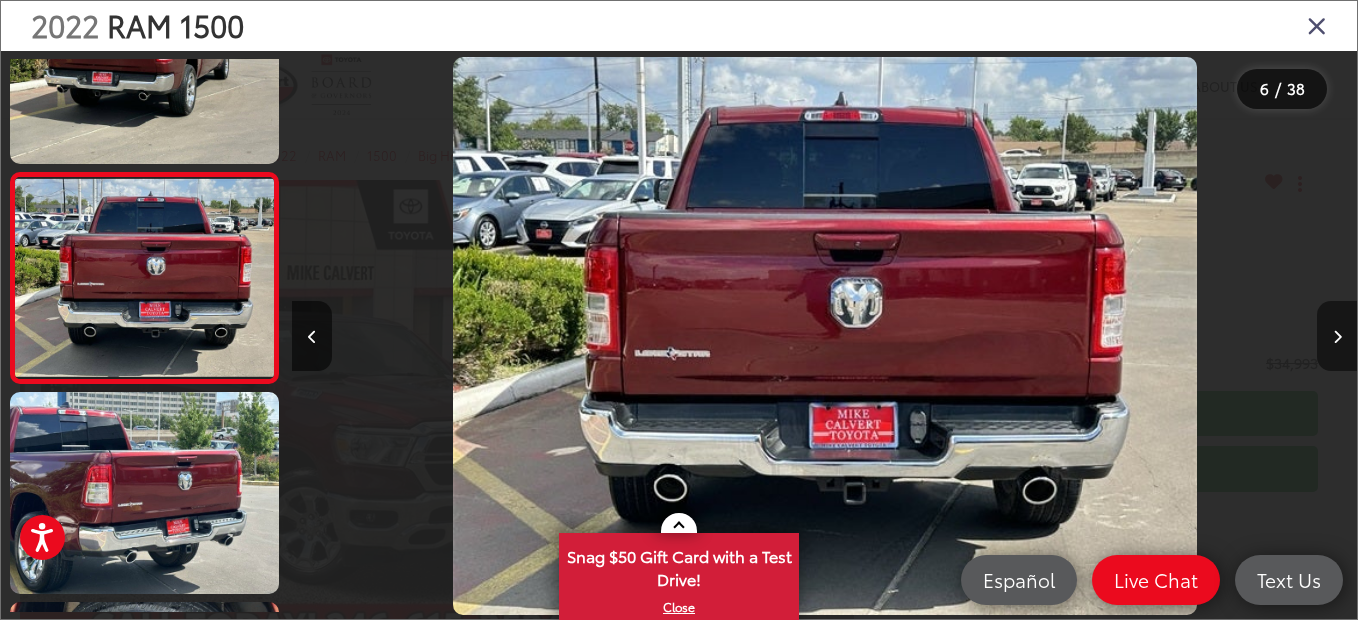 click at bounding box center (1337, 337) 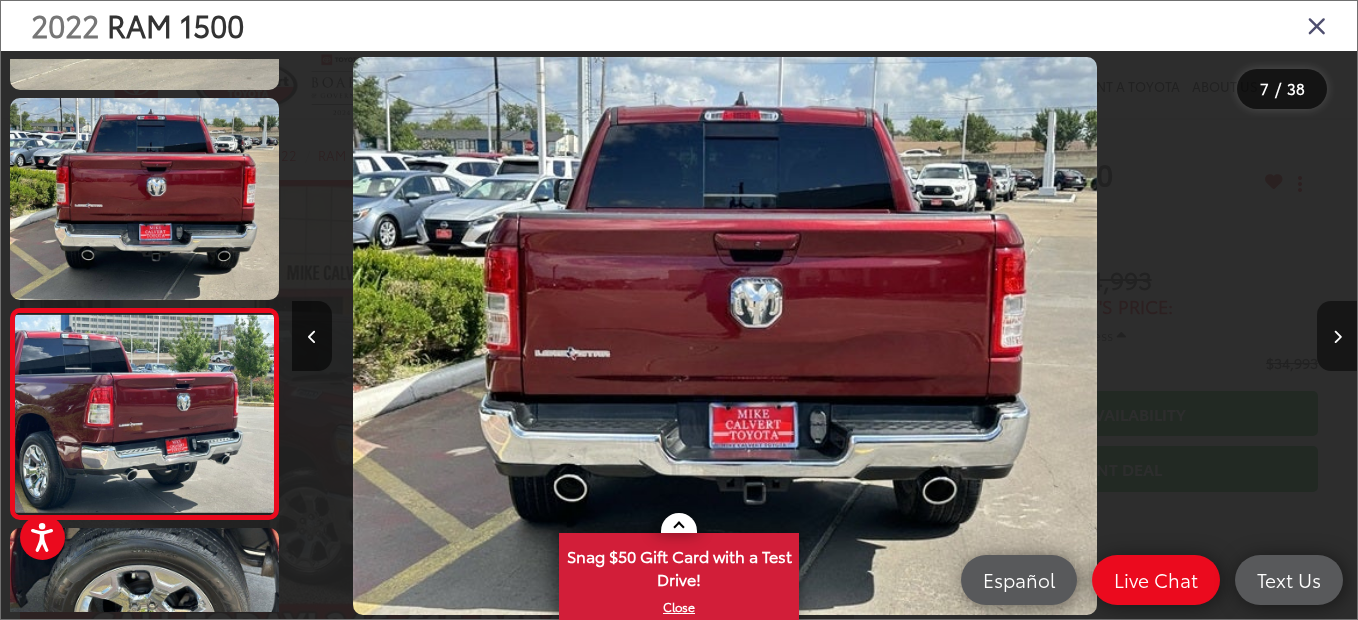 scroll, scrollTop: 1143, scrollLeft: 0, axis: vertical 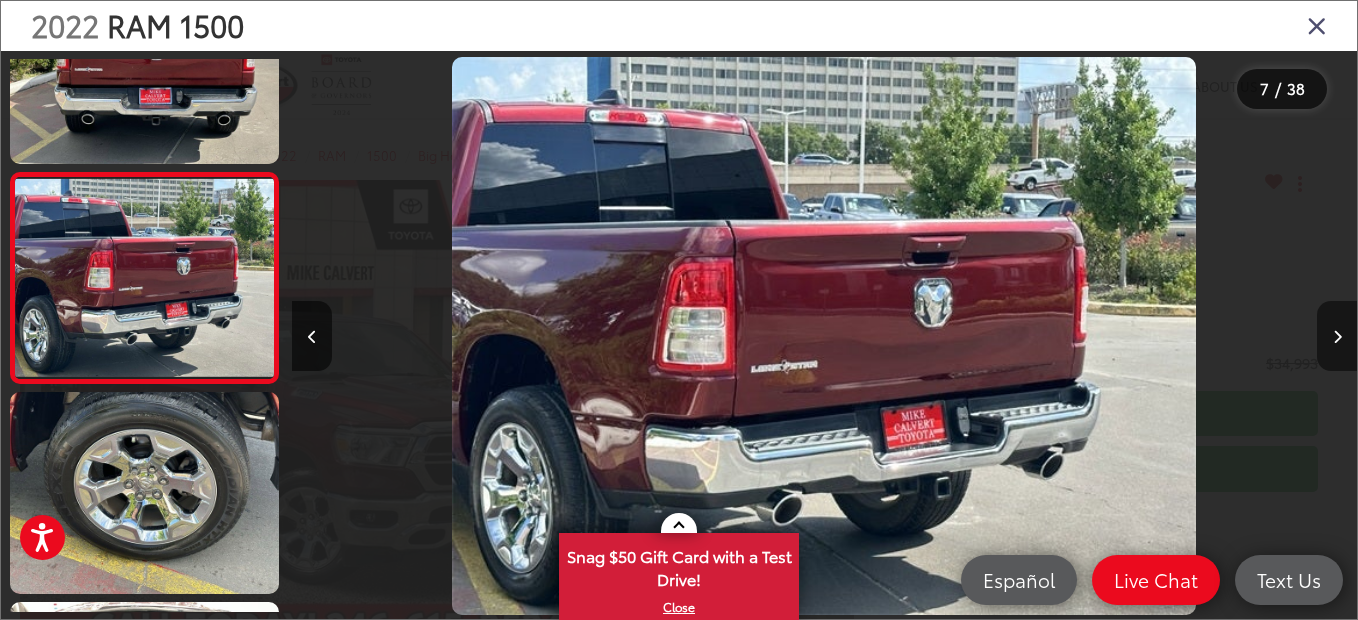 click at bounding box center [1337, 337] 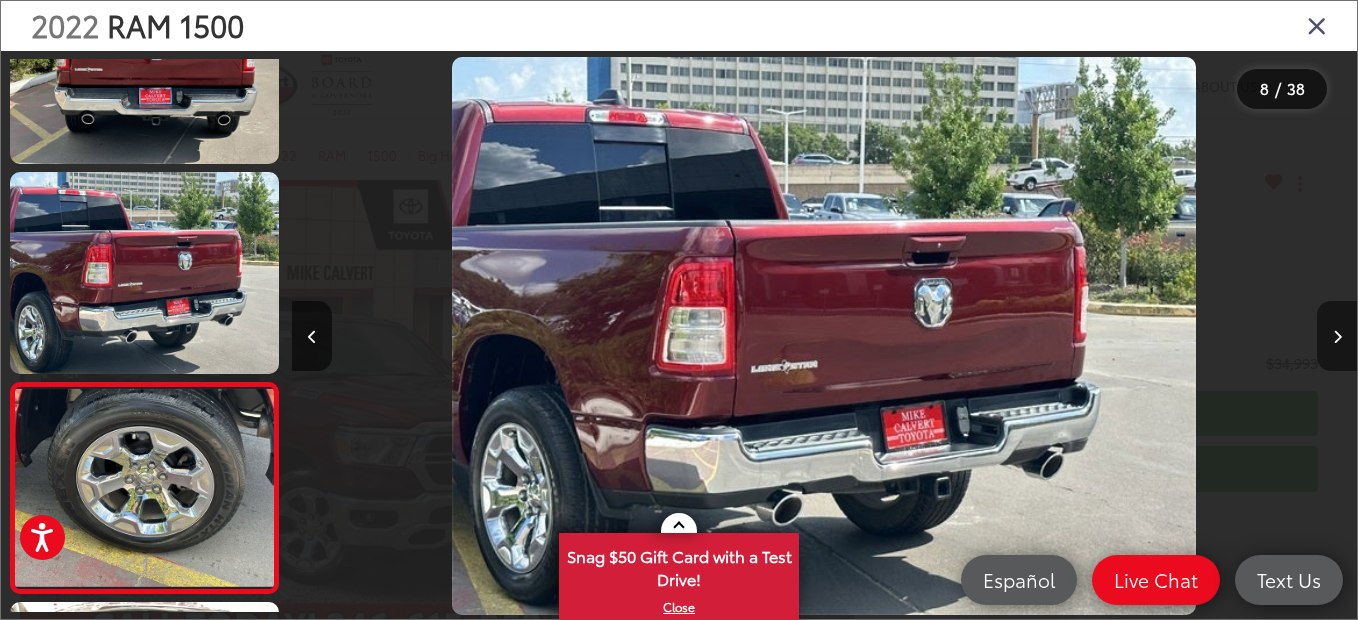 scroll, scrollTop: 0, scrollLeft: 6689, axis: horizontal 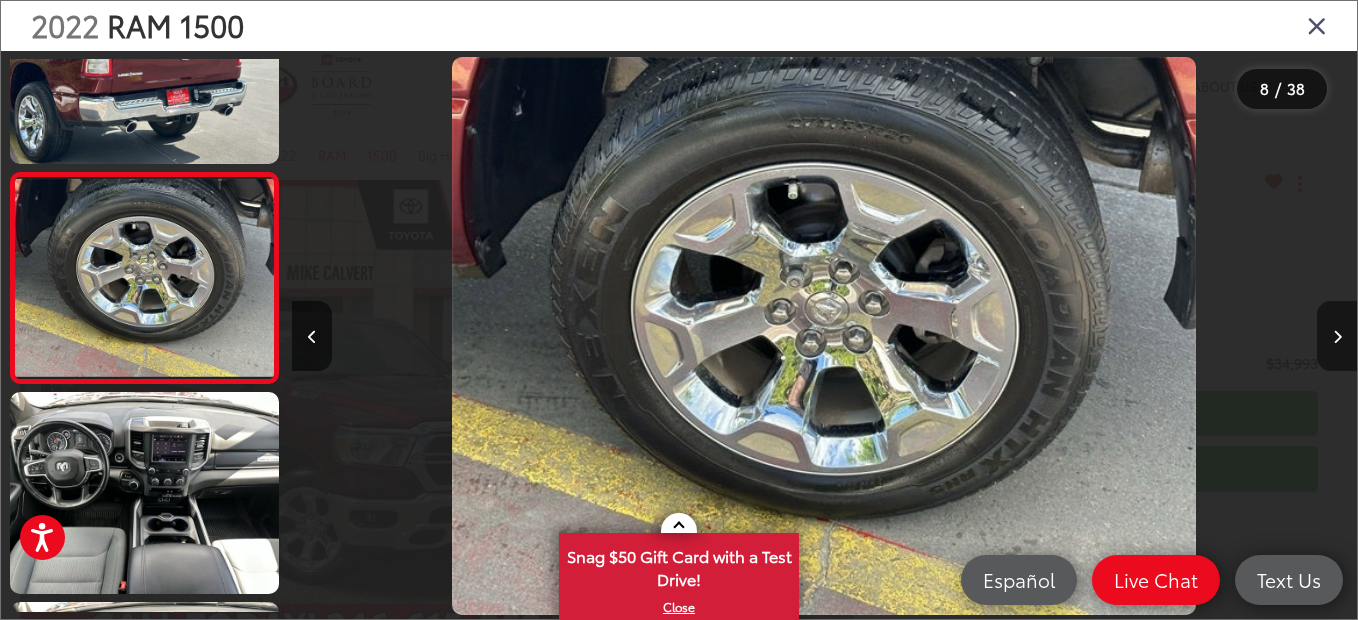 click at bounding box center (1337, 337) 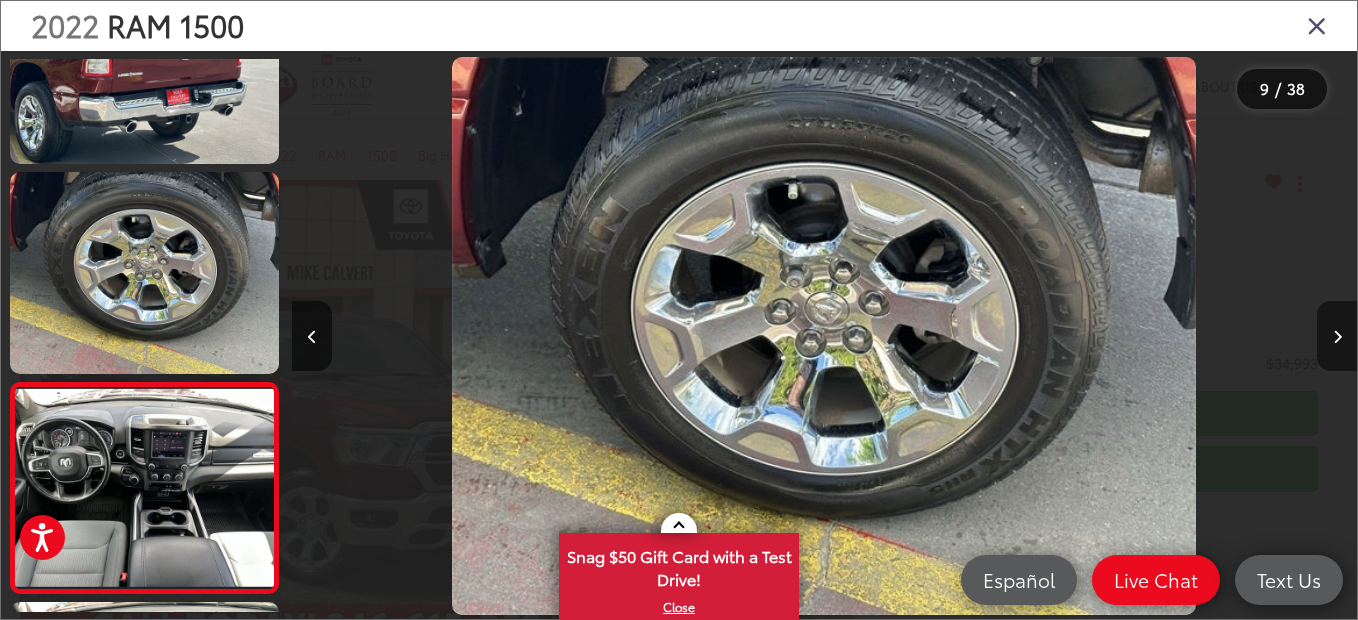 scroll, scrollTop: 0, scrollLeft: 7860, axis: horizontal 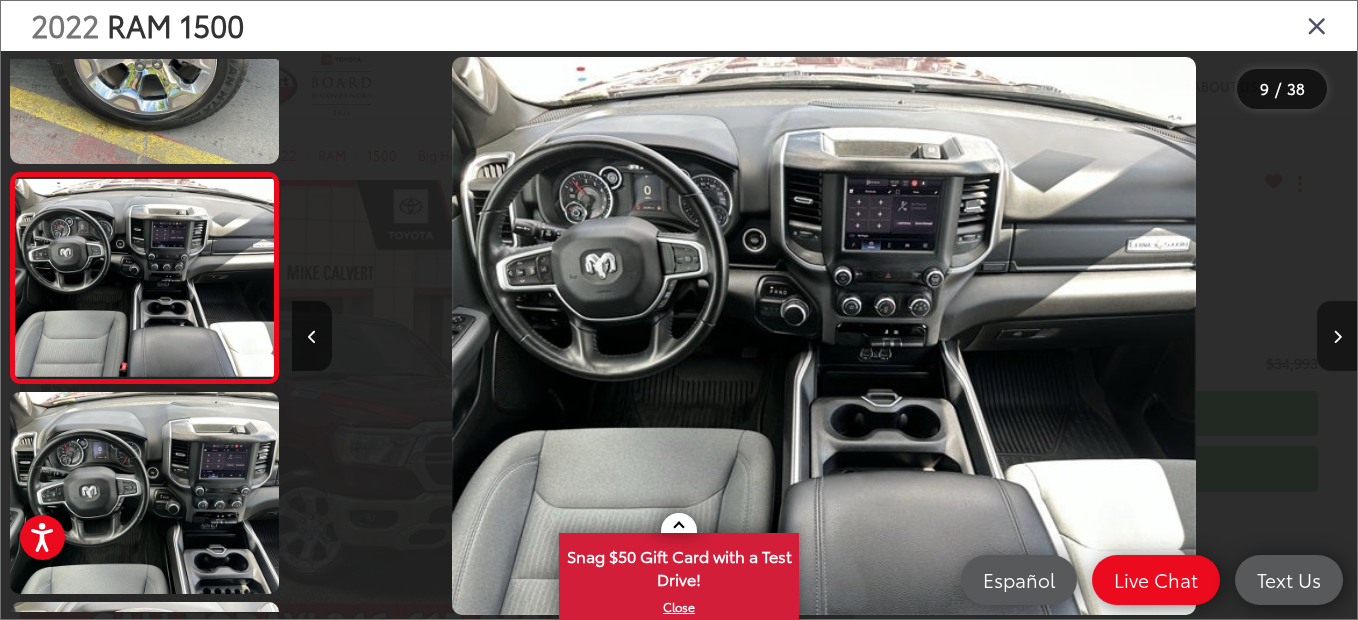 click at bounding box center (1337, 336) 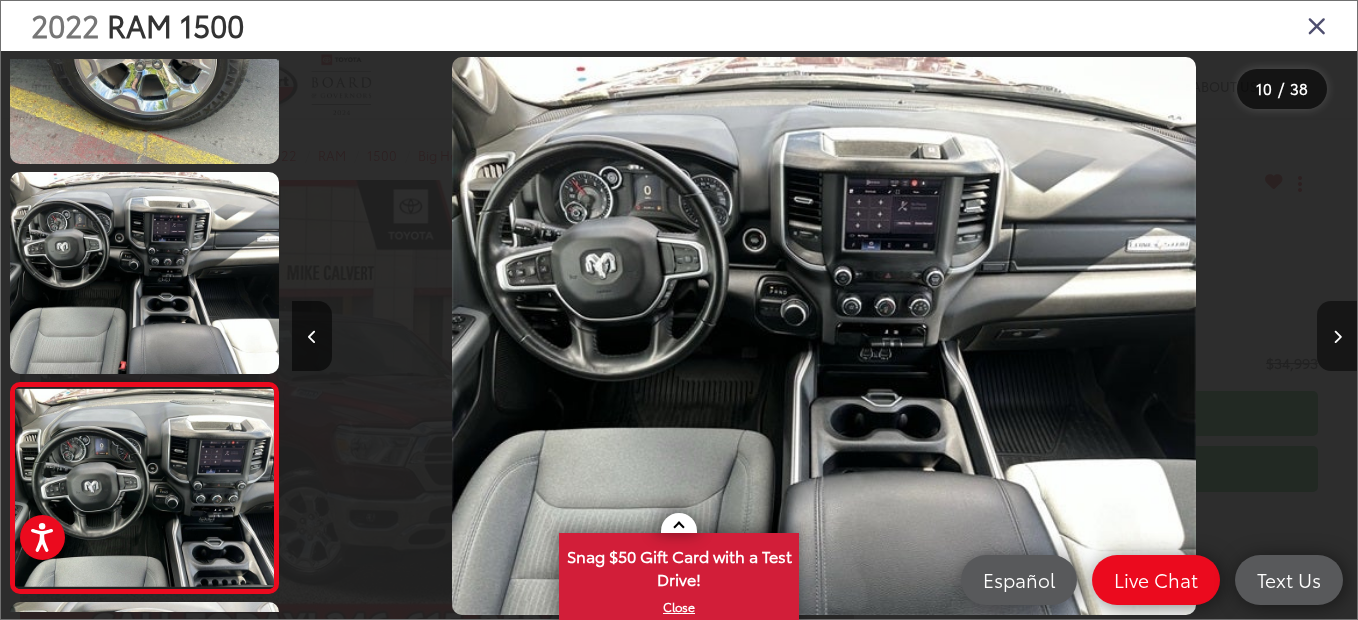 scroll, scrollTop: 0, scrollLeft: 8979, axis: horizontal 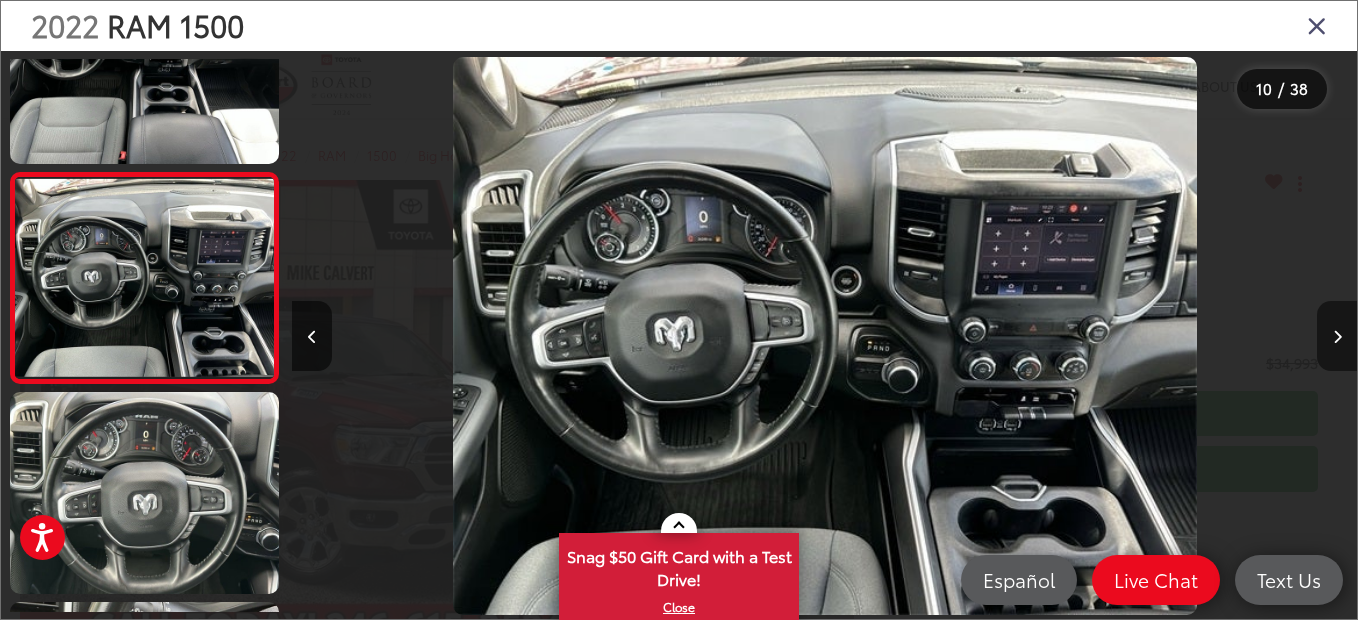 click at bounding box center (1337, 337) 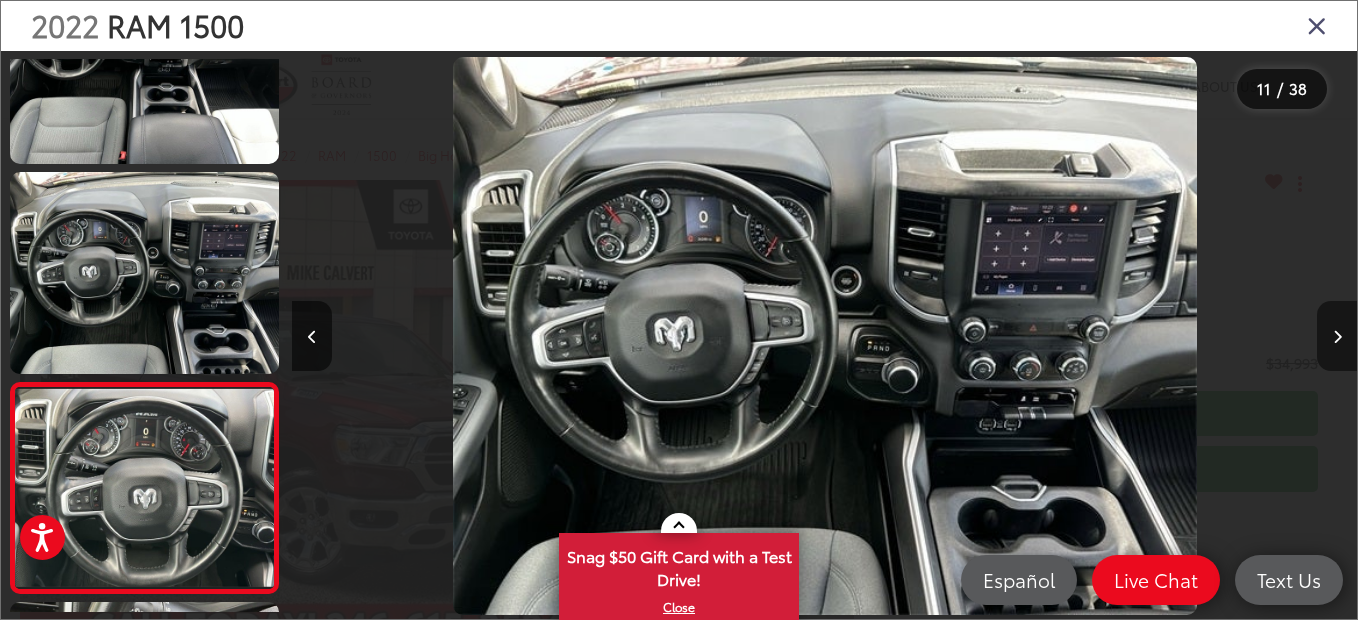 scroll, scrollTop: 0, scrollLeft: 9989, axis: horizontal 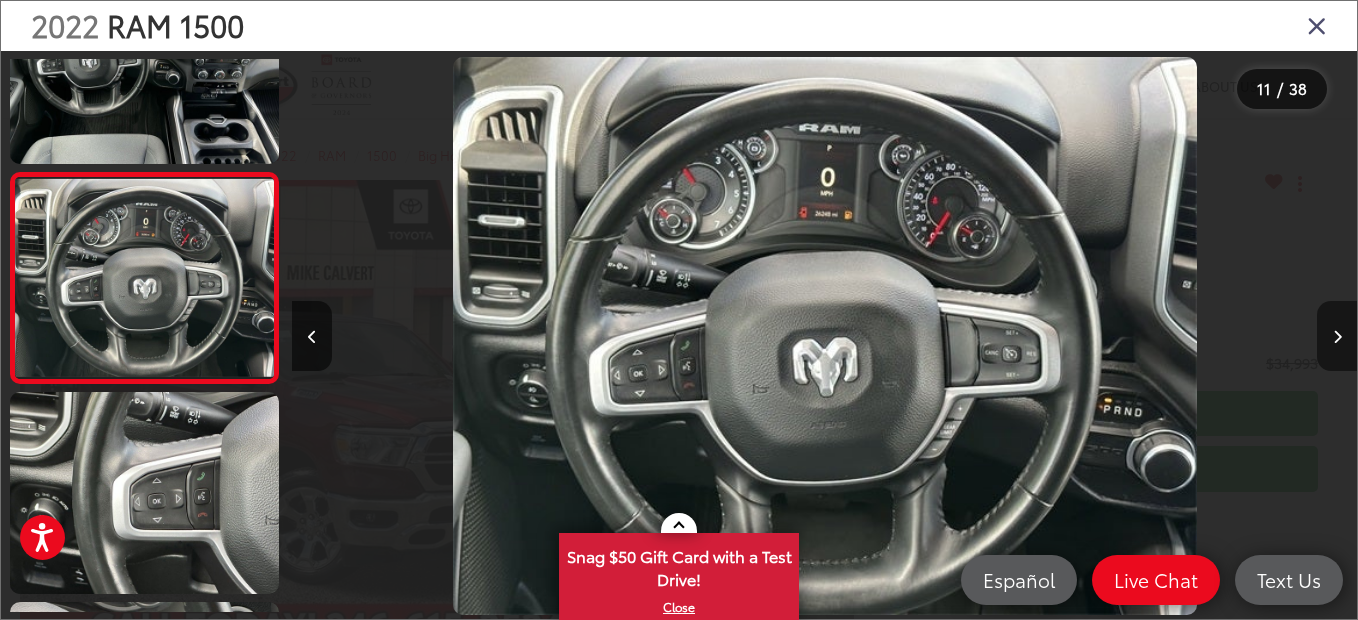 click at bounding box center (1337, 337) 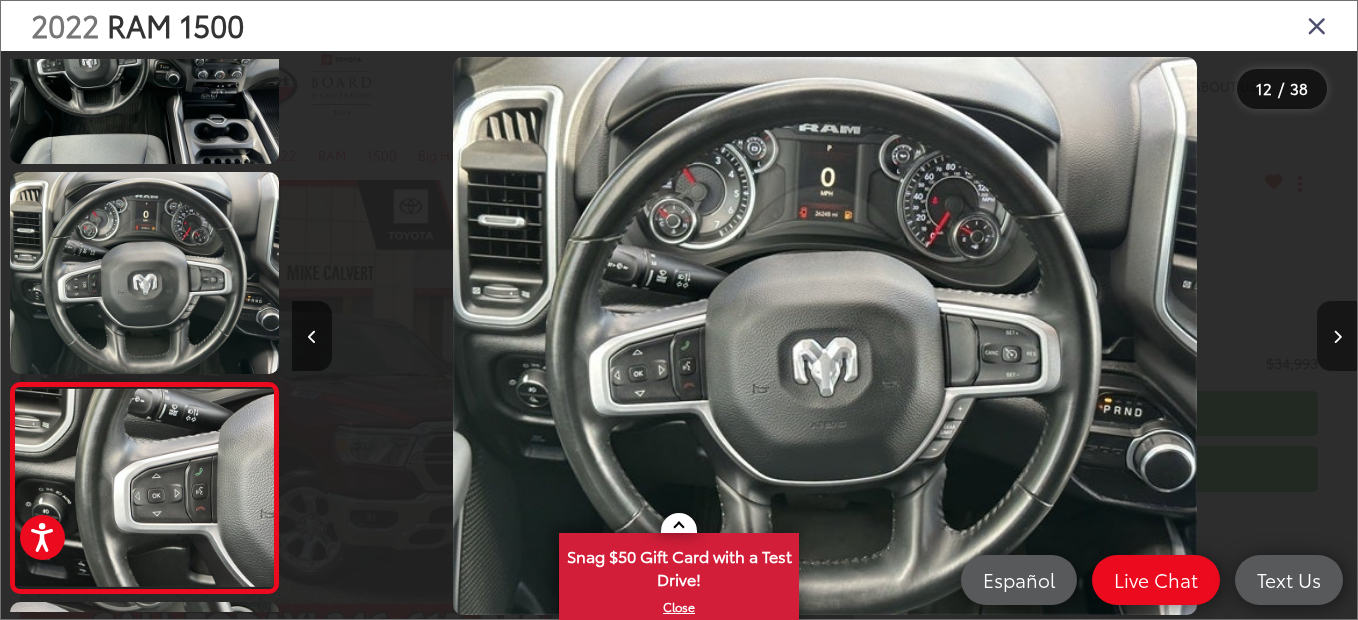 scroll, scrollTop: 0, scrollLeft: 10948, axis: horizontal 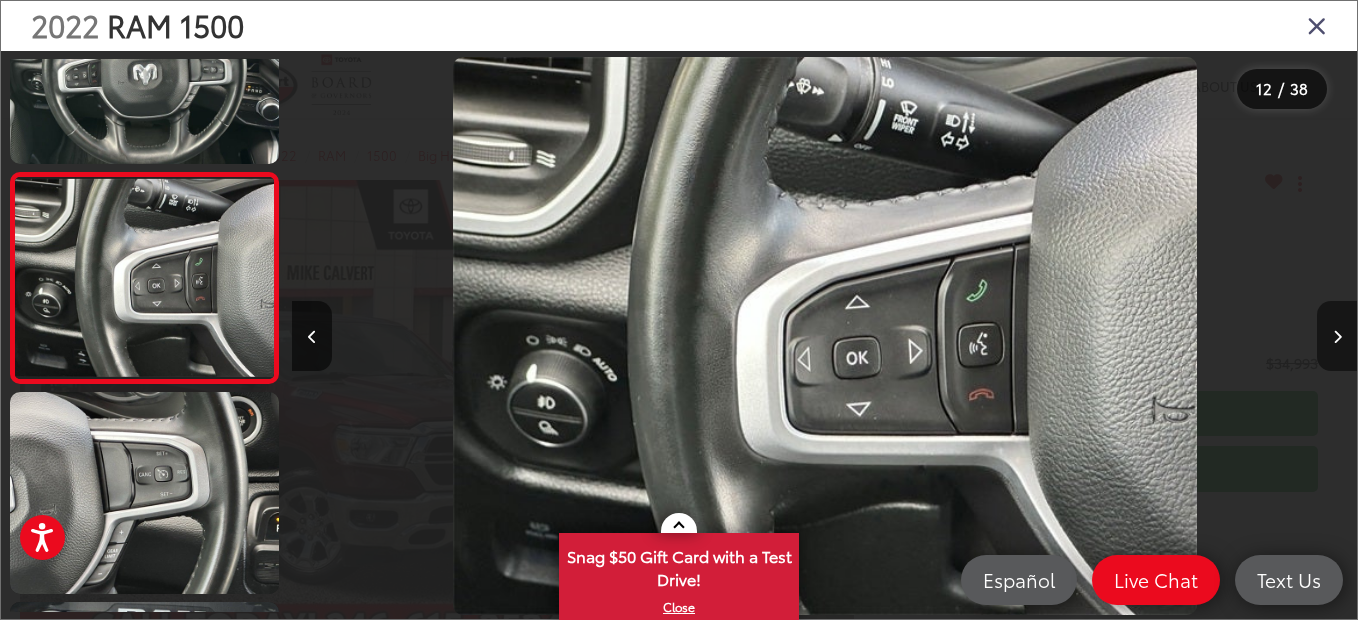 click at bounding box center (1337, 337) 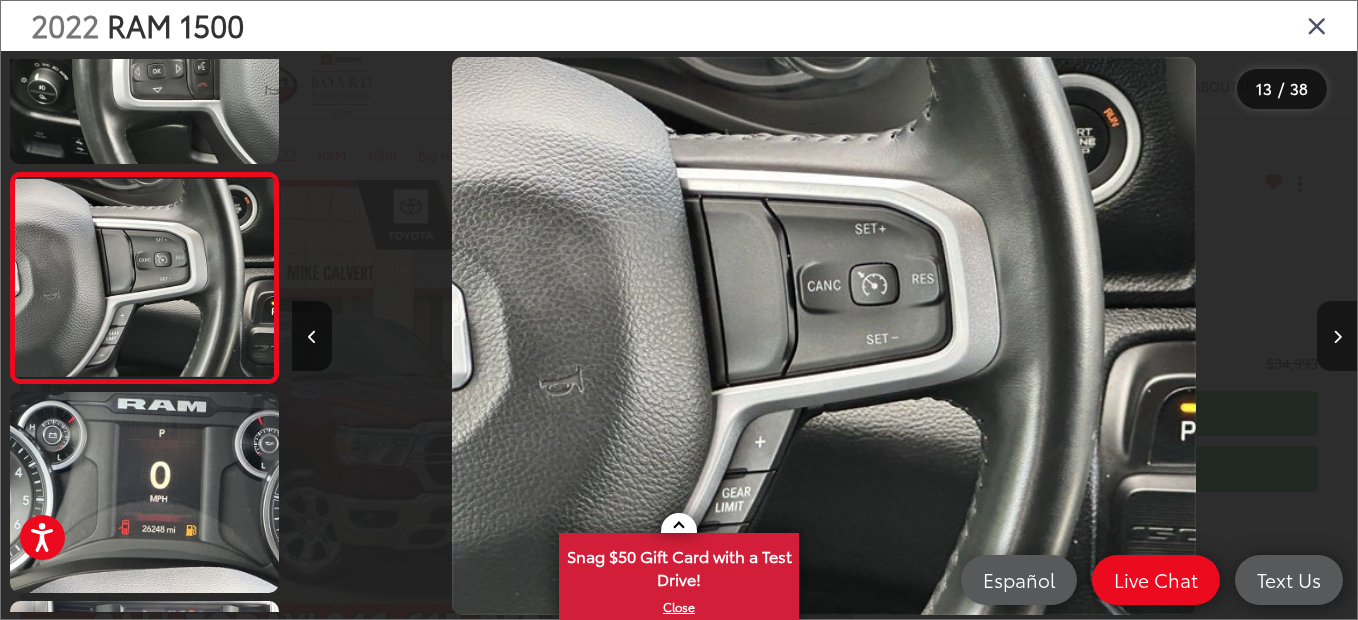 click at bounding box center [1337, 337] 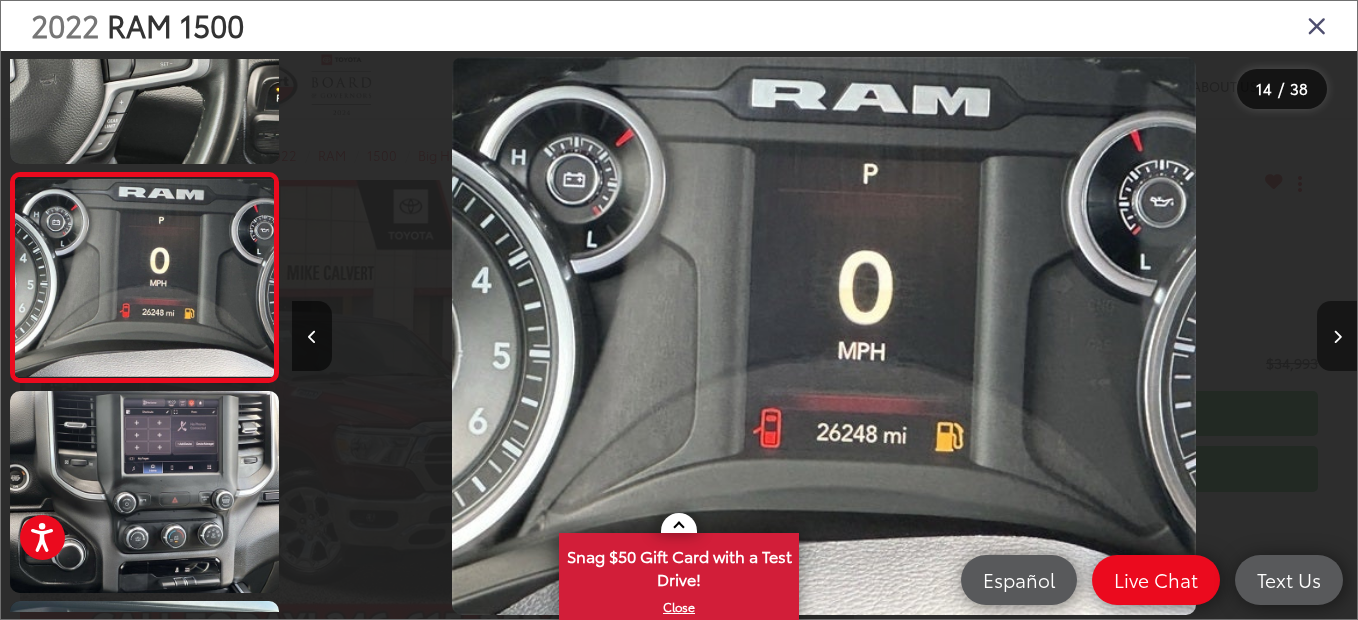 click at bounding box center (1337, 337) 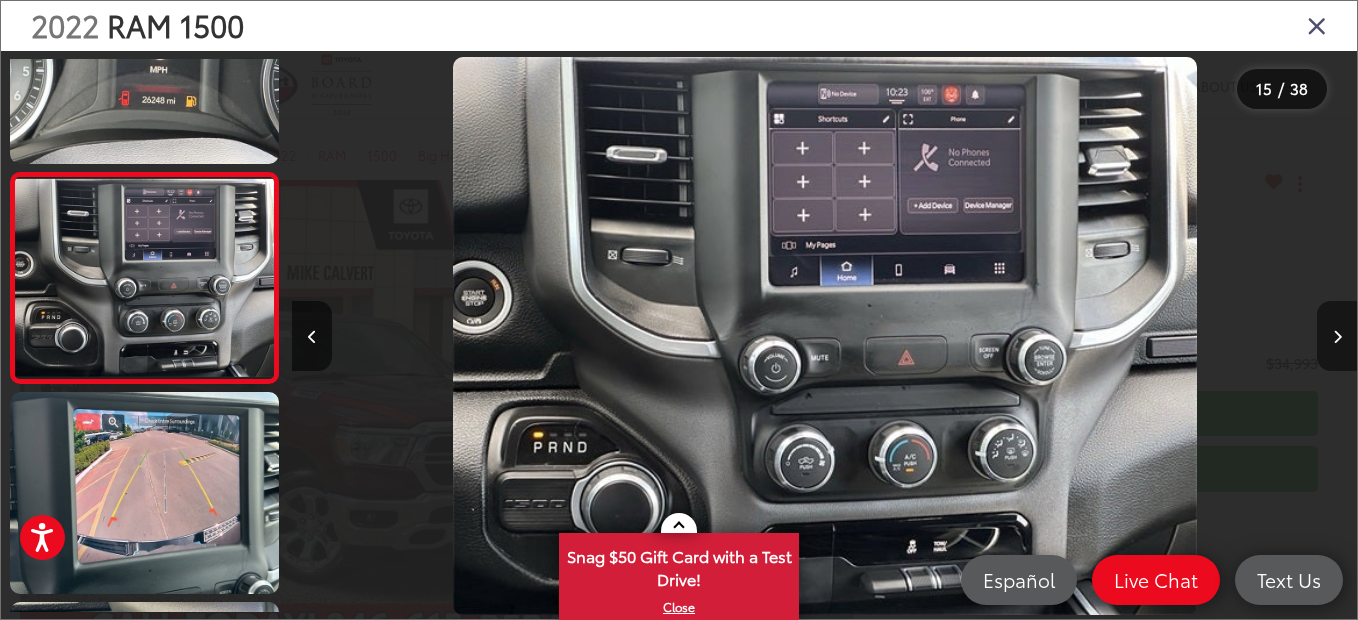 click at bounding box center [1337, 337] 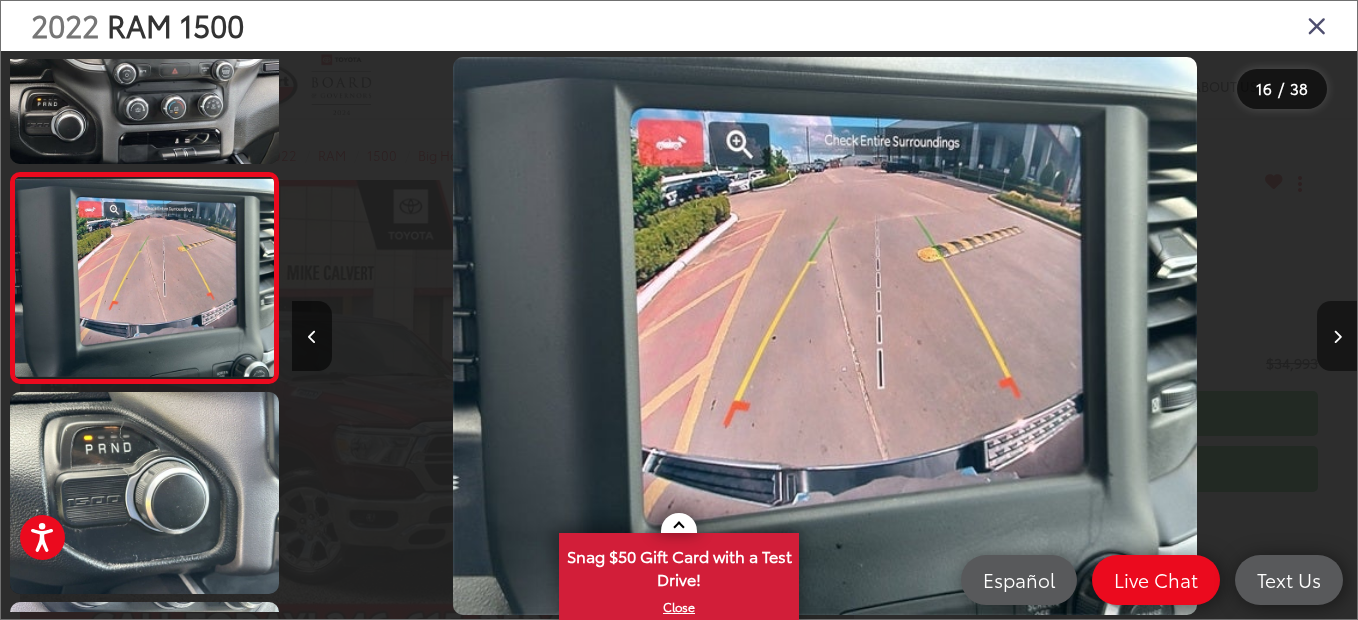click at bounding box center (1337, 337) 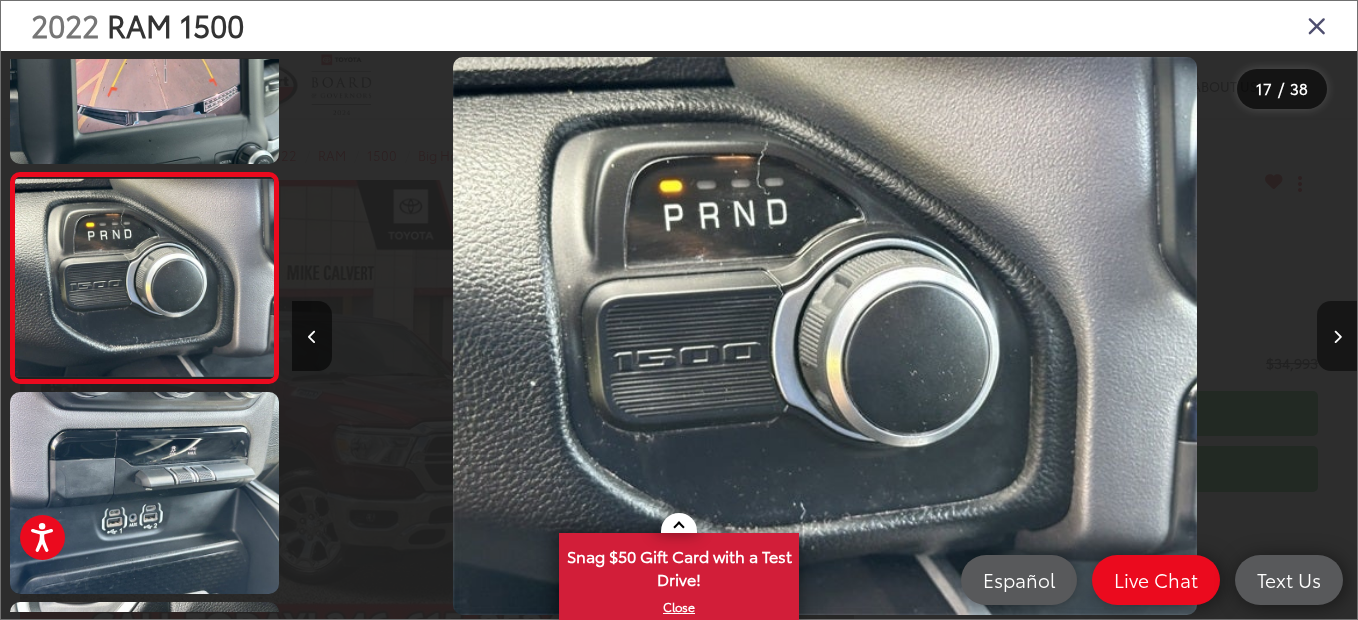 click at bounding box center (1337, 337) 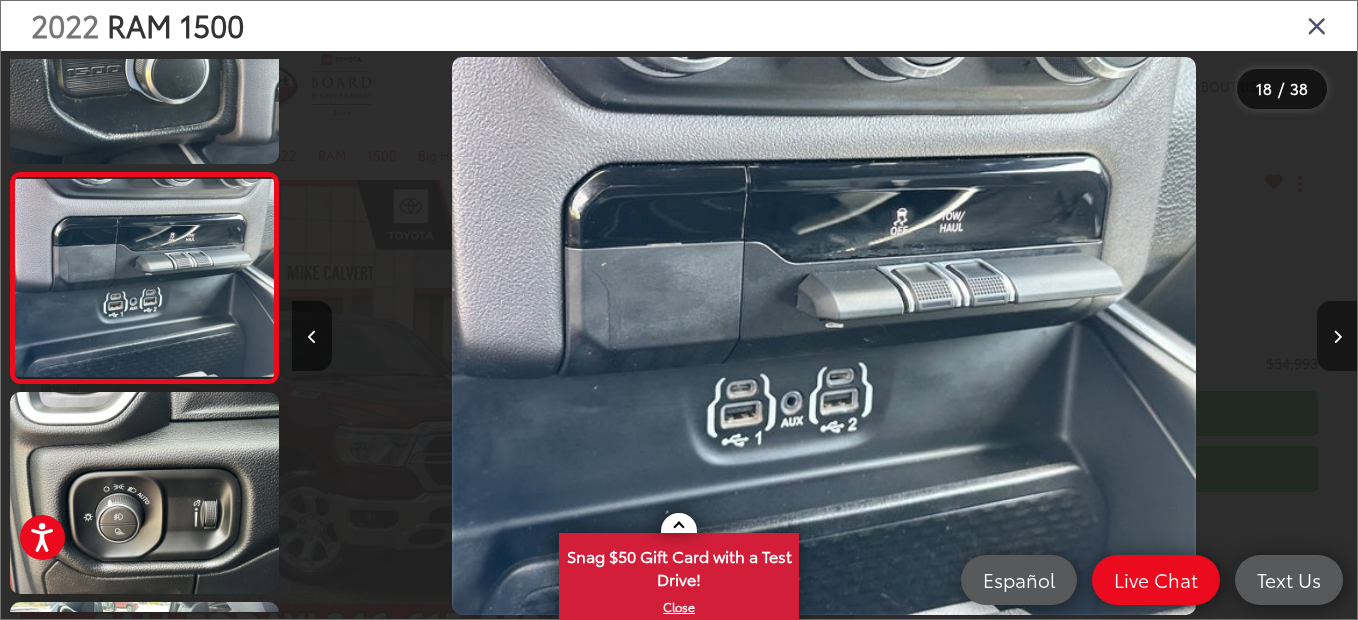 click at bounding box center [1337, 337] 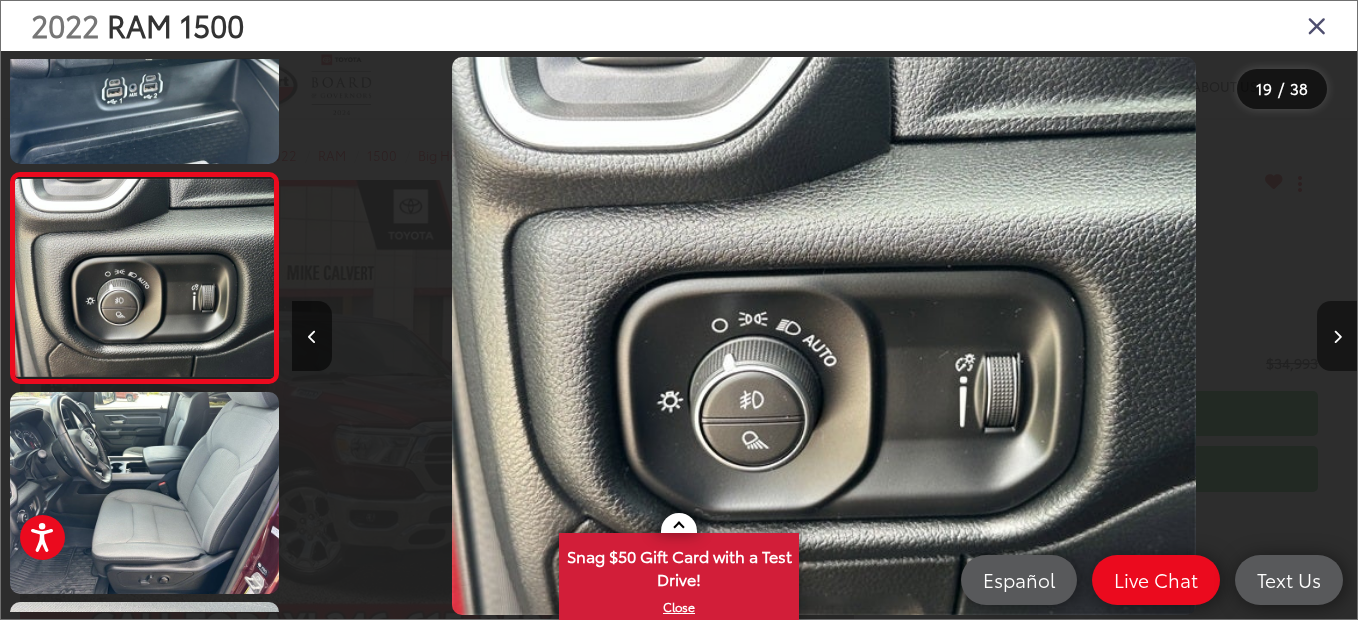 click at bounding box center [1337, 337] 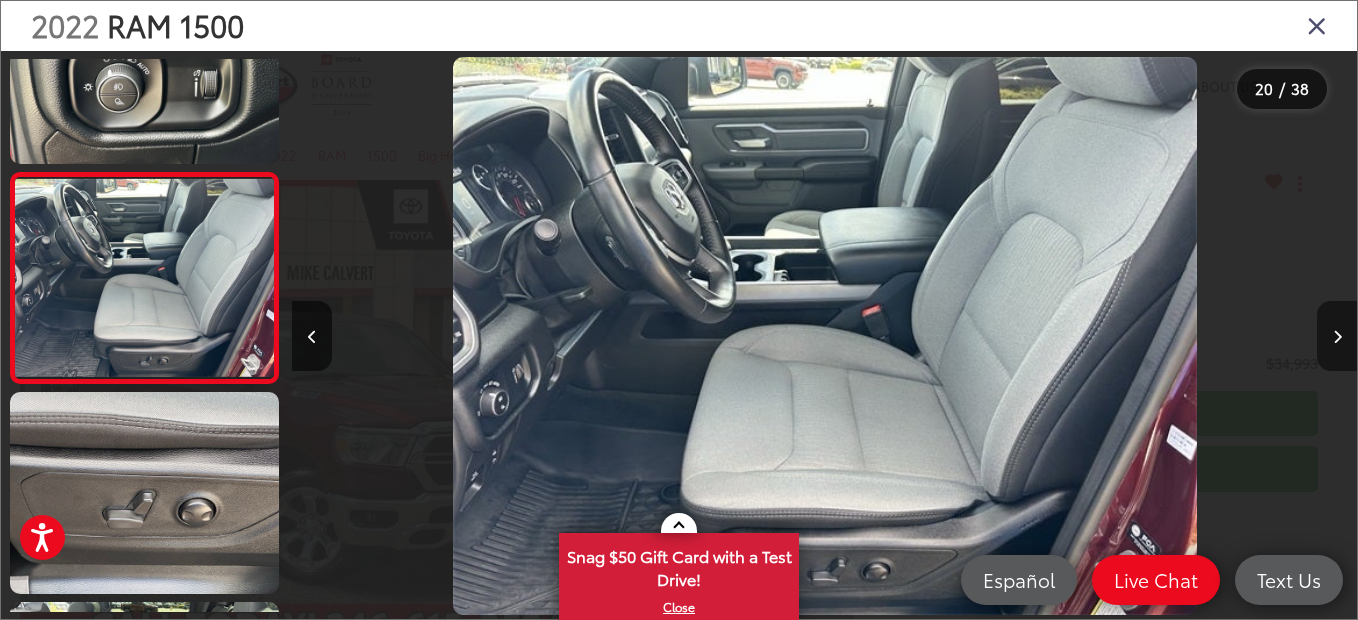 click at bounding box center (1337, 337) 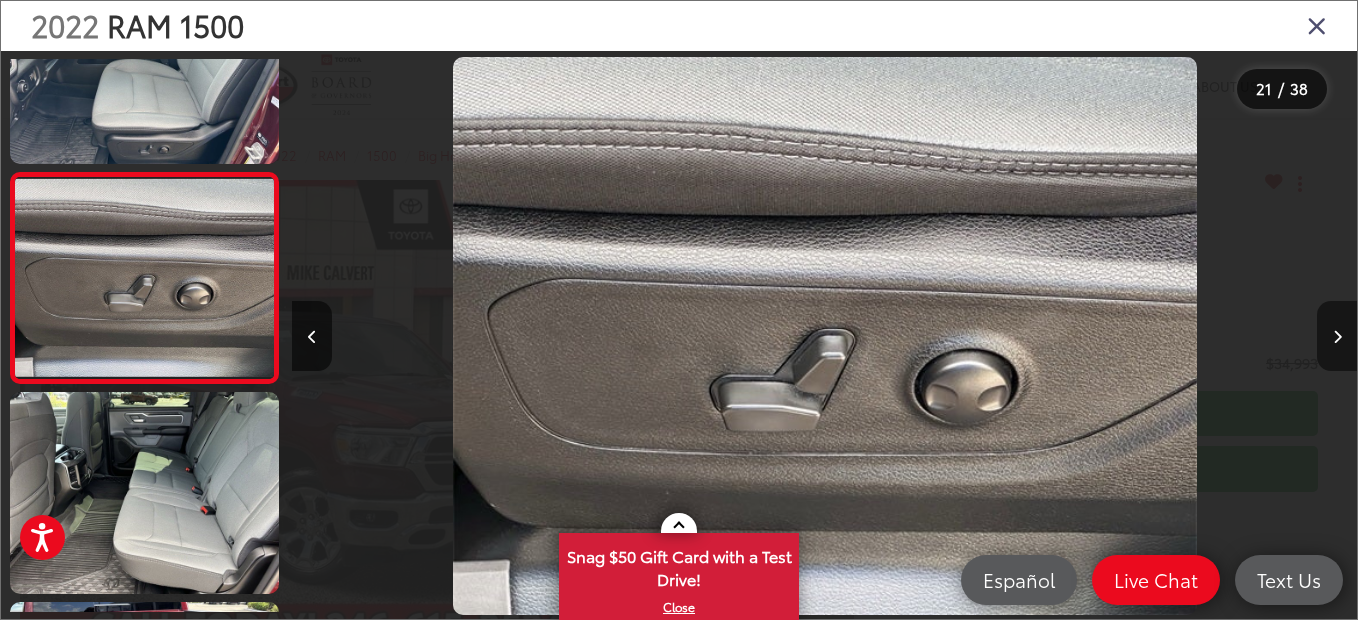 click at bounding box center [1337, 337] 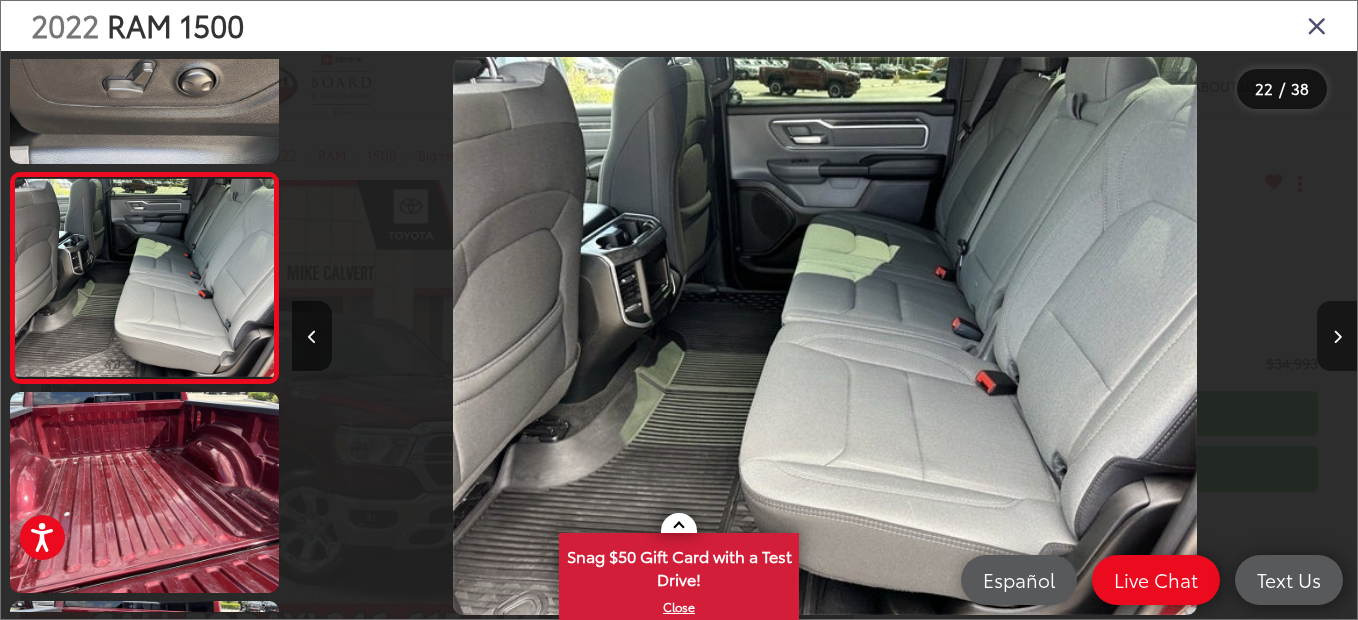 click at bounding box center (1337, 337) 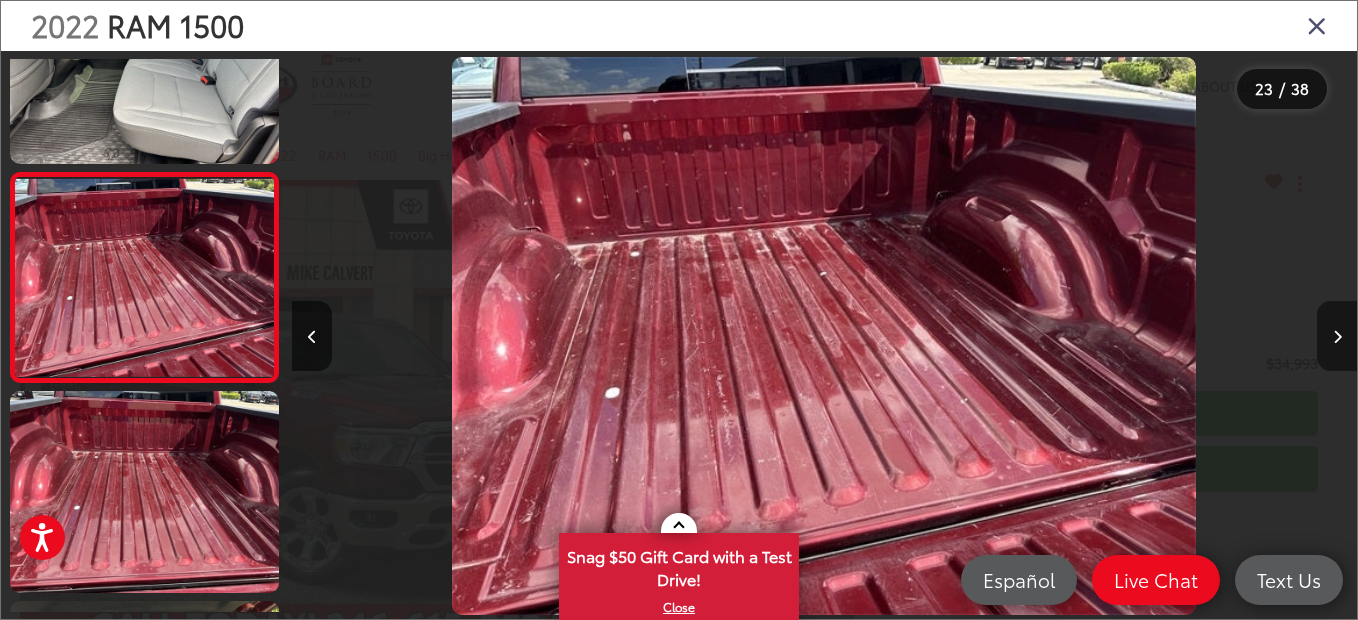 click at bounding box center (1337, 337) 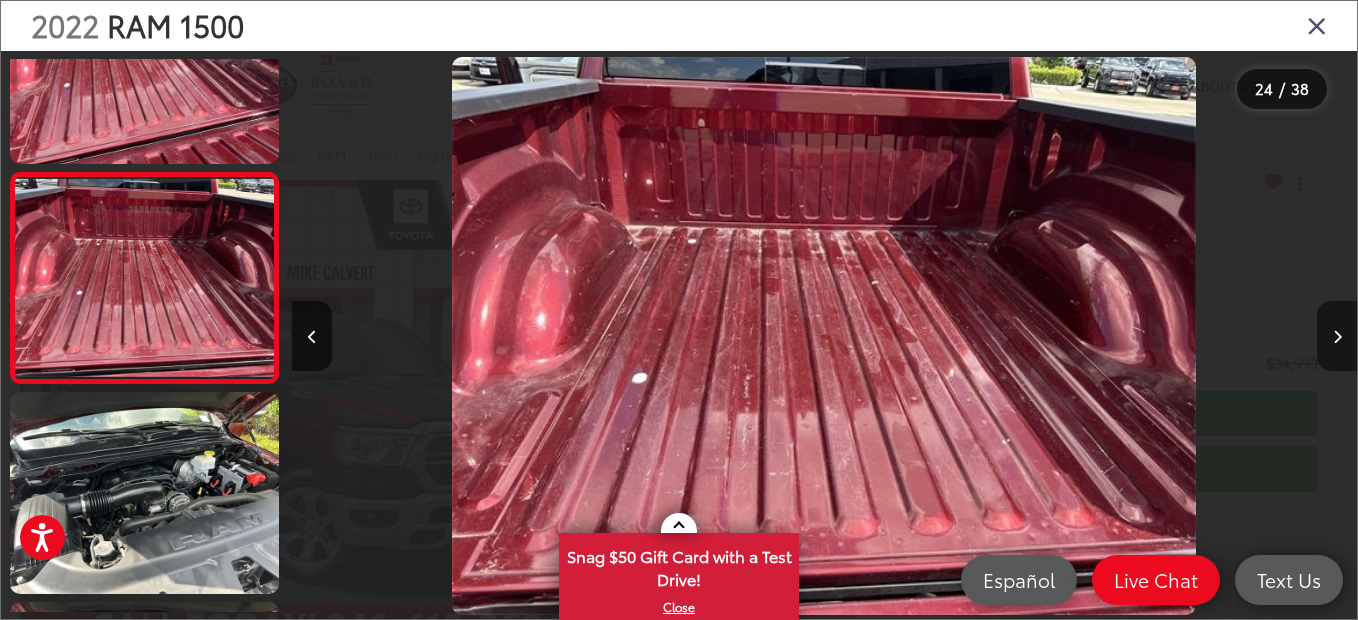 click at bounding box center [1337, 337] 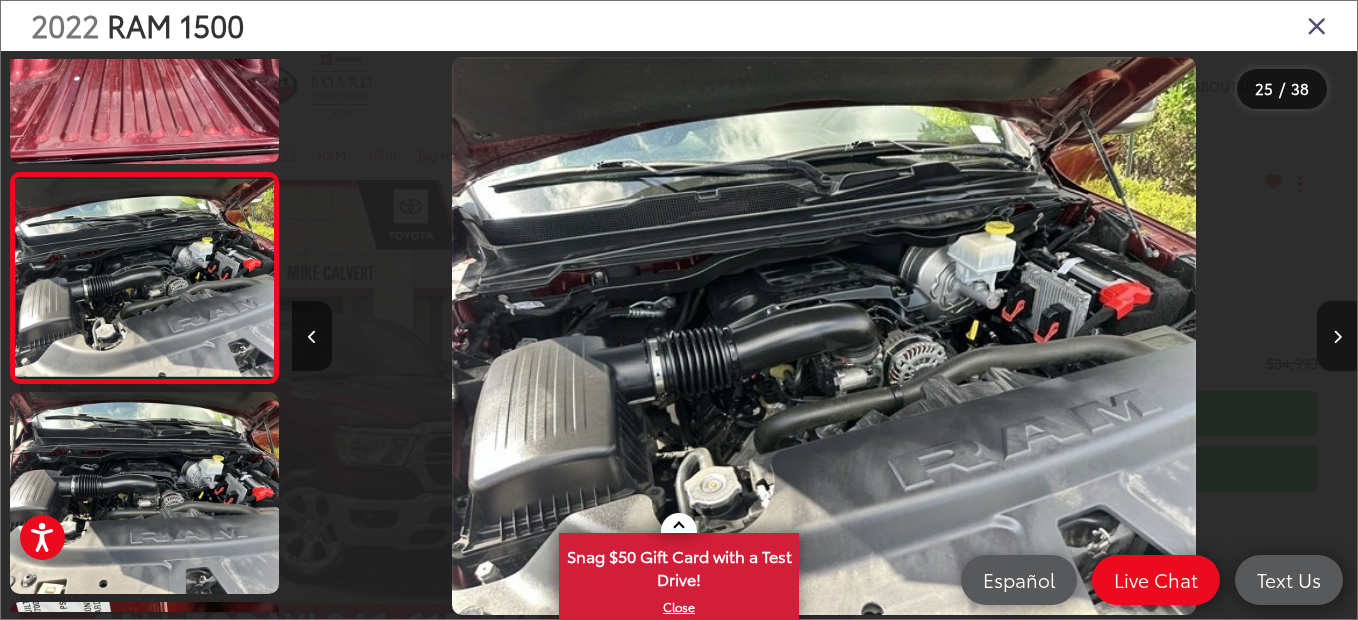 click at bounding box center [1337, 337] 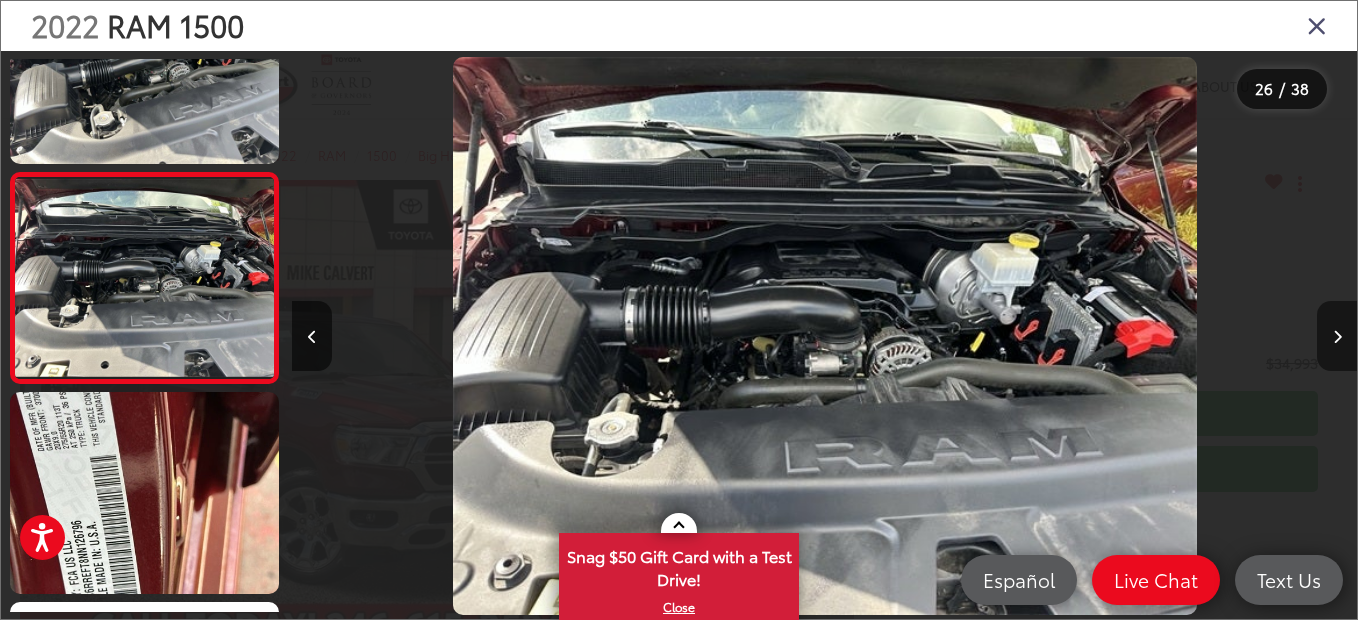 click at bounding box center (1337, 337) 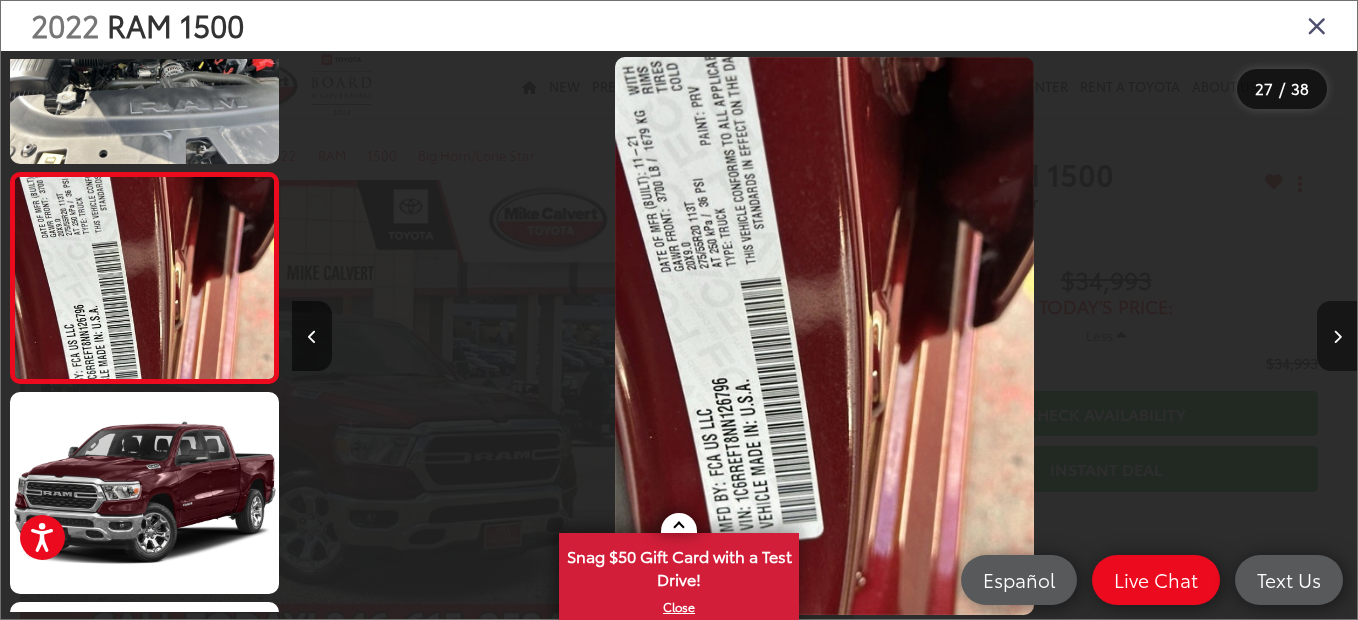 click at bounding box center (1337, 337) 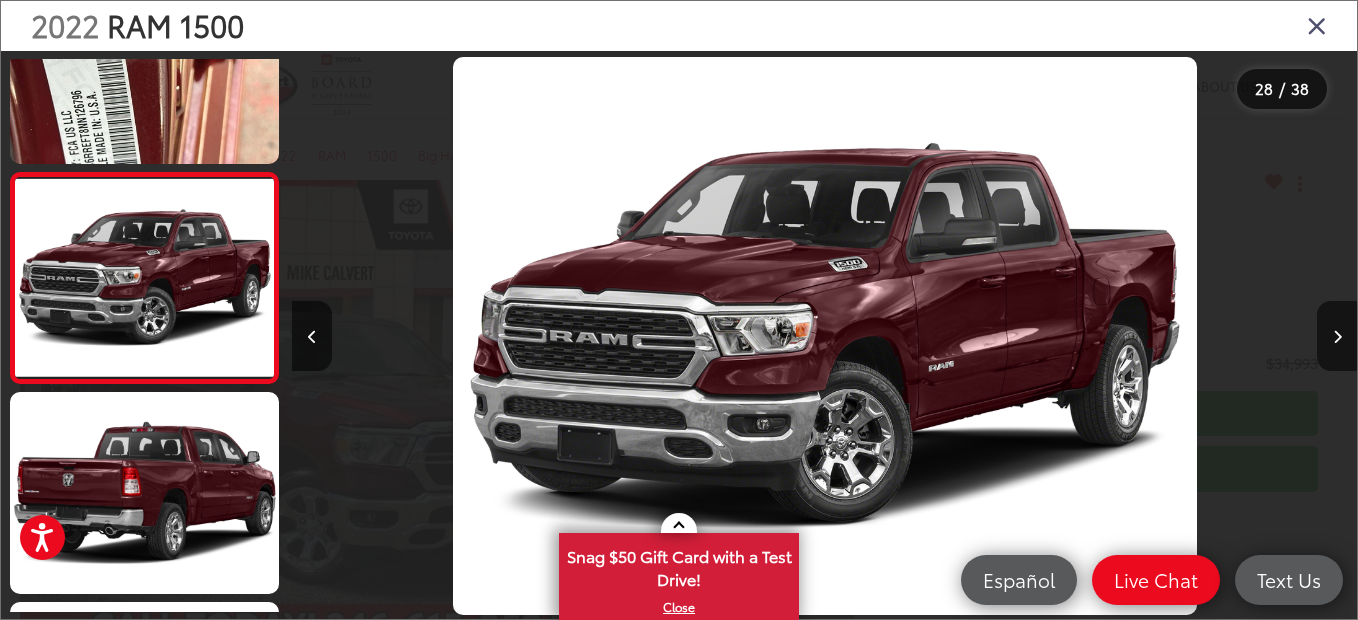 click at bounding box center [1317, 25] 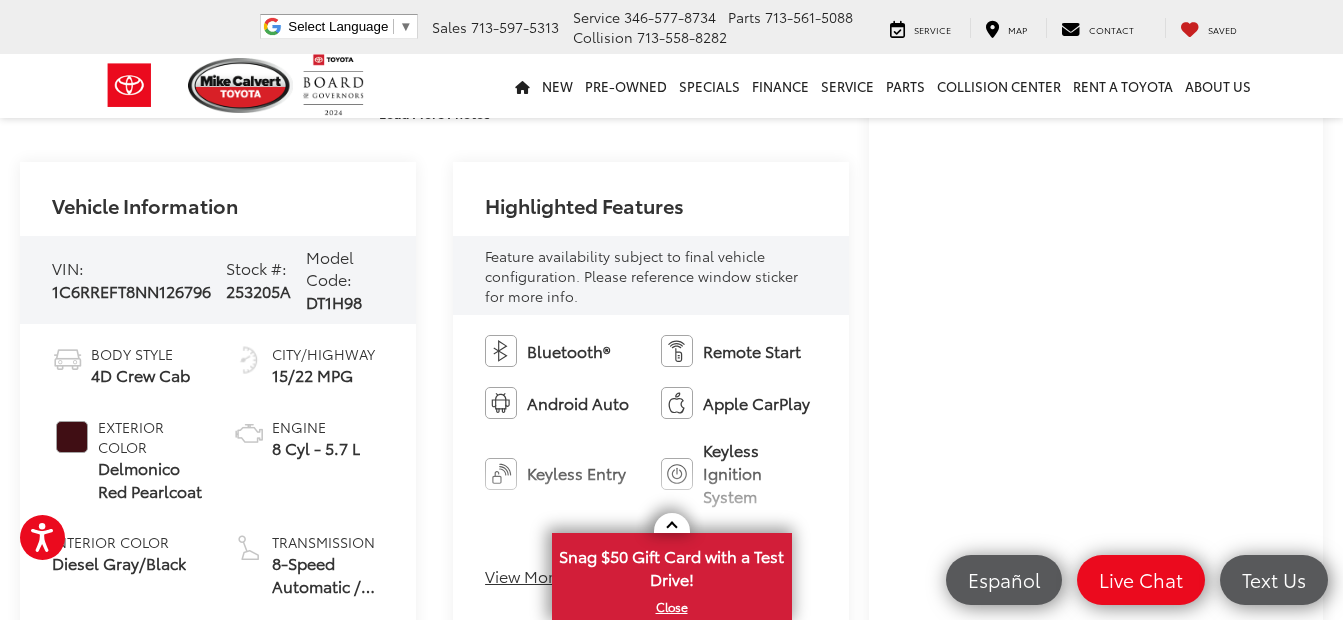 click at bounding box center (671, 527) 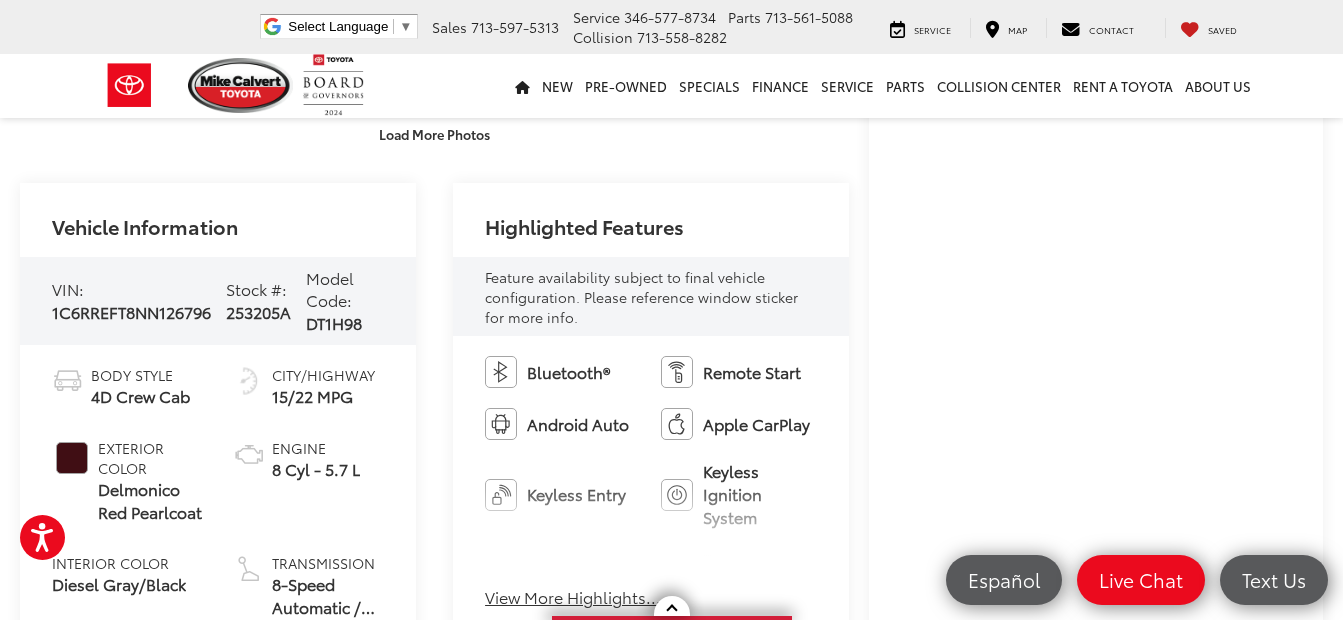 scroll, scrollTop: 600, scrollLeft: 0, axis: vertical 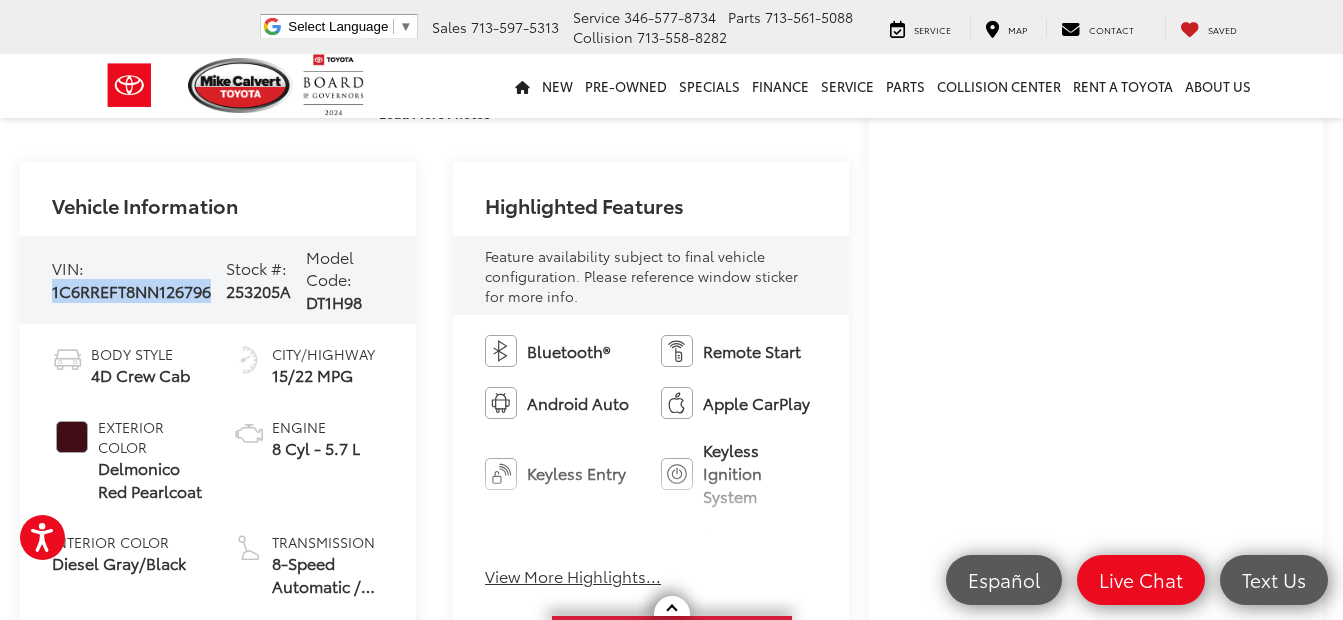 drag, startPoint x: 53, startPoint y: 293, endPoint x: 212, endPoint y: 299, distance: 159.11317 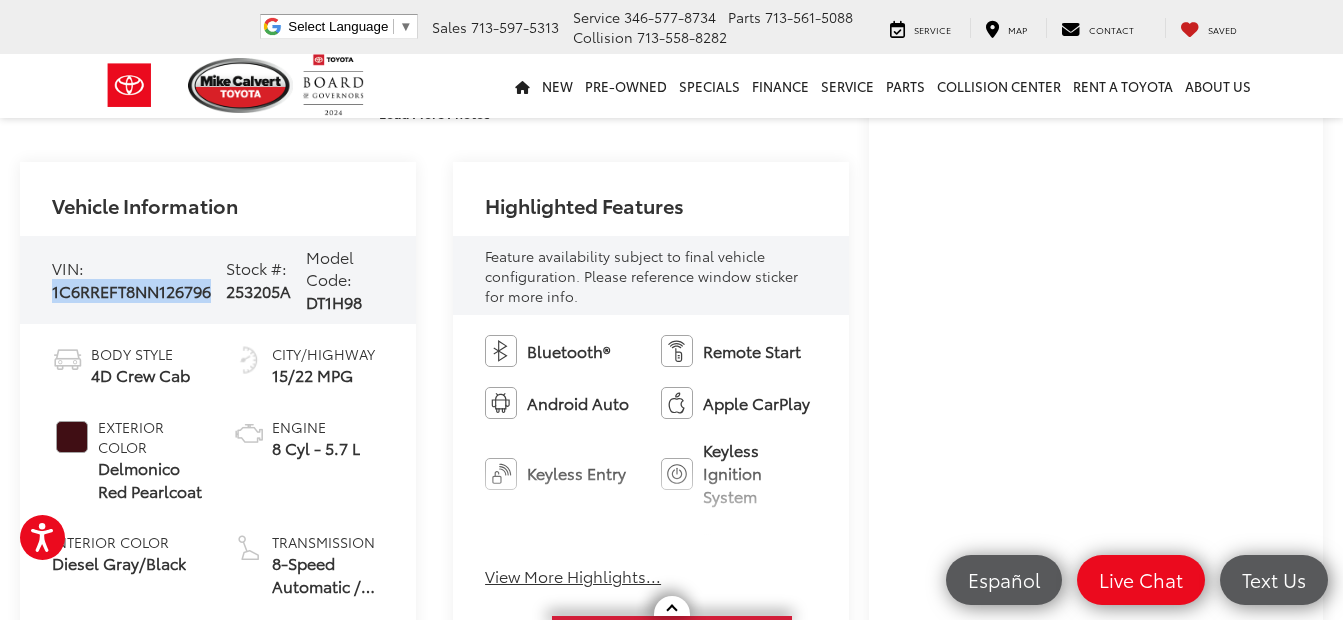 drag, startPoint x: 212, startPoint y: 299, endPoint x: 176, endPoint y: 295, distance: 36.221542 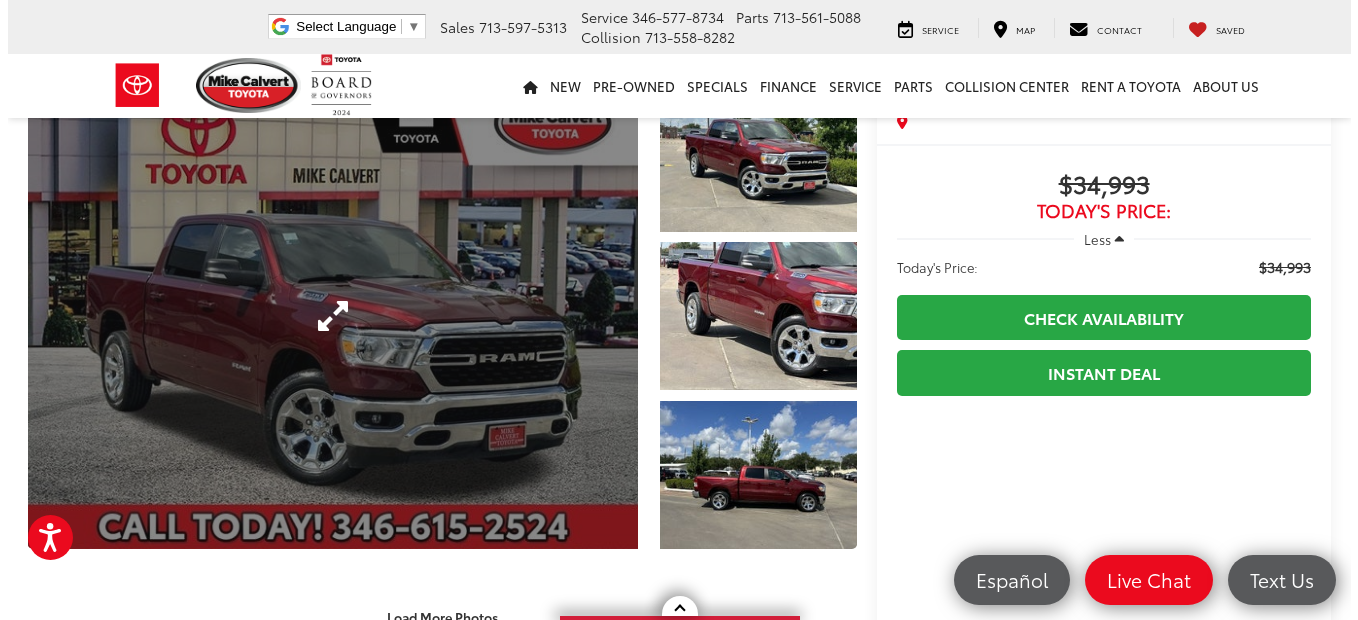 scroll, scrollTop: 0, scrollLeft: 0, axis: both 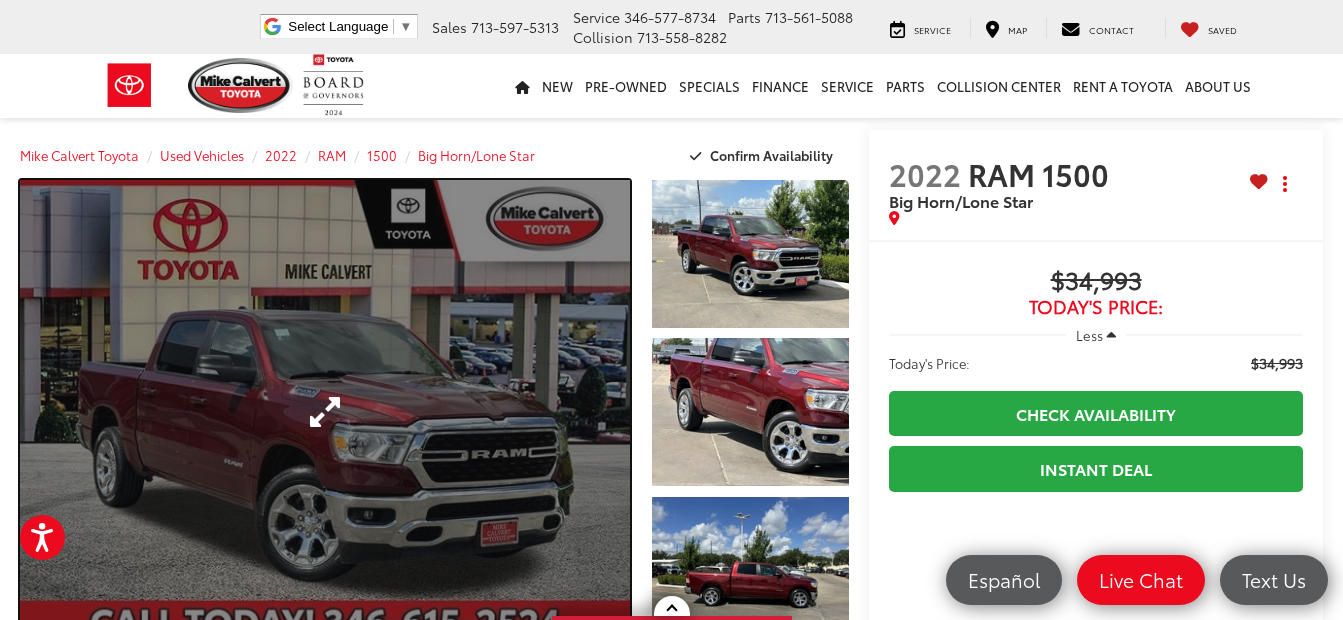 click at bounding box center [325, 412] 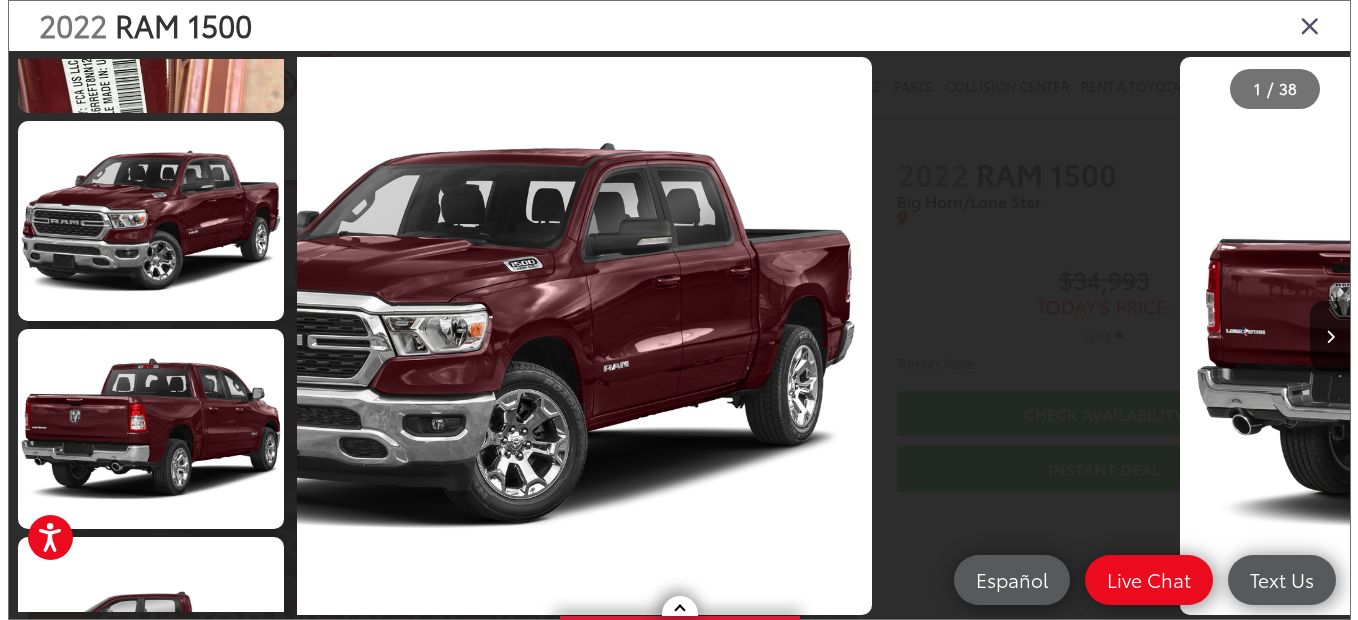 scroll, scrollTop: 0, scrollLeft: 0, axis: both 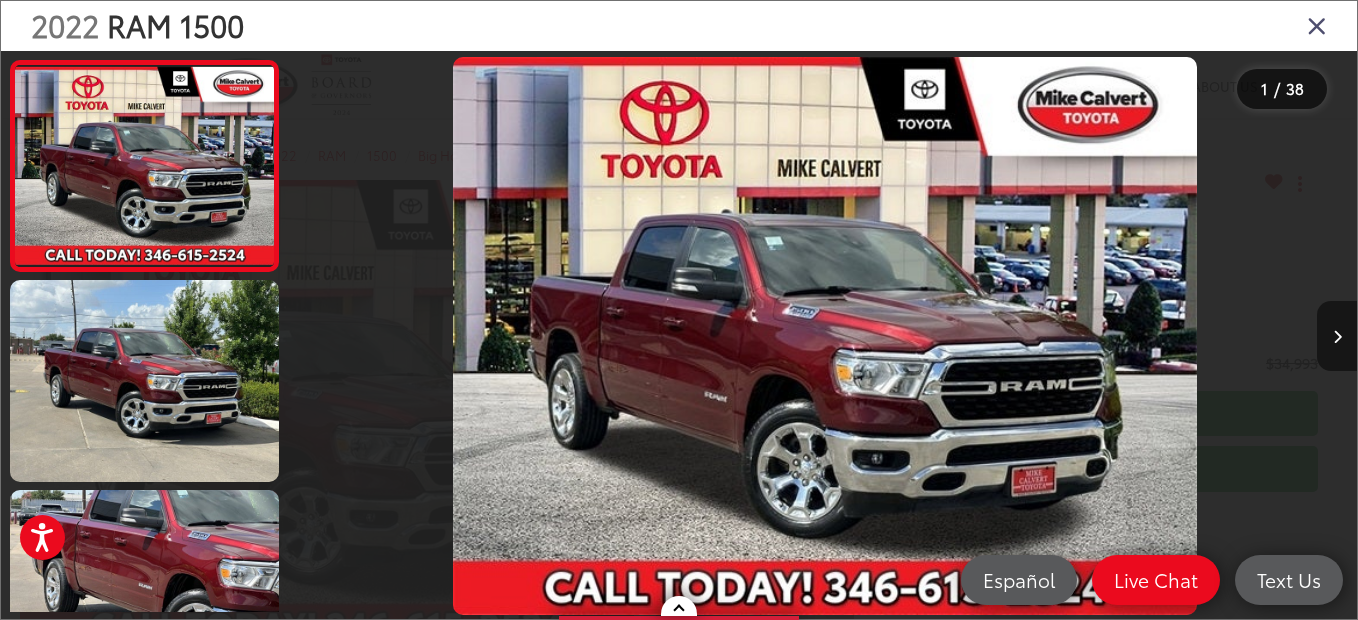 click at bounding box center [1337, 336] 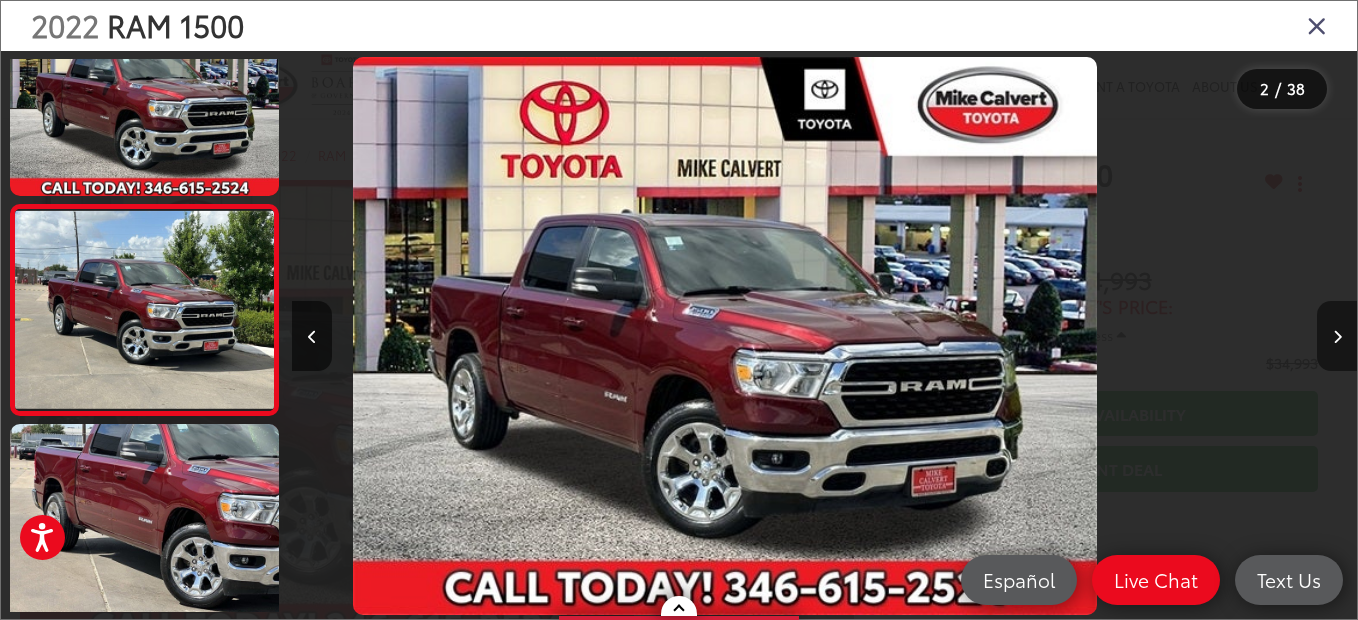 scroll, scrollTop: 98, scrollLeft: 0, axis: vertical 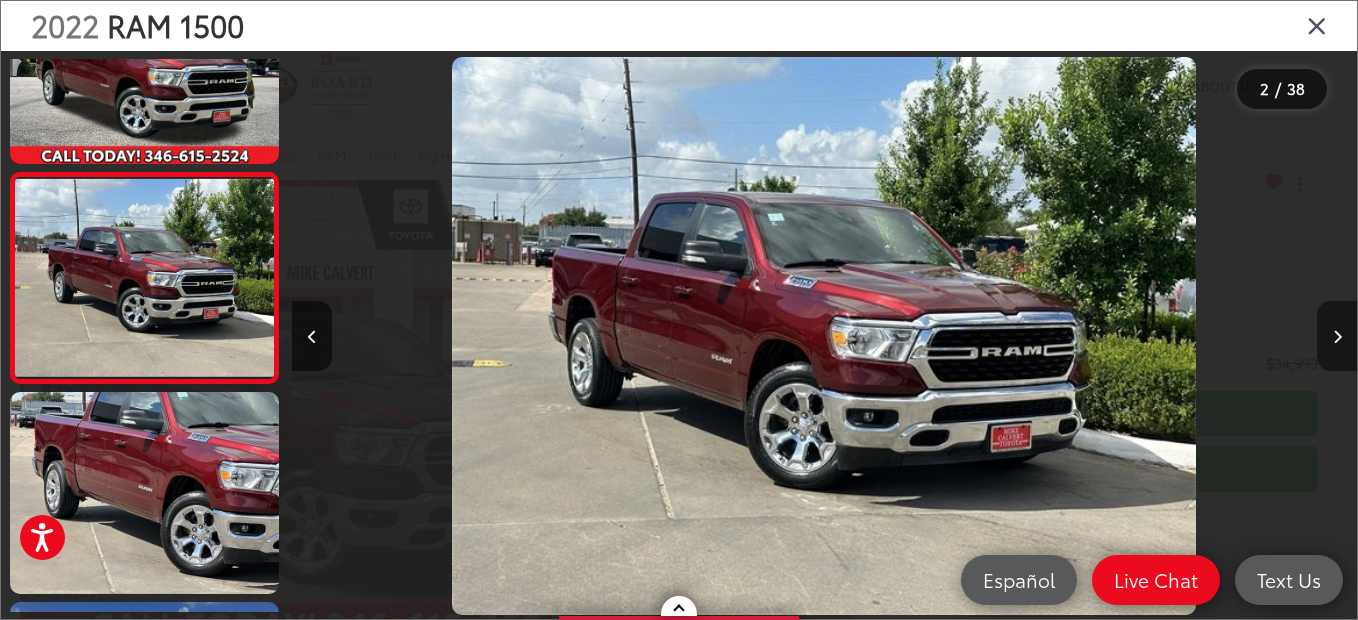 click at bounding box center (1337, 336) 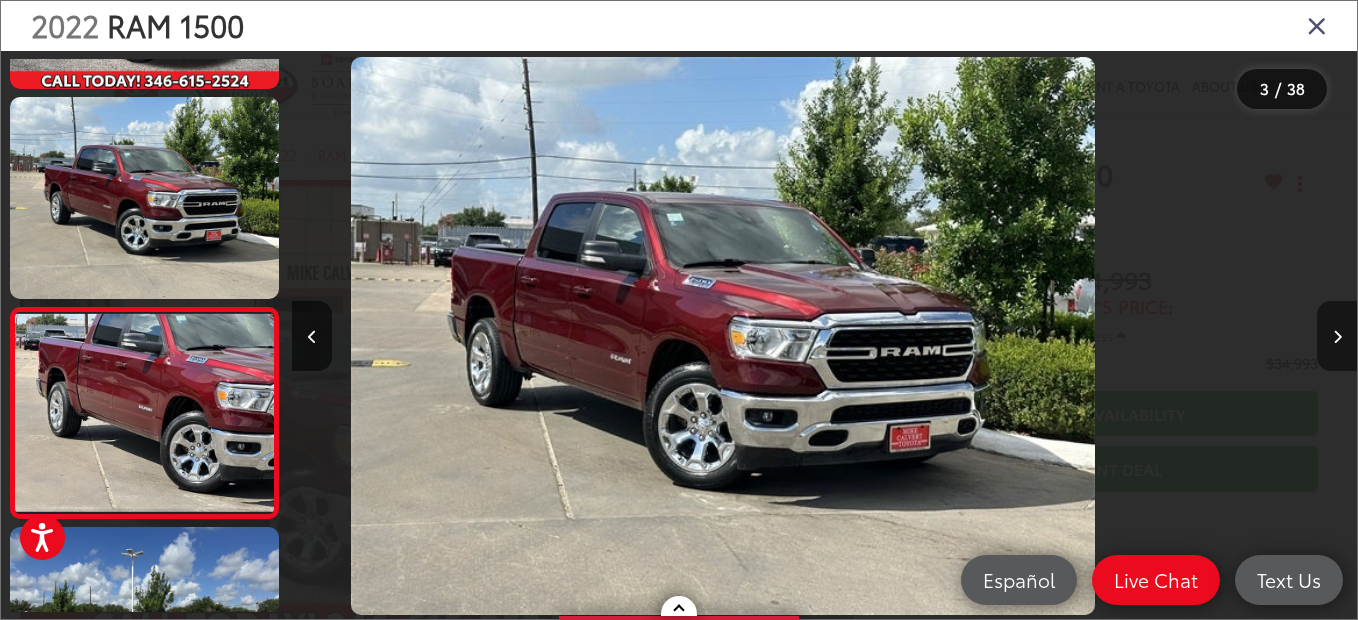 scroll, scrollTop: 304, scrollLeft: 0, axis: vertical 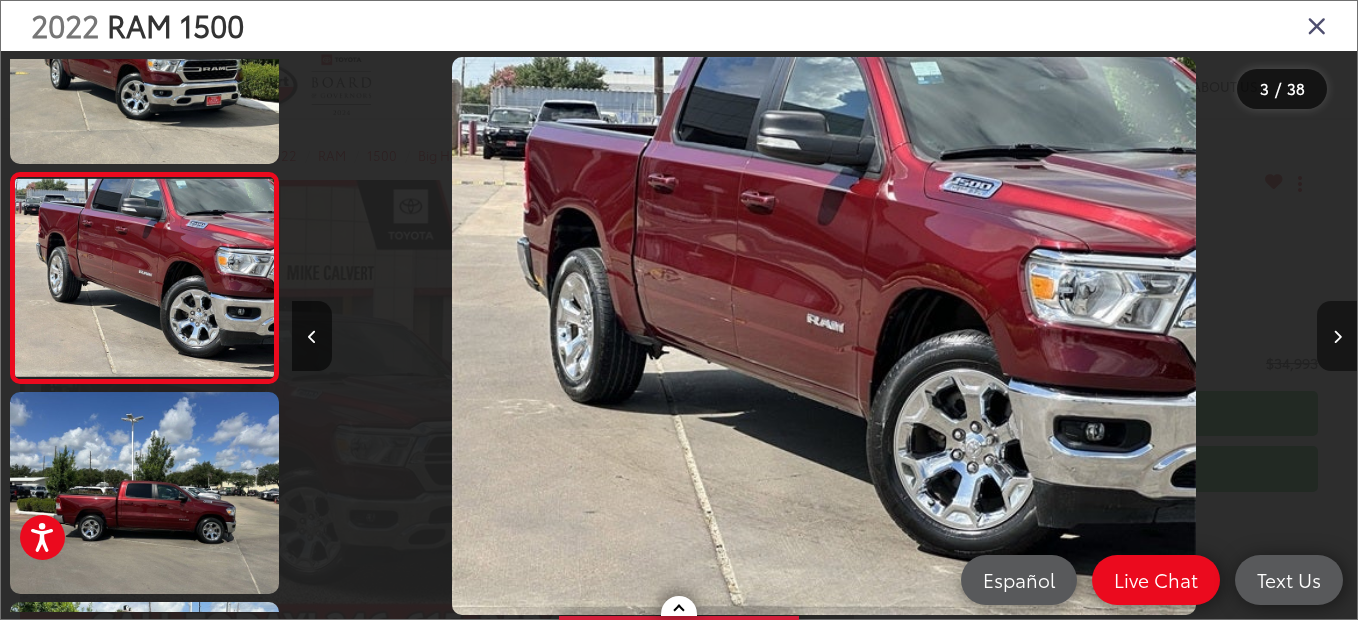 click at bounding box center [1337, 336] 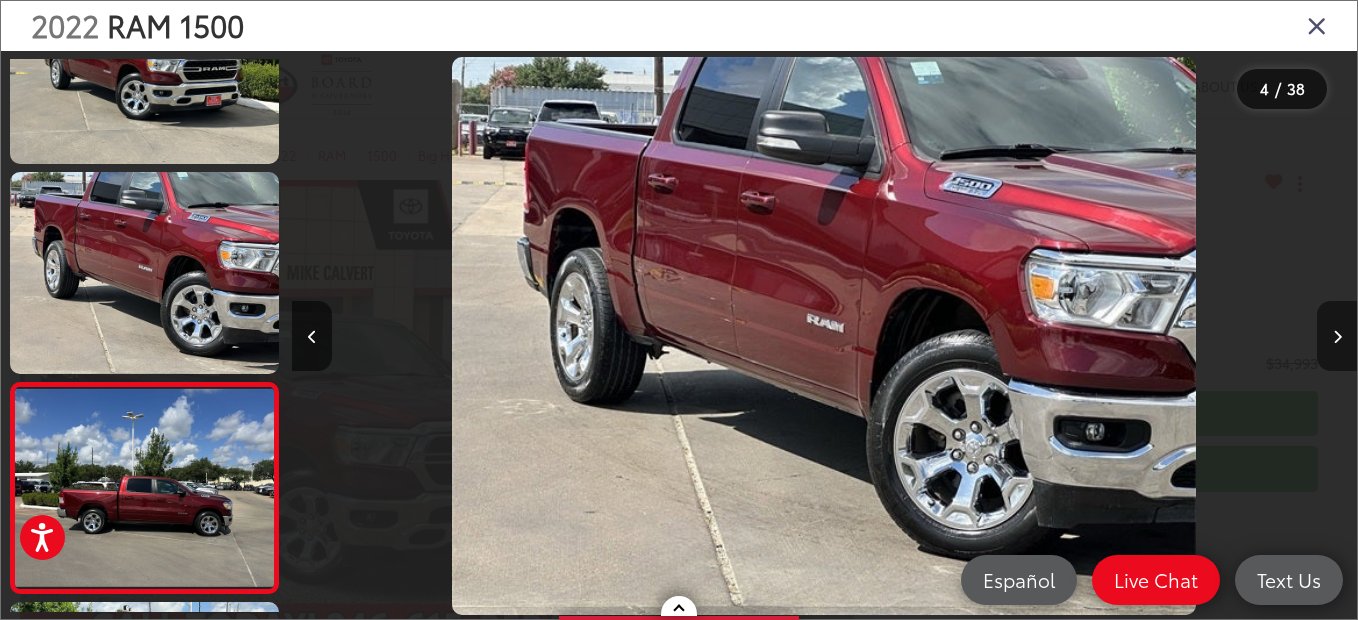 scroll, scrollTop: 0, scrollLeft: 2534, axis: horizontal 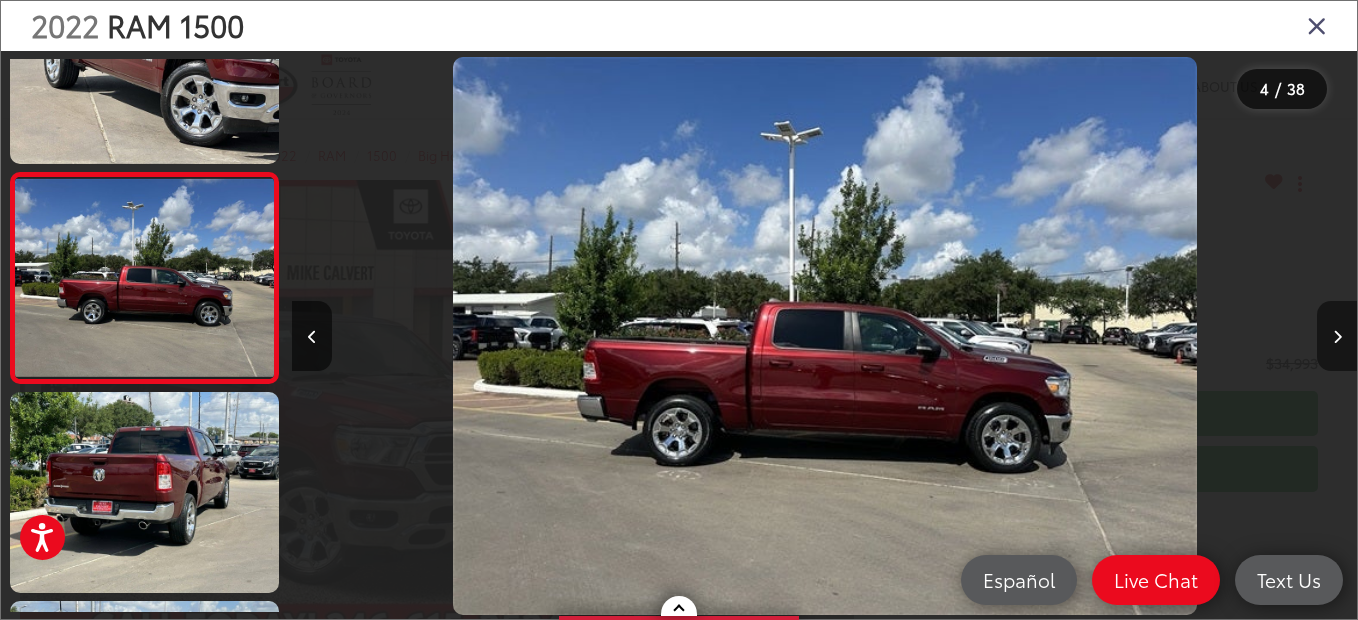 click at bounding box center [1337, 336] 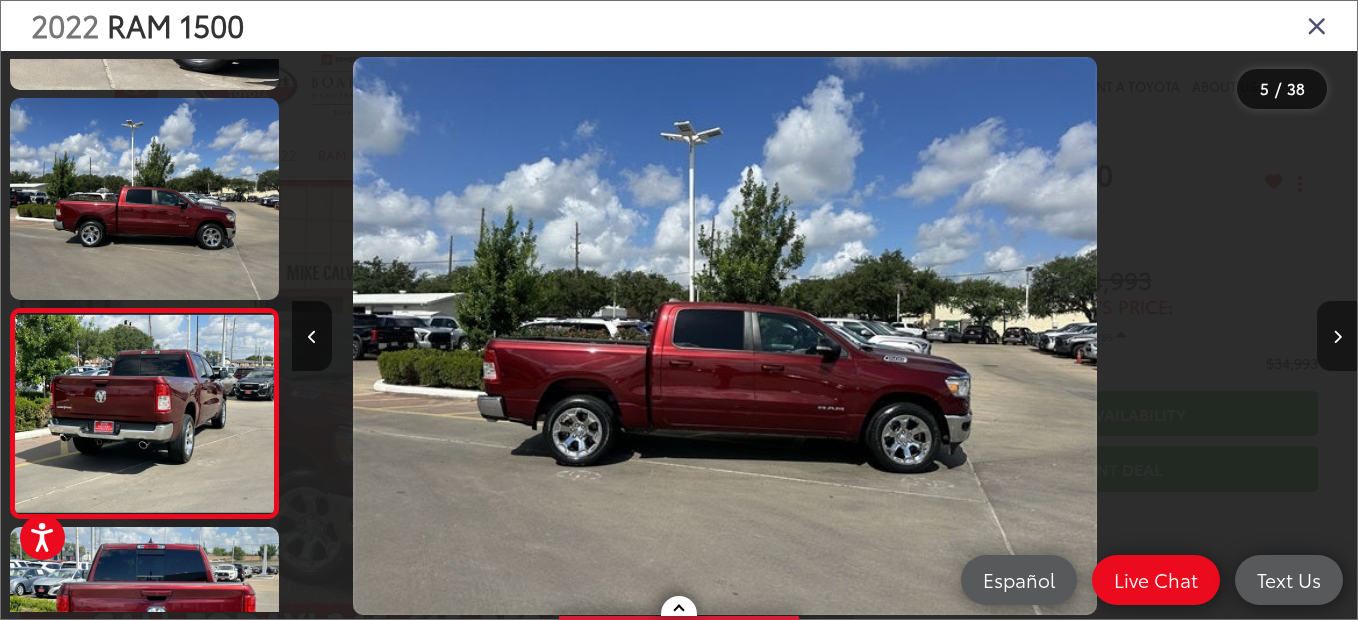 scroll, scrollTop: 728, scrollLeft: 0, axis: vertical 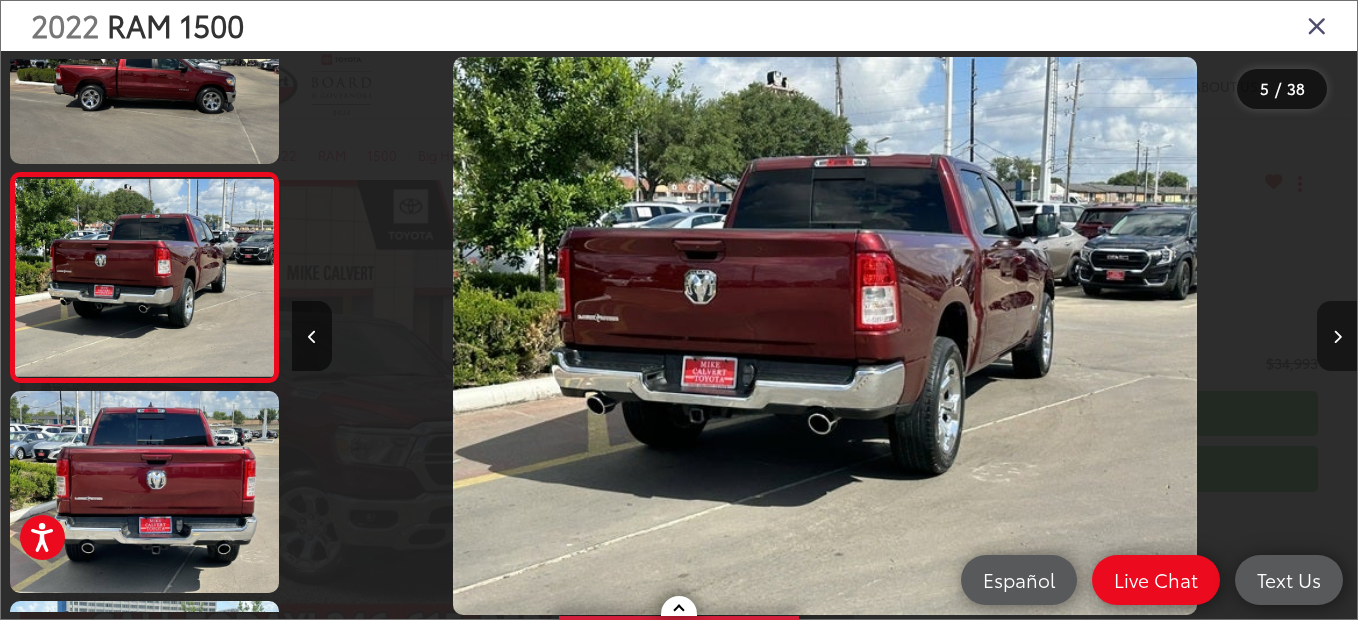click at bounding box center (1337, 337) 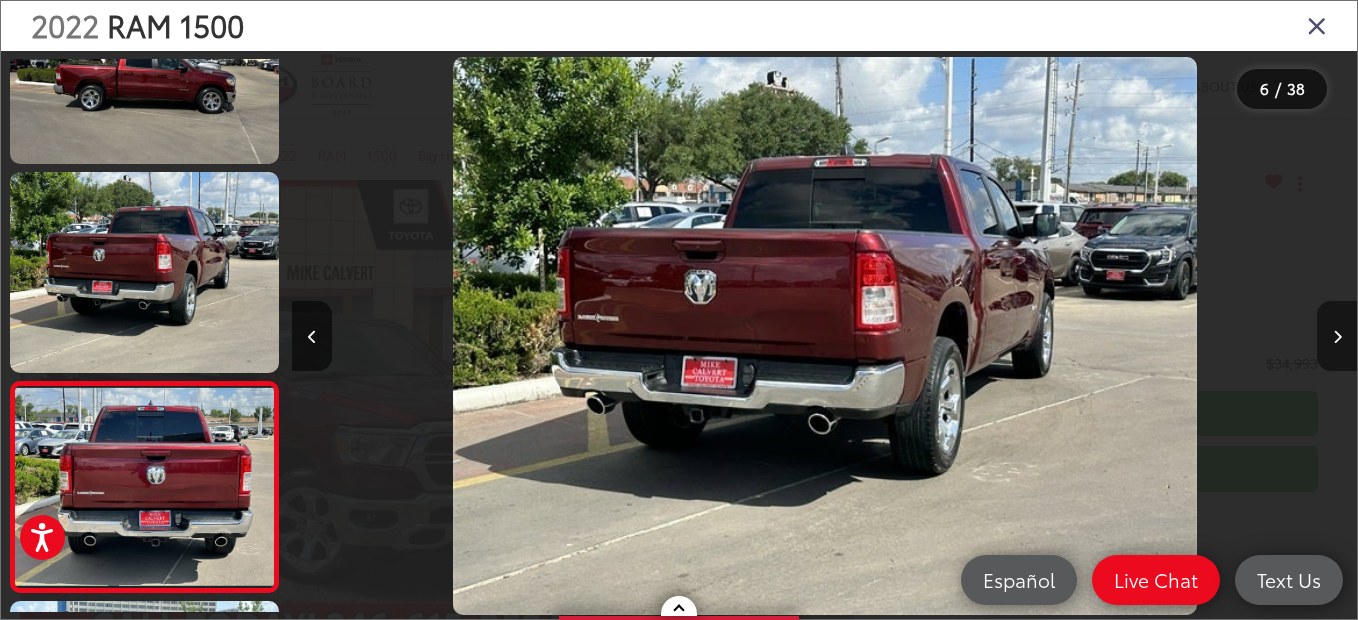 scroll, scrollTop: 0, scrollLeft: 4663, axis: horizontal 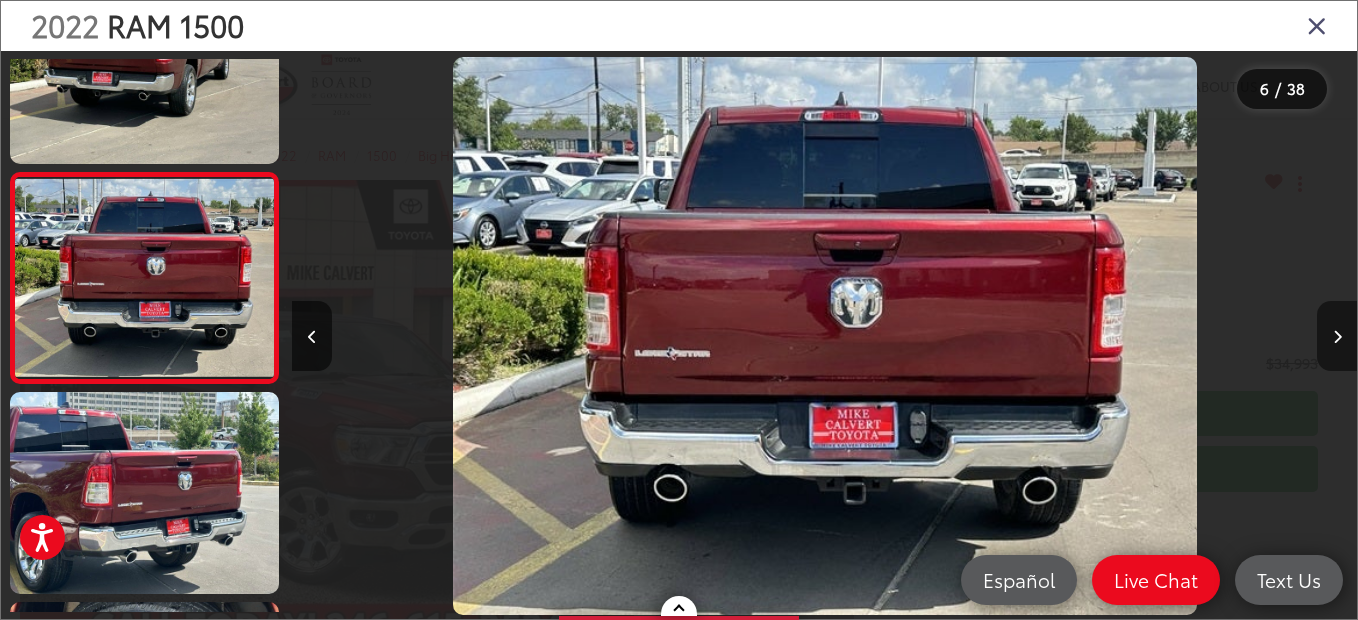 click at bounding box center (1337, 337) 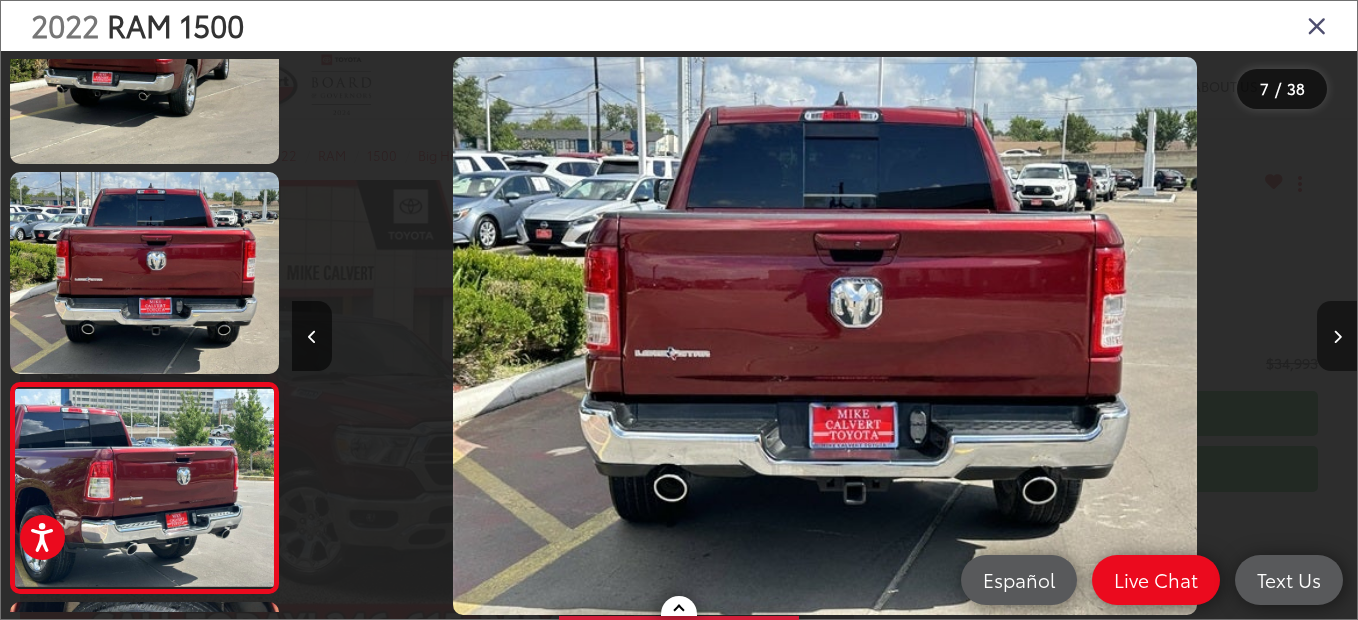 scroll, scrollTop: 0, scrollLeft: 5729, axis: horizontal 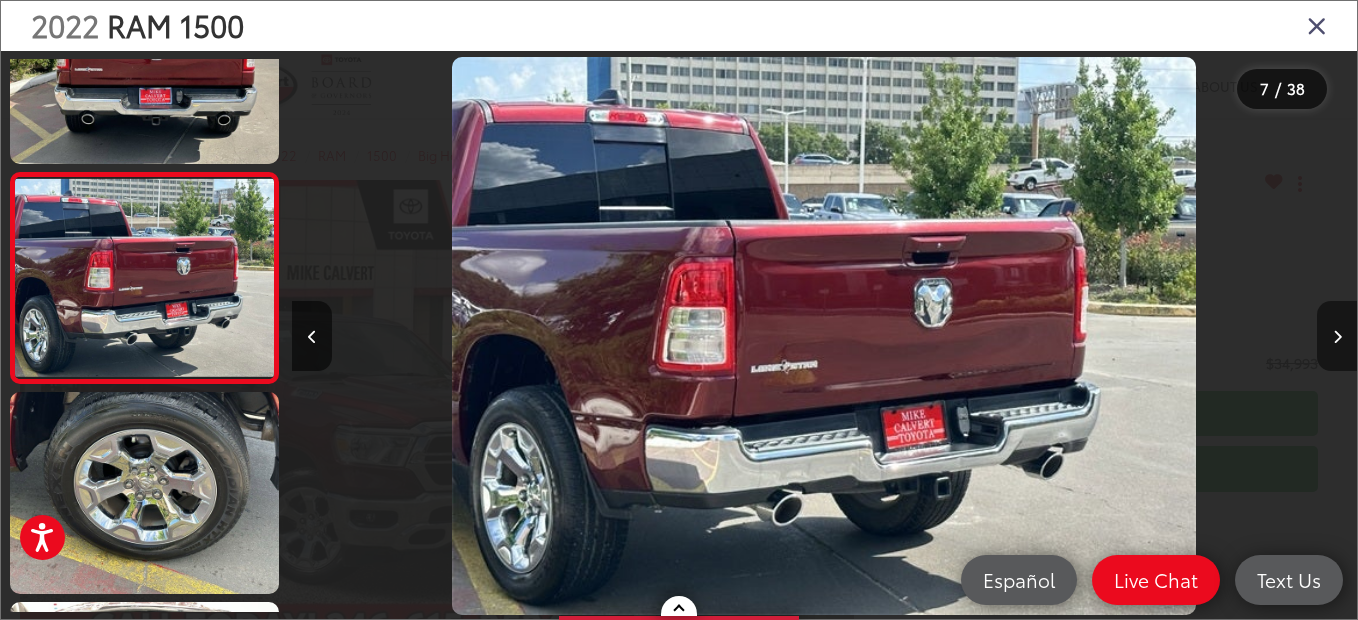 click at bounding box center [1337, 337] 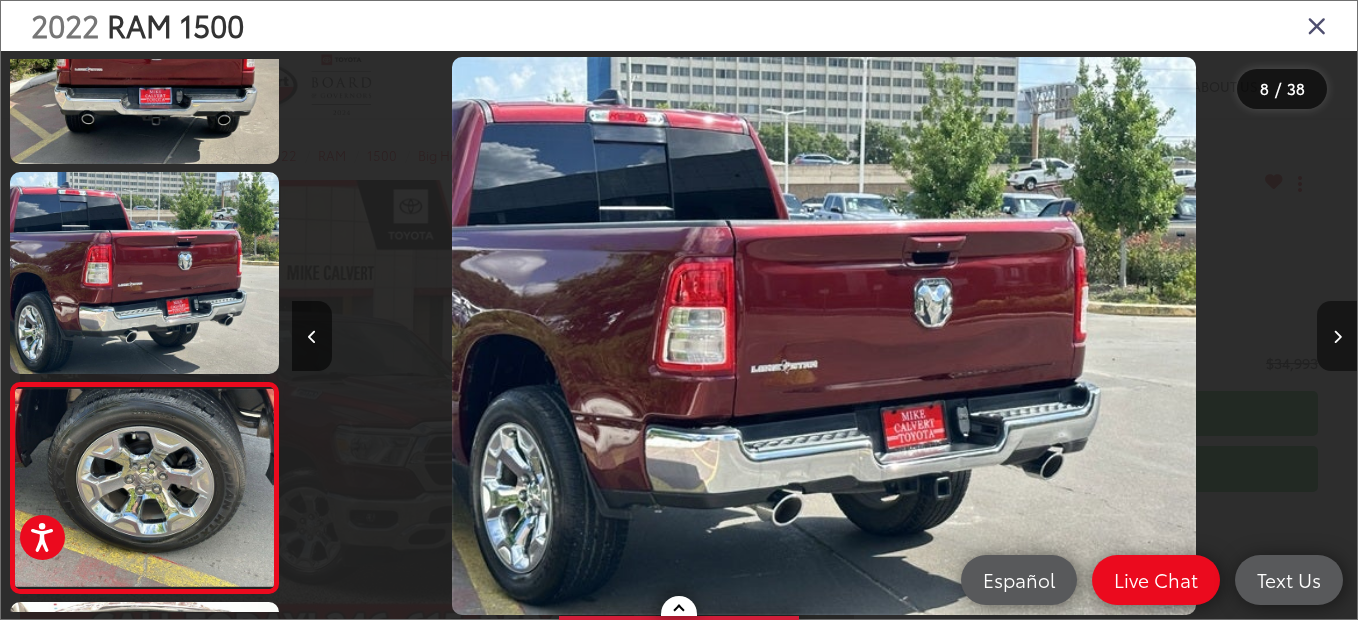 scroll, scrollTop: 0, scrollLeft: 6490, axis: horizontal 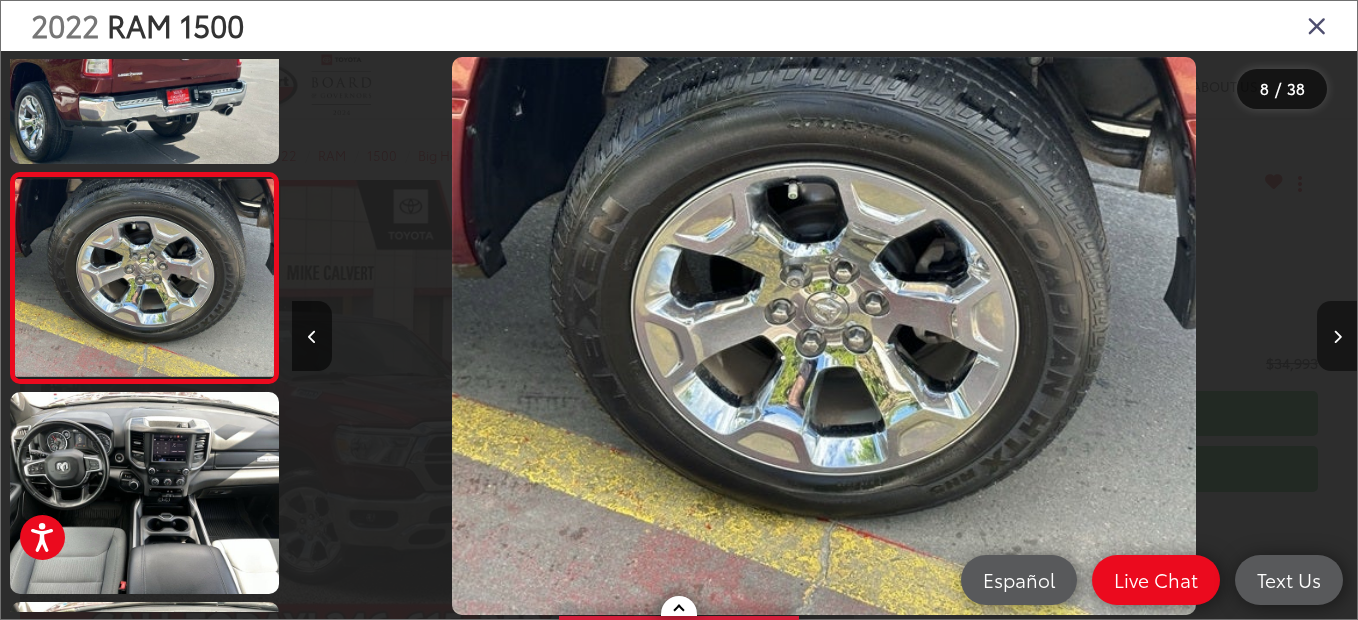 click at bounding box center (1337, 337) 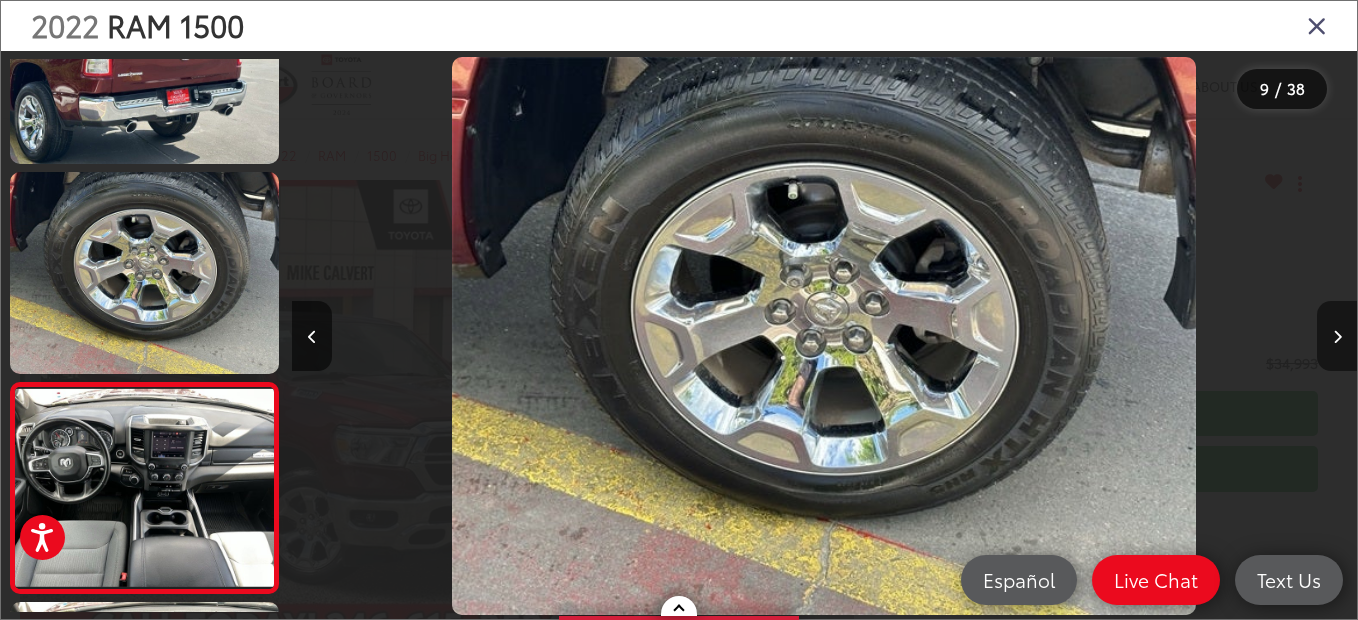 scroll, scrollTop: 0, scrollLeft: 7860, axis: horizontal 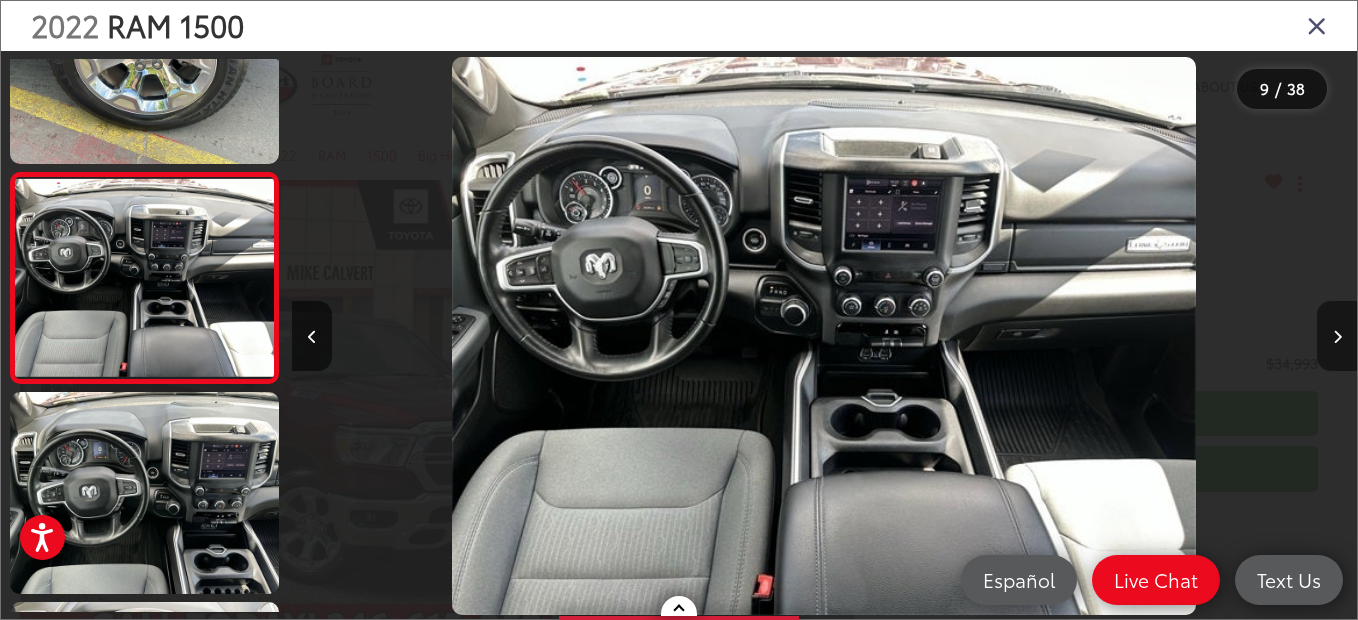 click at bounding box center (1337, 337) 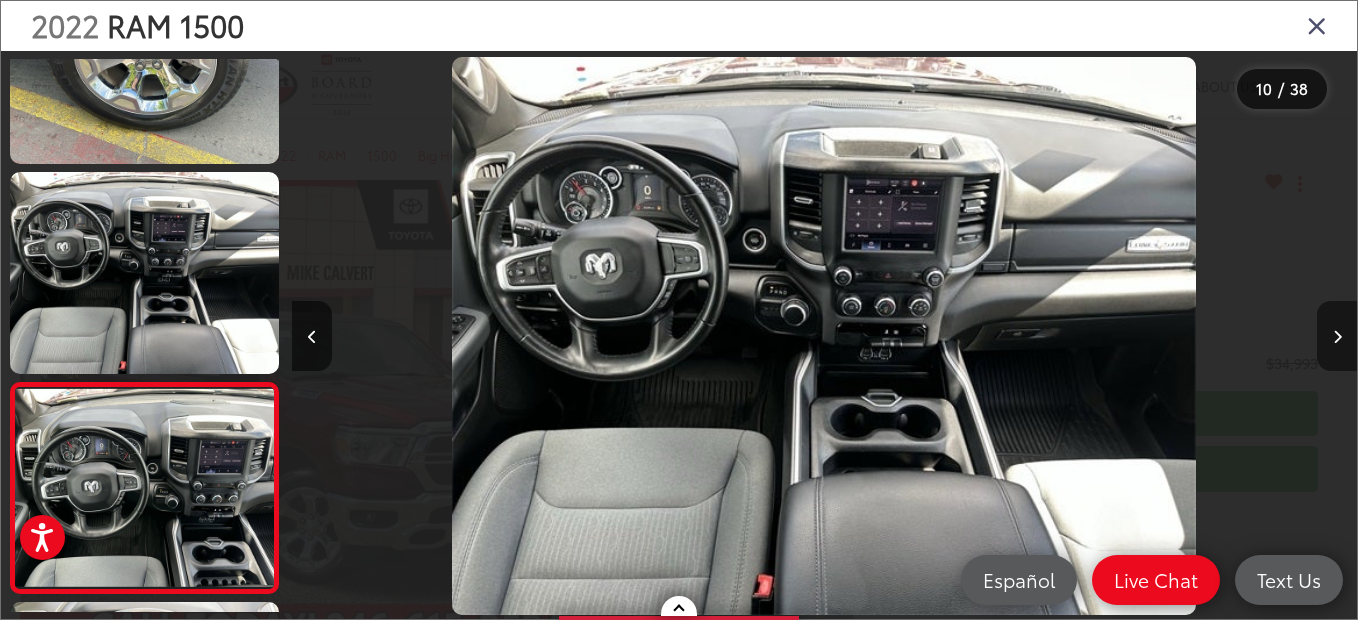 scroll, scrollTop: 0, scrollLeft: 8871, axis: horizontal 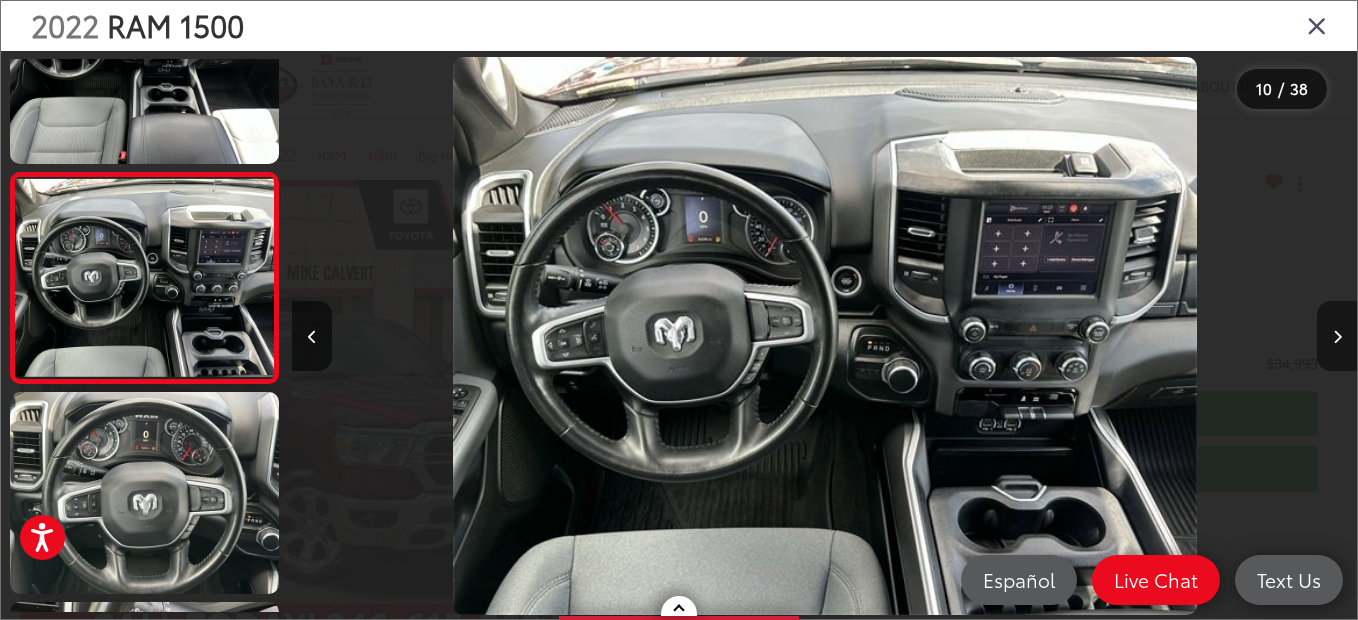 click at bounding box center (1337, 337) 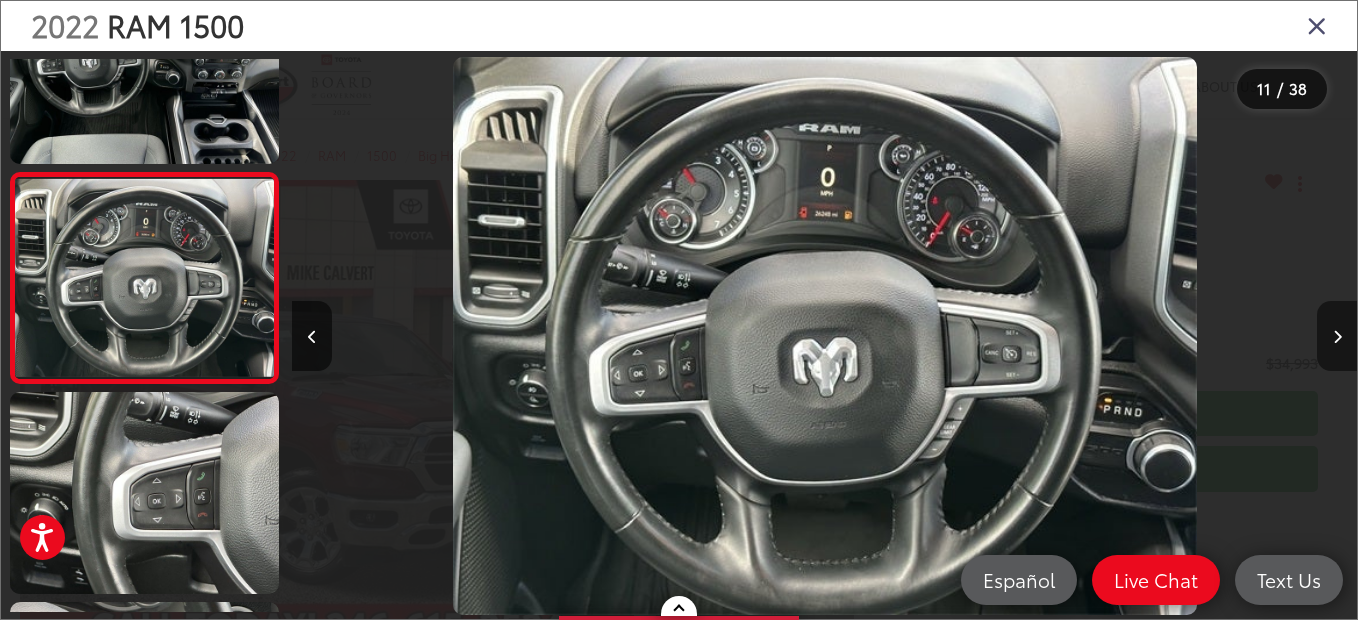 click at bounding box center [1337, 337] 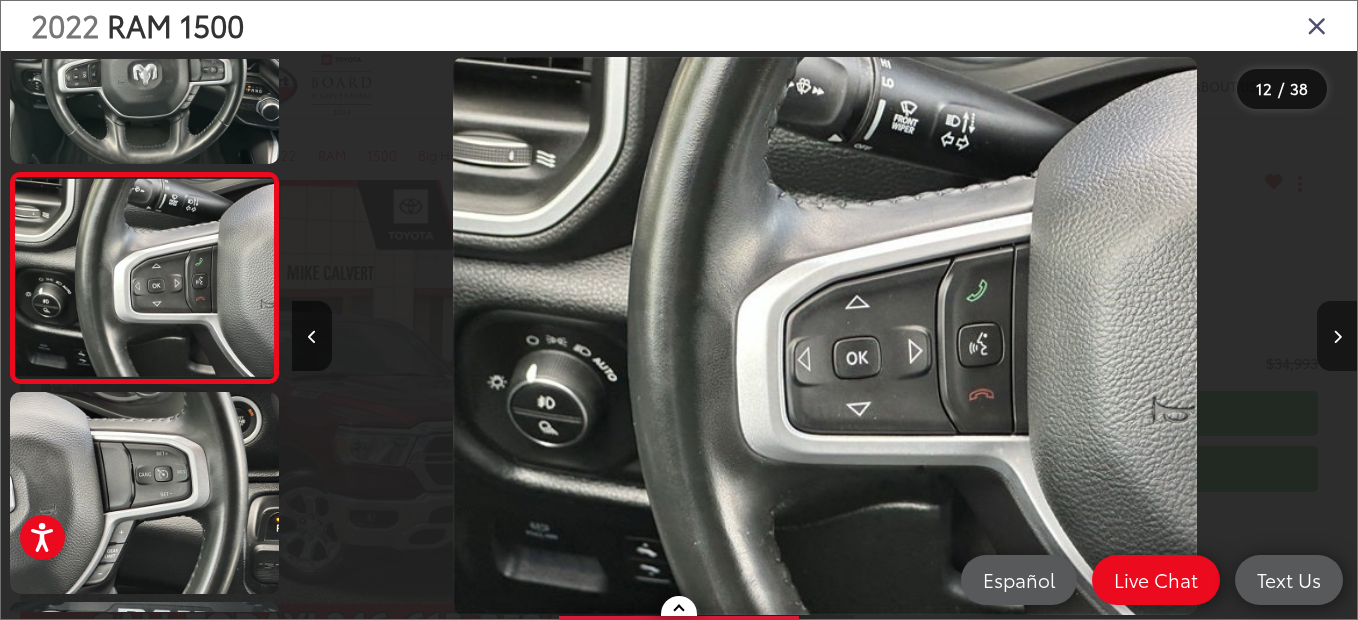 click at bounding box center (1337, 337) 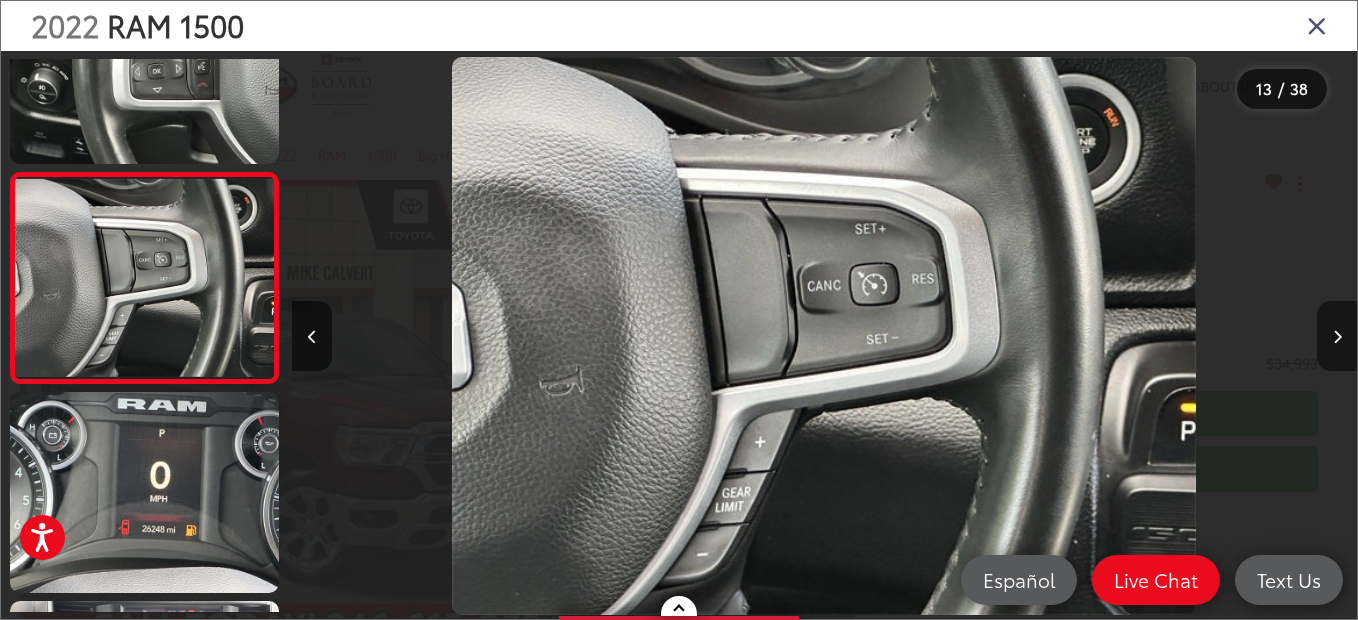 click at bounding box center [1337, 337] 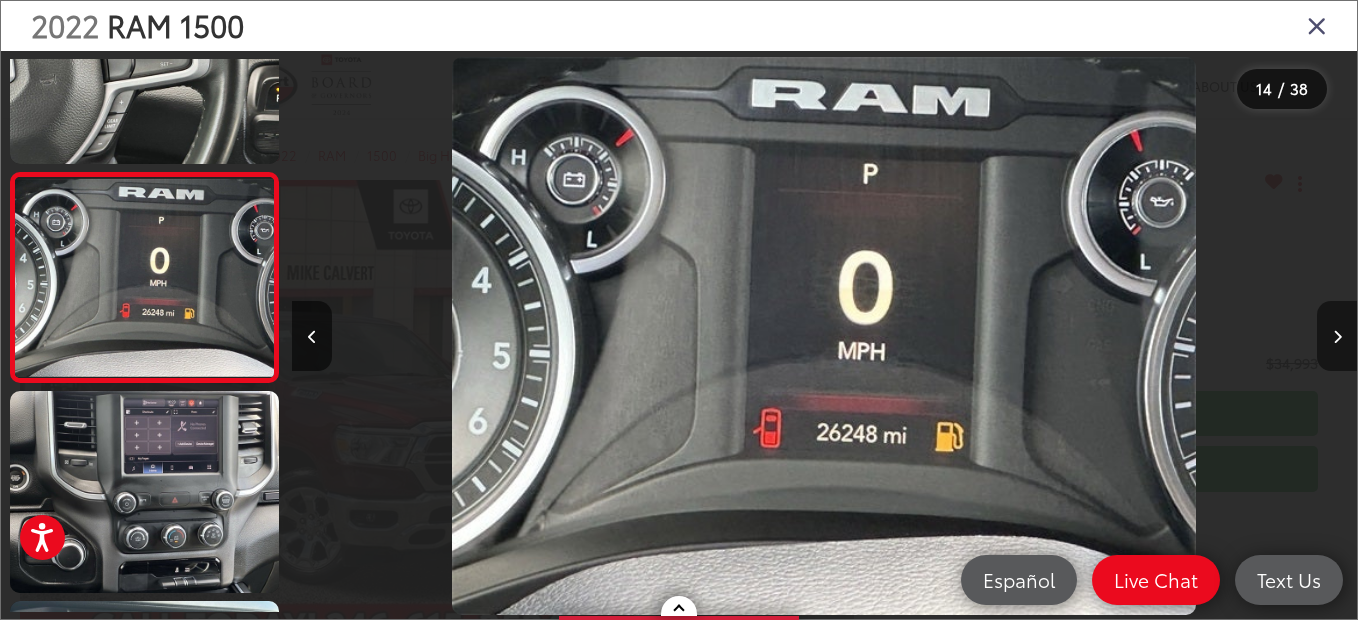 click at bounding box center (1337, 337) 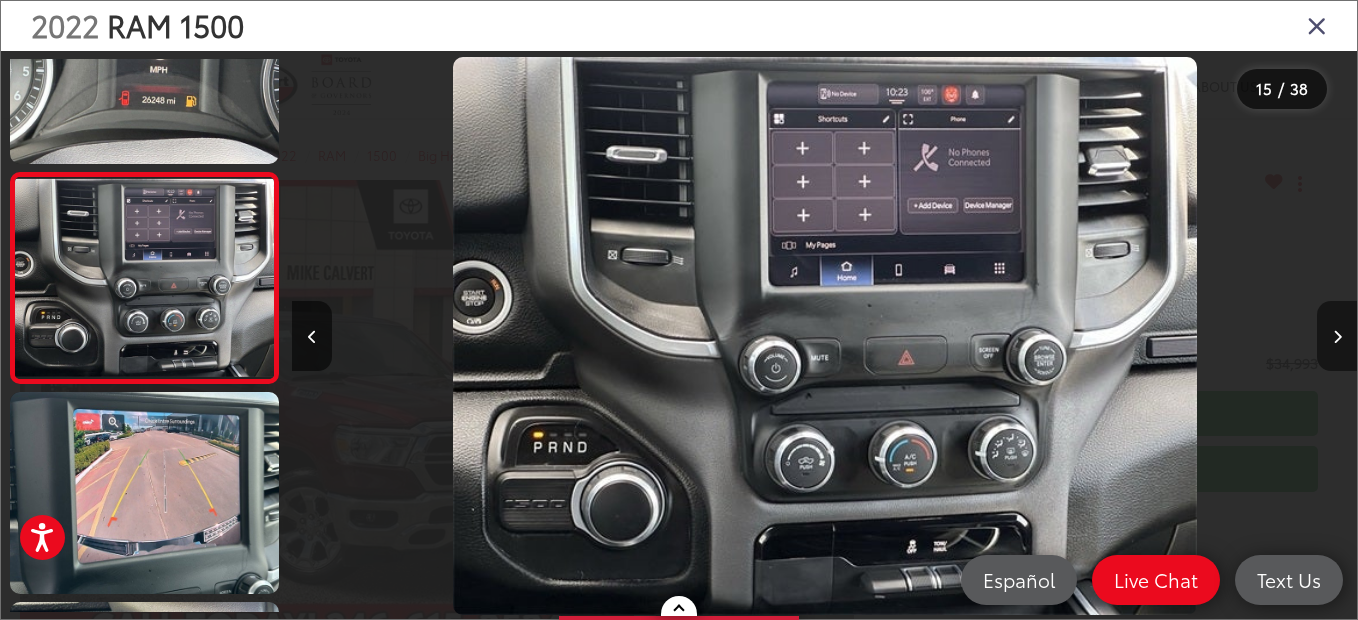 click at bounding box center [1337, 337] 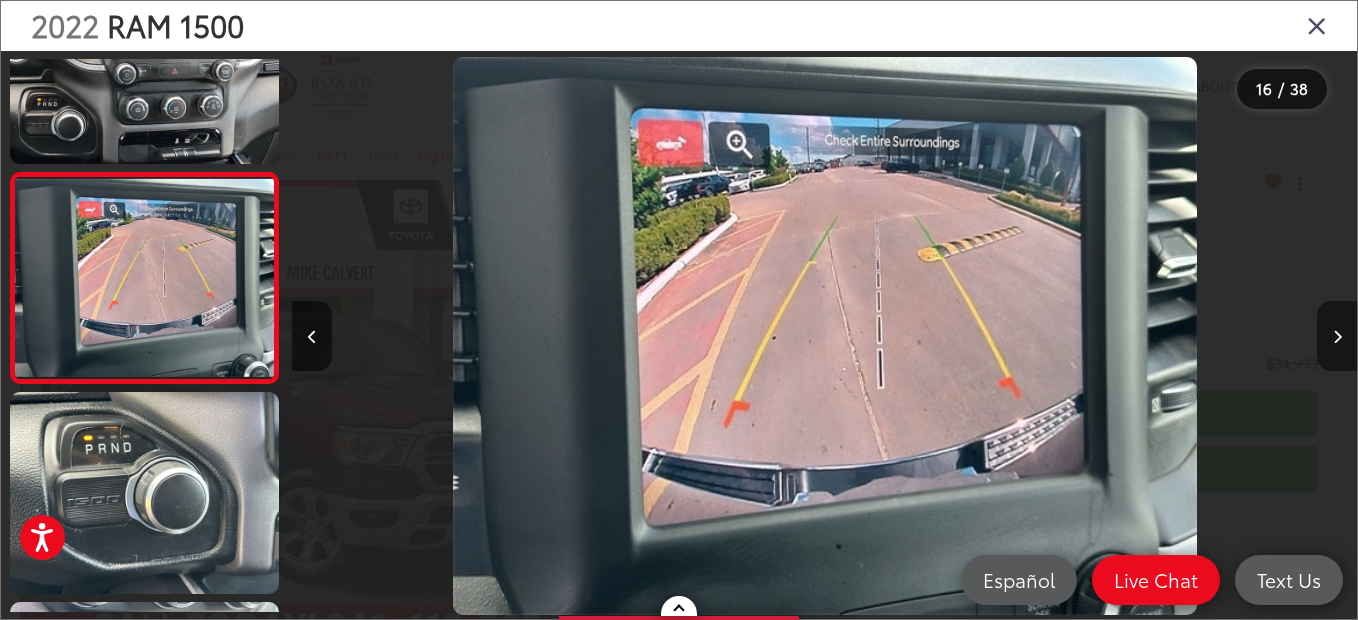 click at bounding box center (1337, 337) 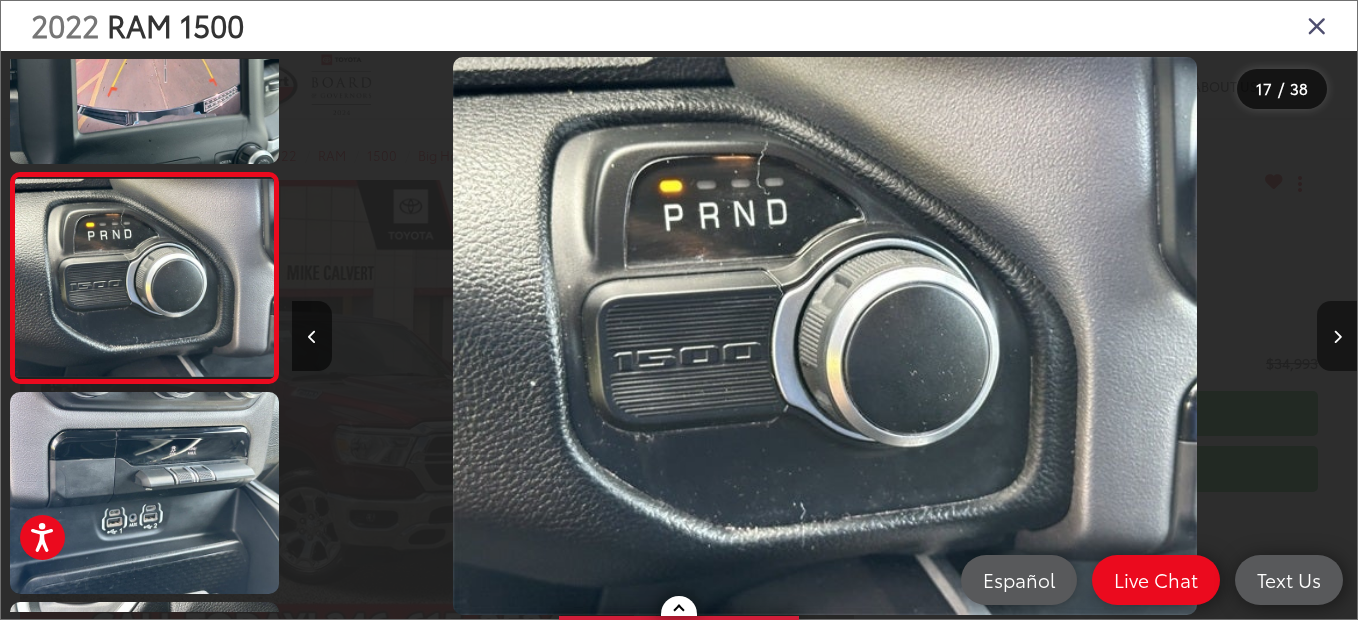click at bounding box center (1337, 337) 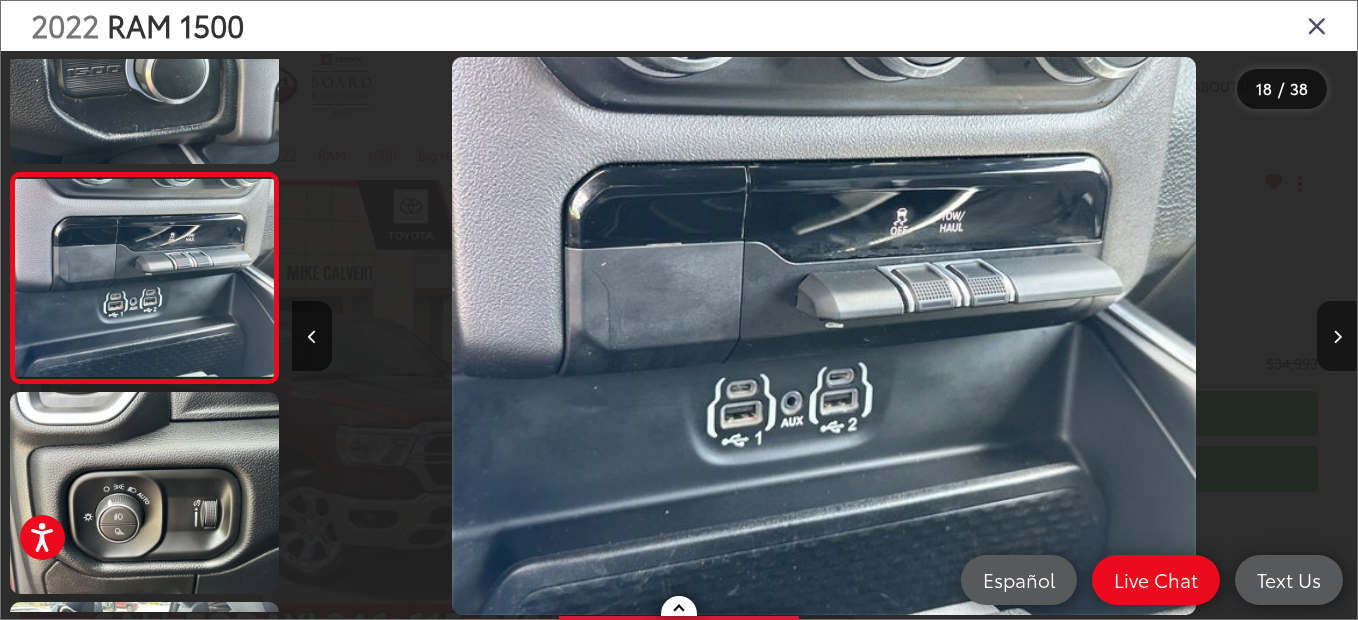 click at bounding box center [1337, 337] 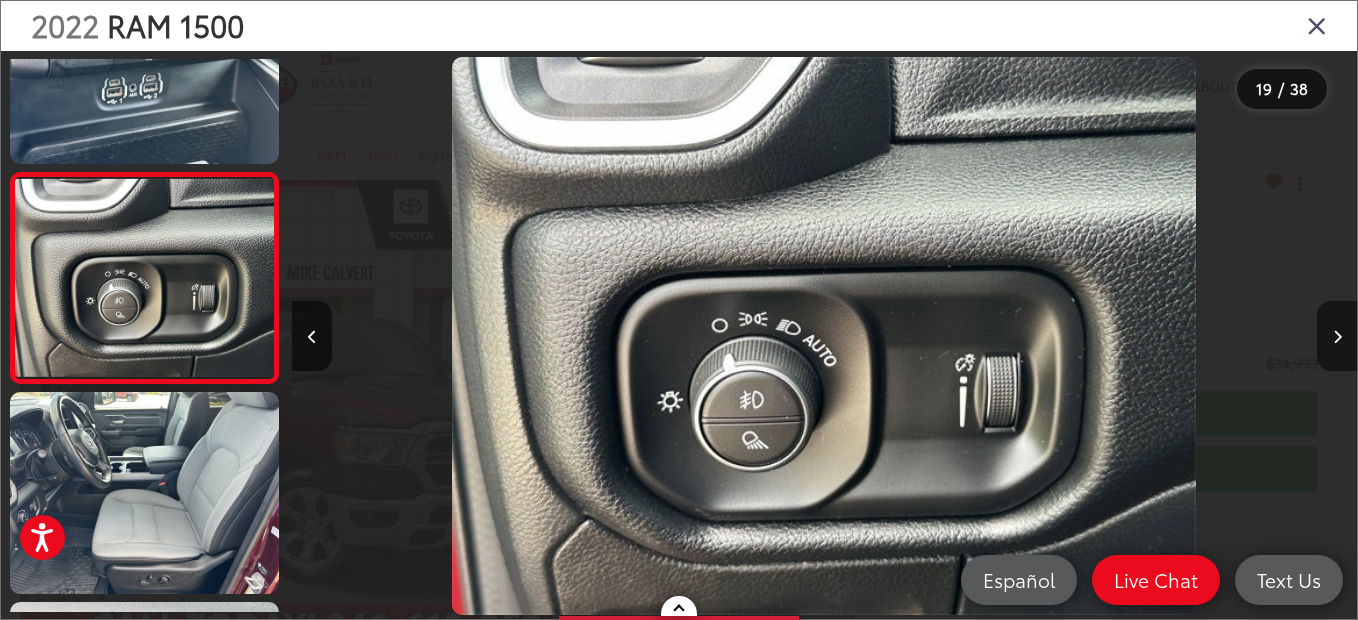 click at bounding box center [1337, 337] 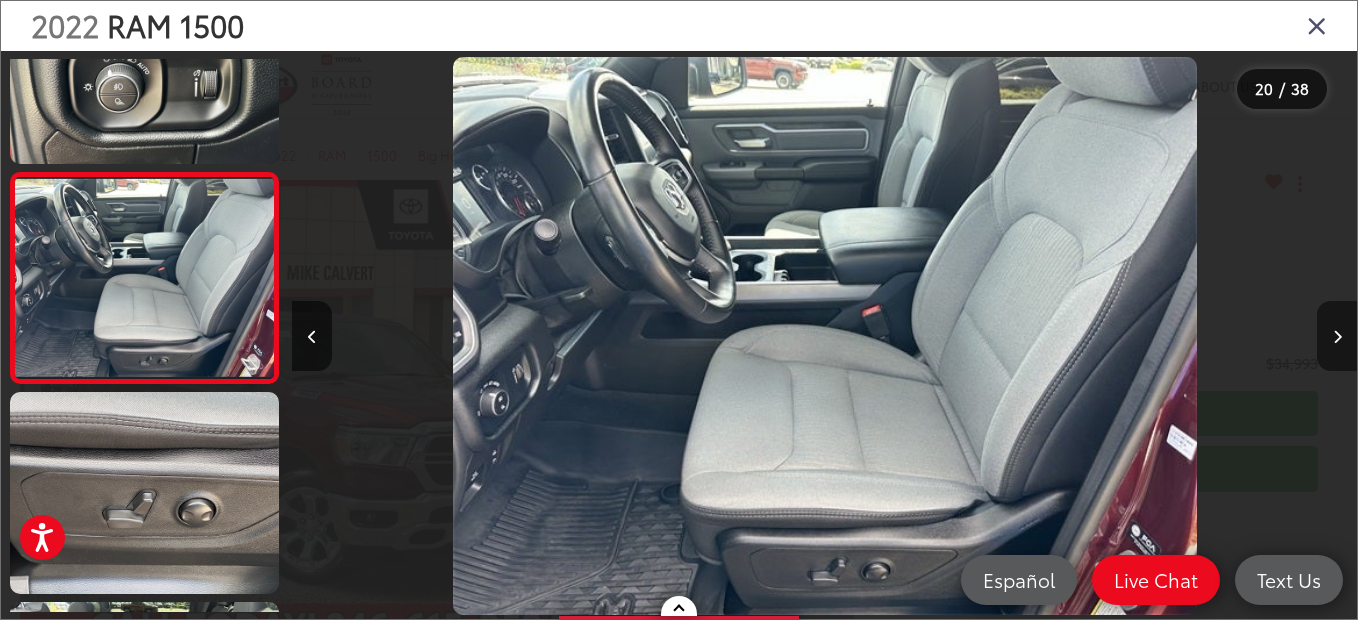 click at bounding box center [1337, 337] 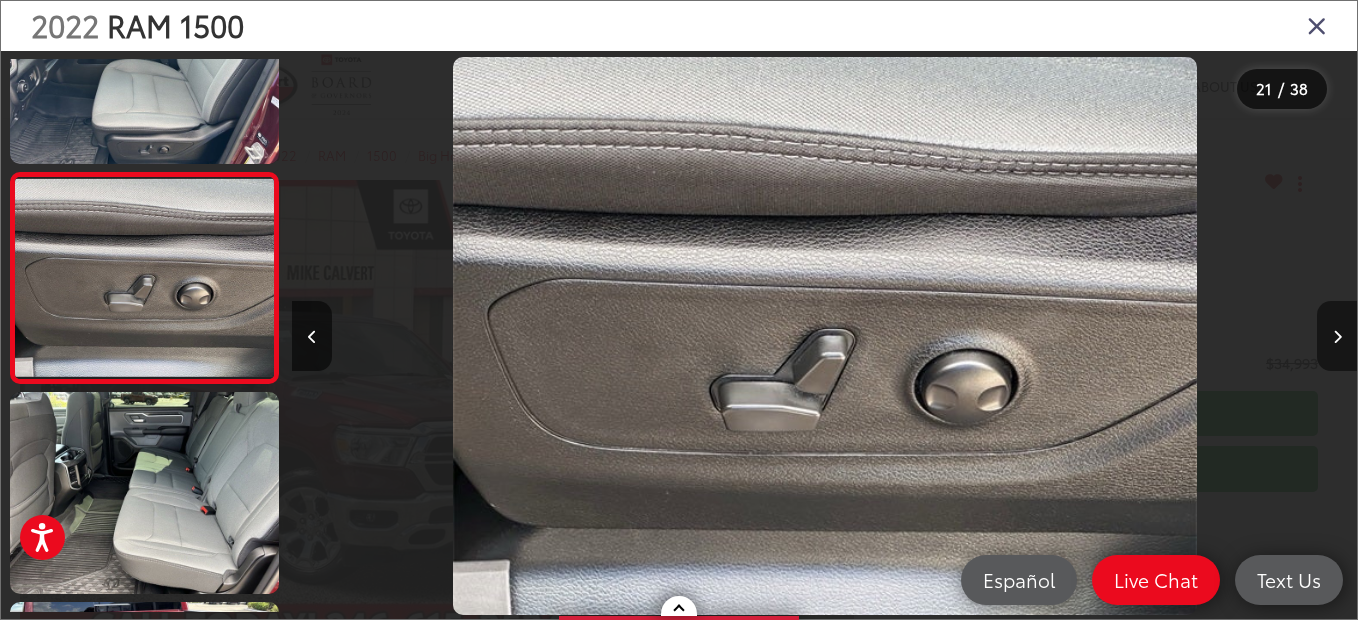 click at bounding box center (1337, 337) 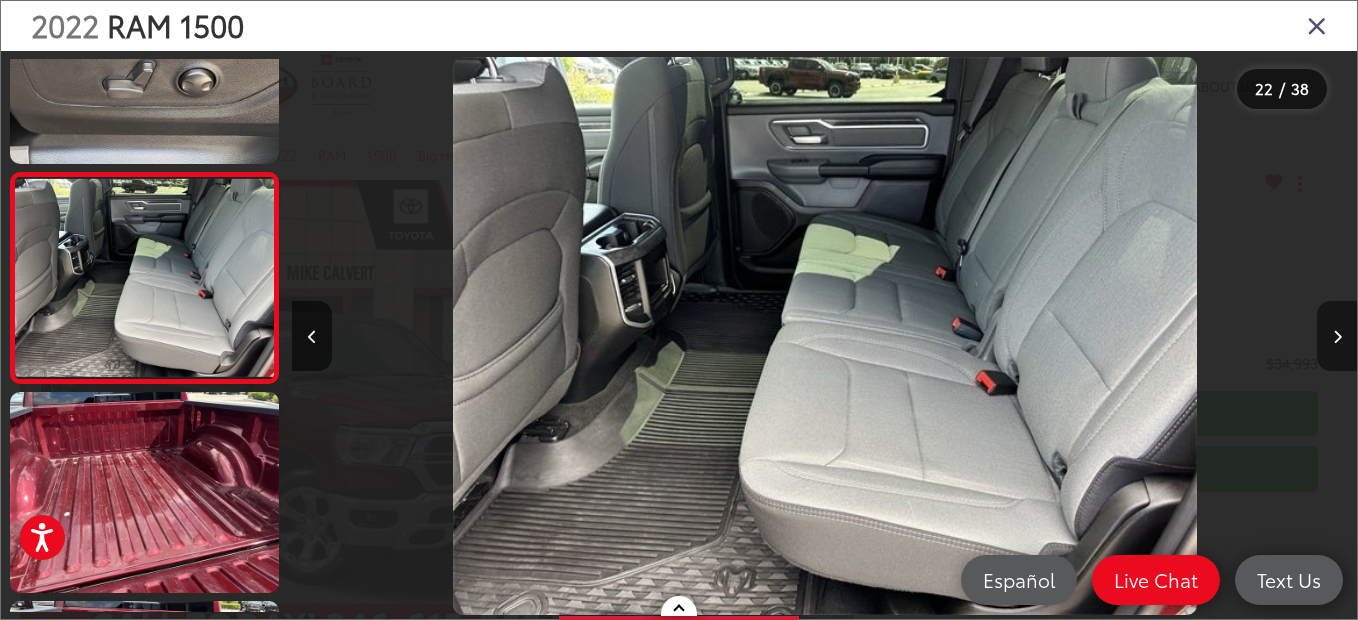 click at bounding box center [1337, 337] 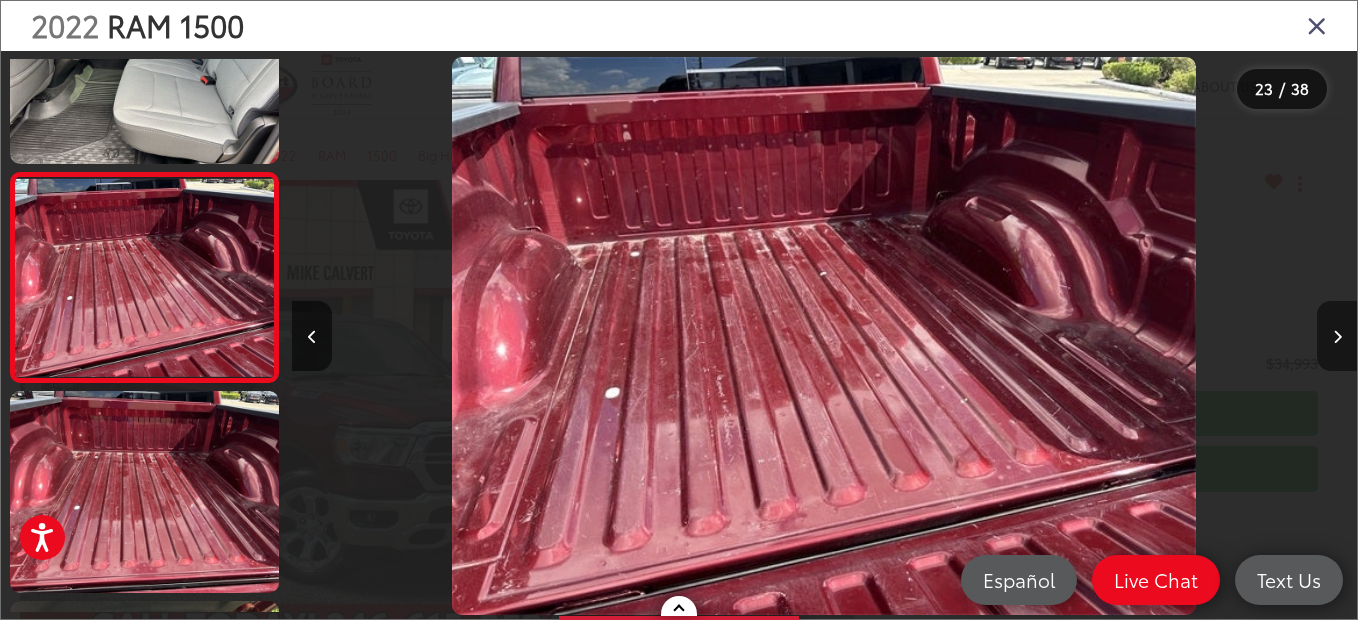 click at bounding box center [1337, 337] 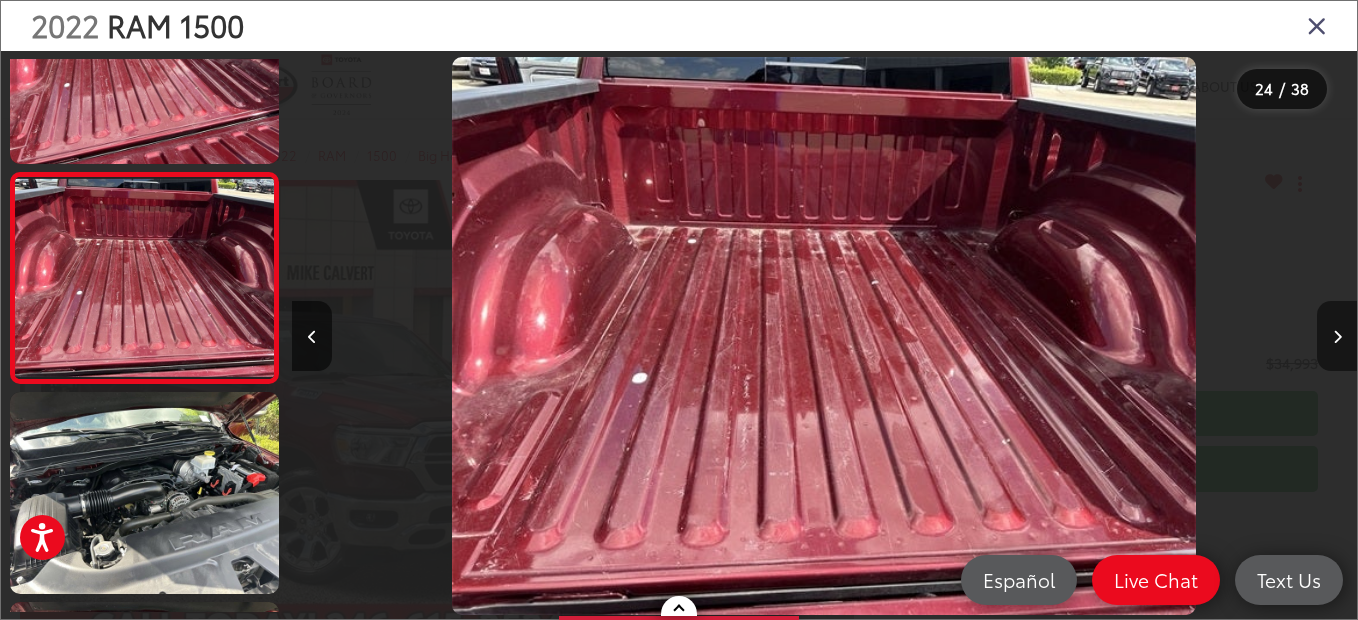 click at bounding box center [1337, 337] 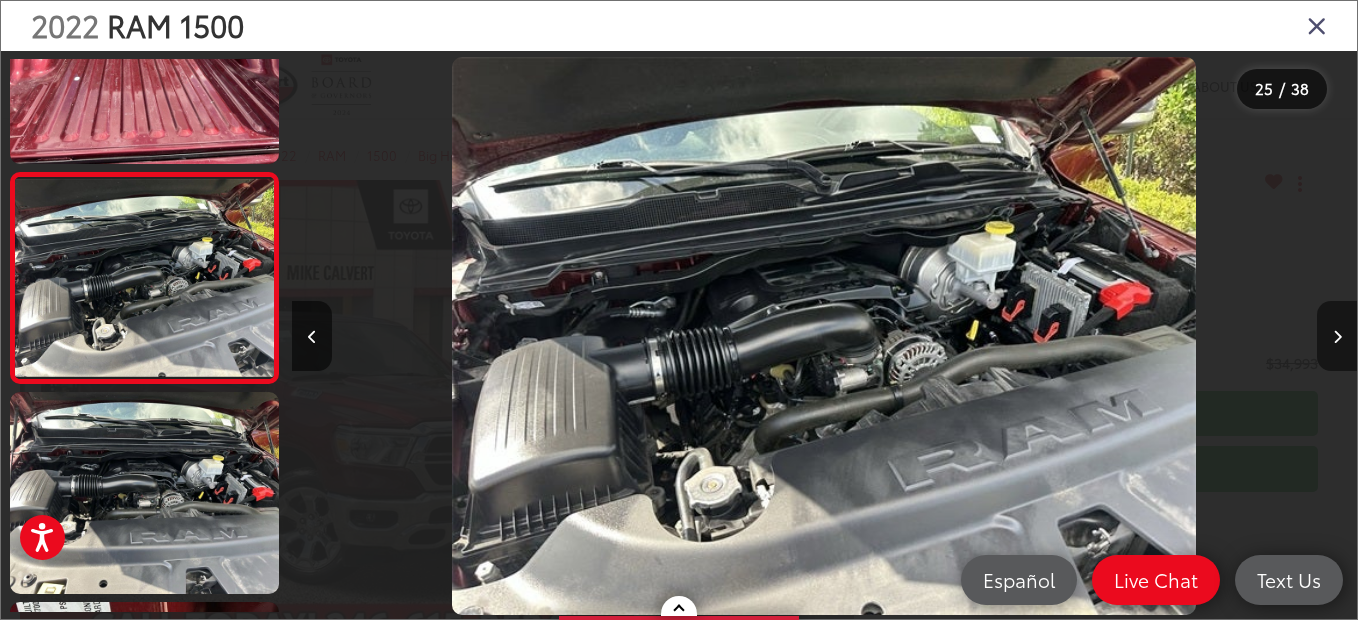 click at bounding box center (1337, 337) 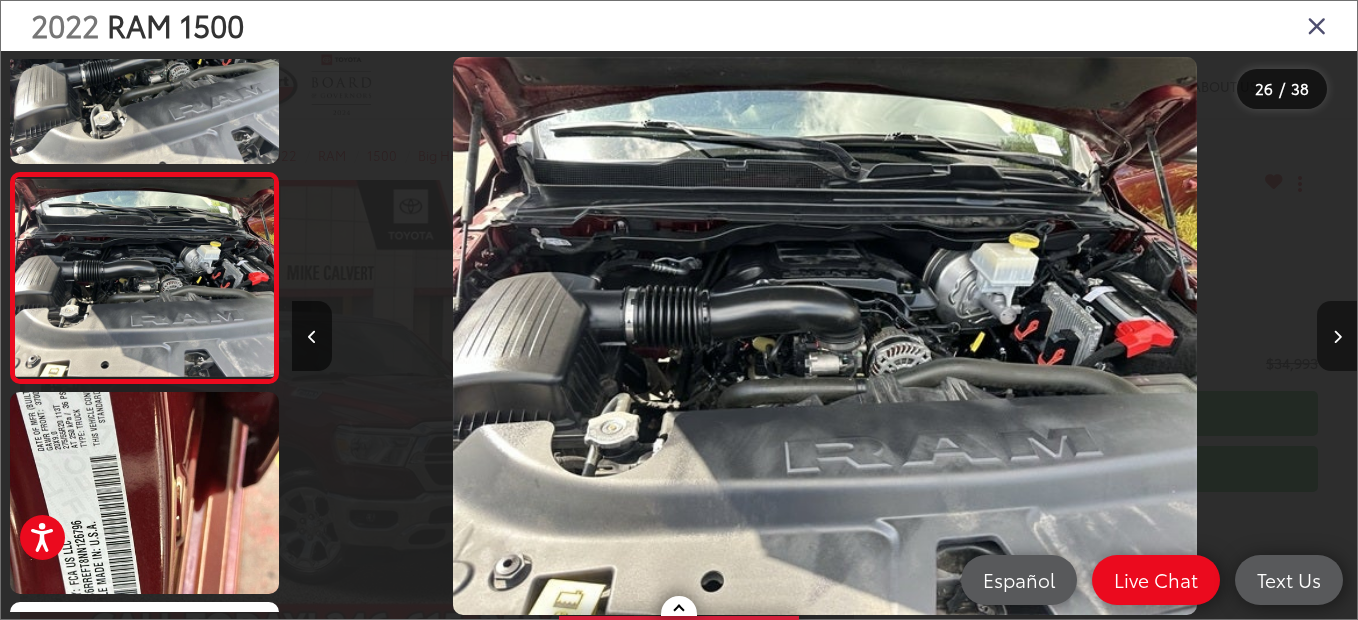 click at bounding box center (1337, 337) 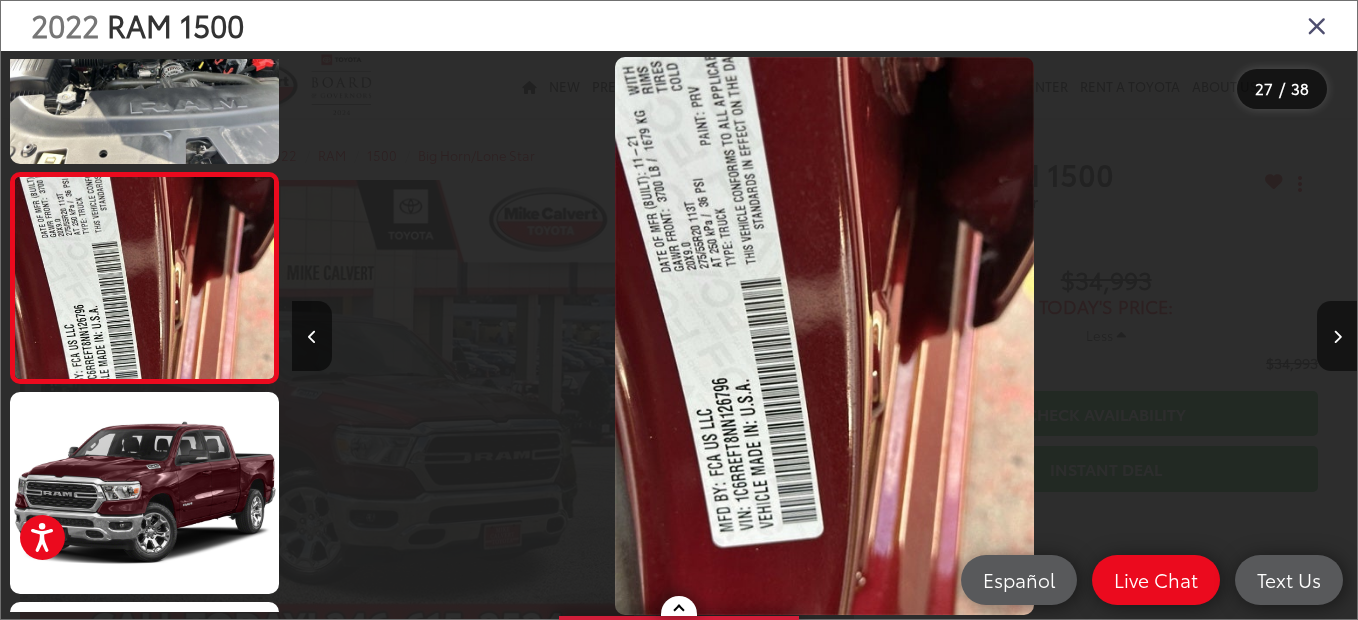 click at bounding box center [1317, 25] 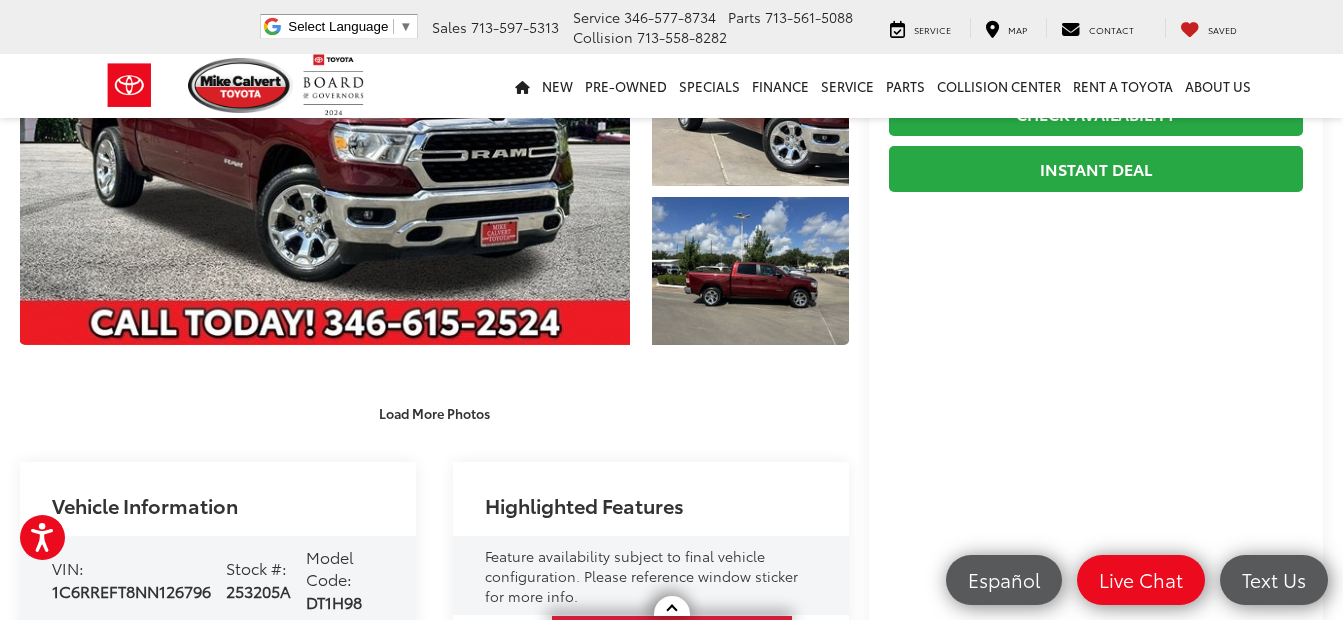 scroll, scrollTop: 0, scrollLeft: 0, axis: both 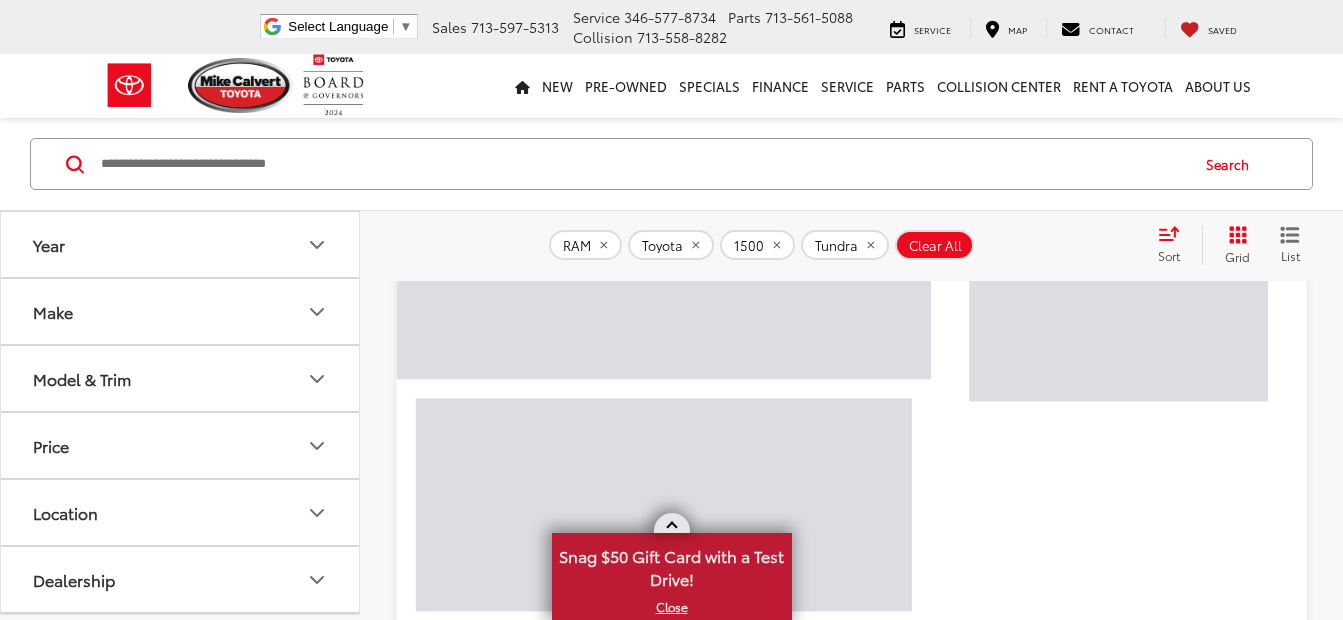 click at bounding box center (671, 527) 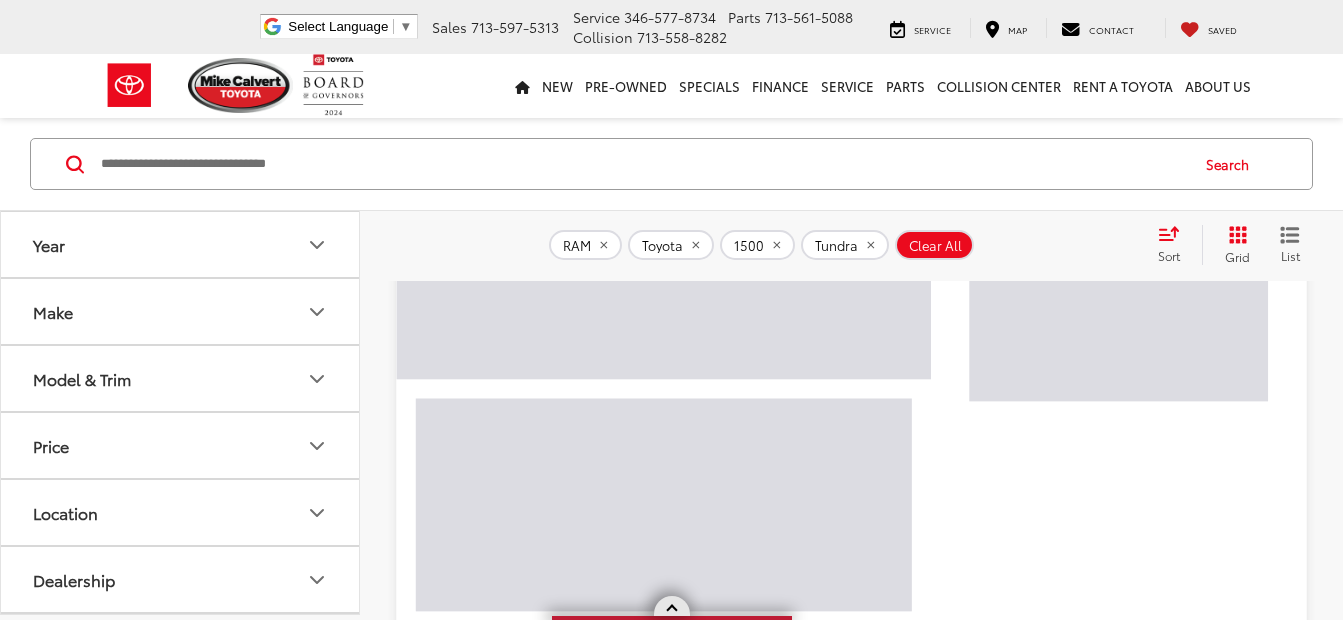 scroll, scrollTop: 0, scrollLeft: 0, axis: both 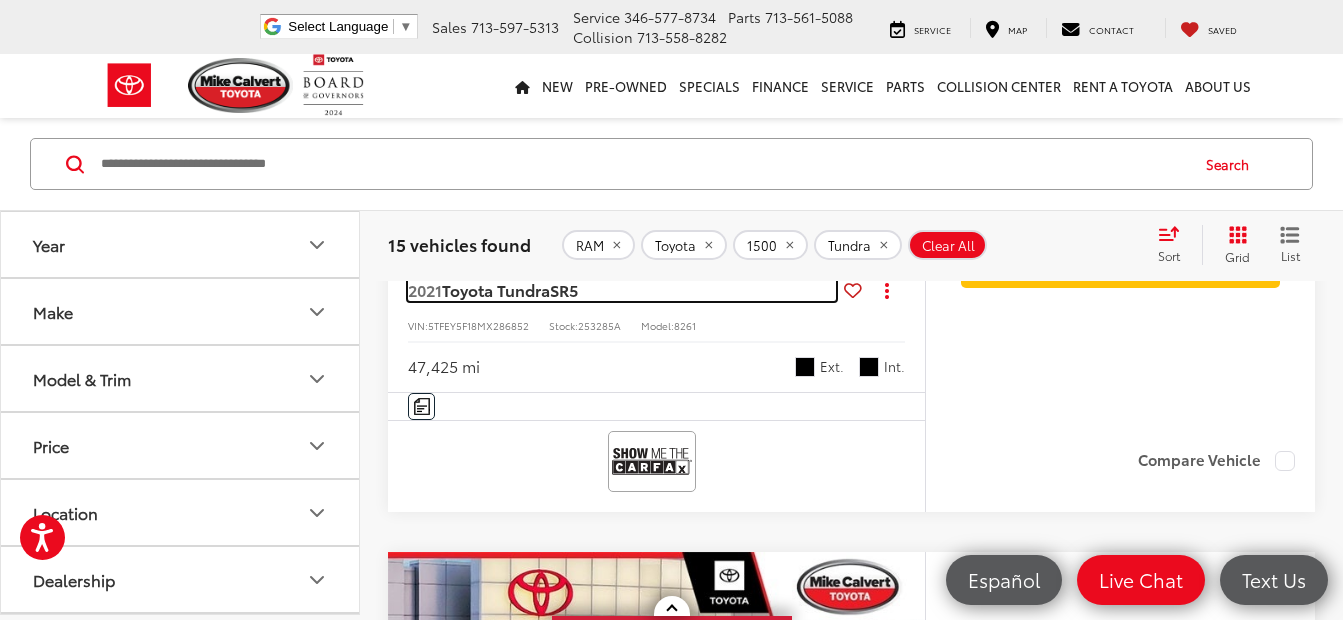 click on "Toyota Tundra" at bounding box center (496, 289) 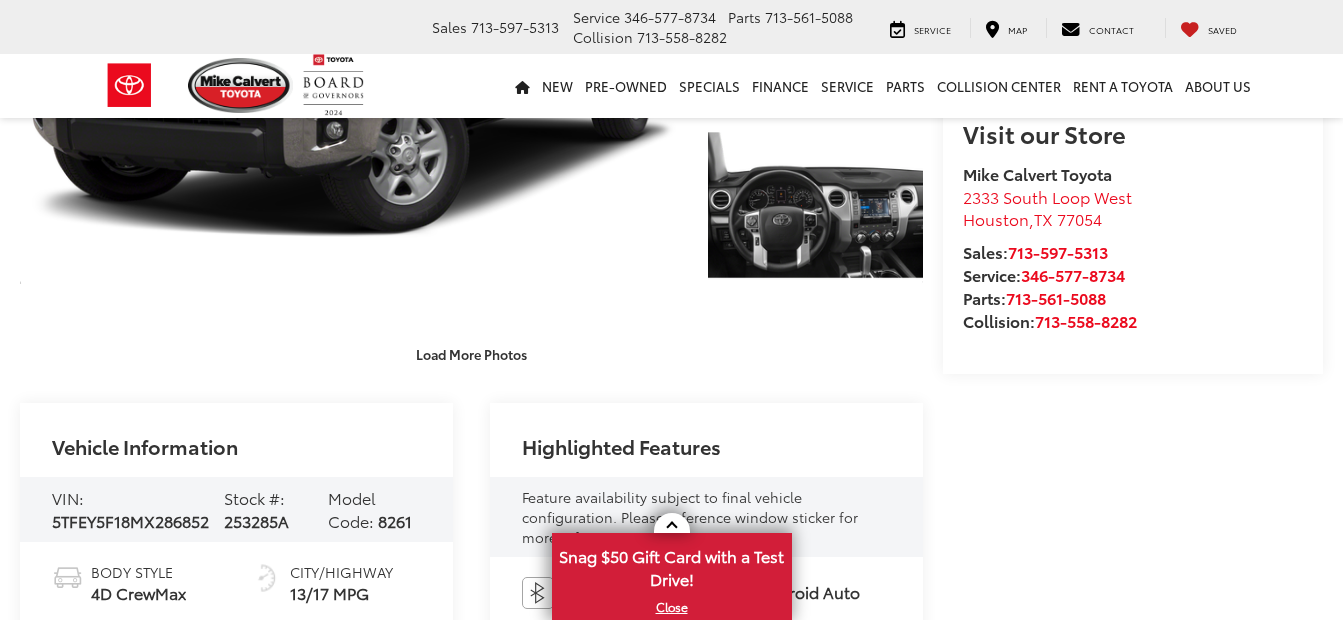 scroll, scrollTop: 800, scrollLeft: 0, axis: vertical 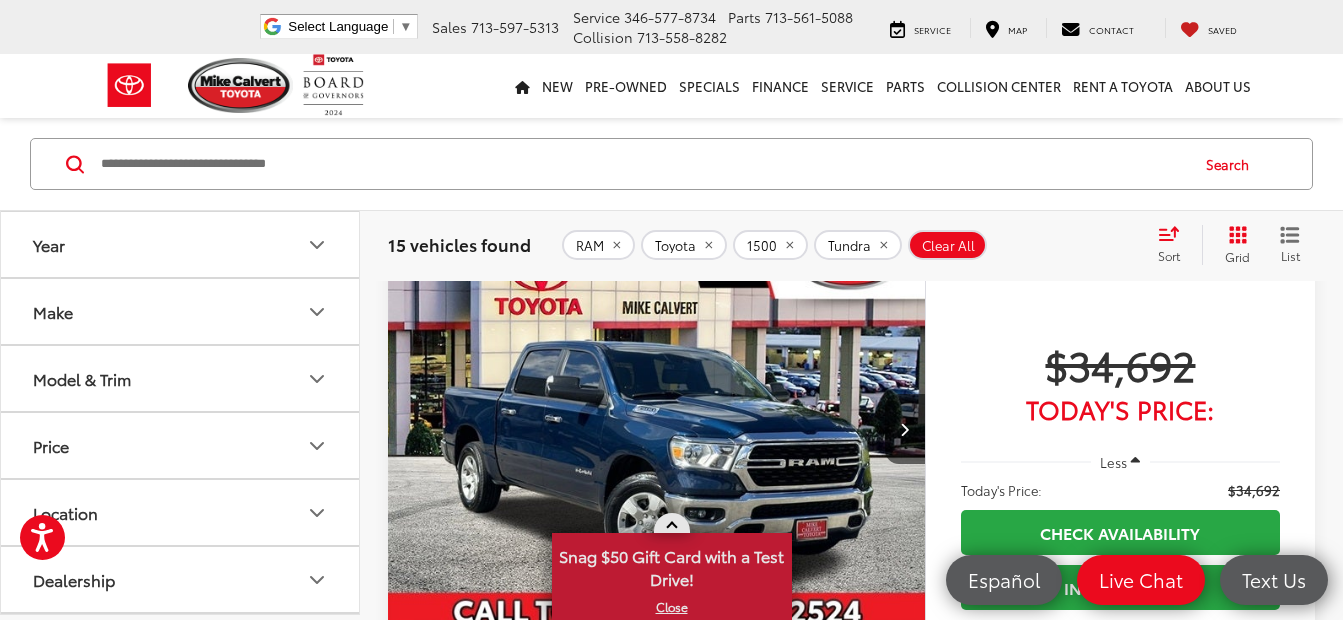 click at bounding box center (672, 523) 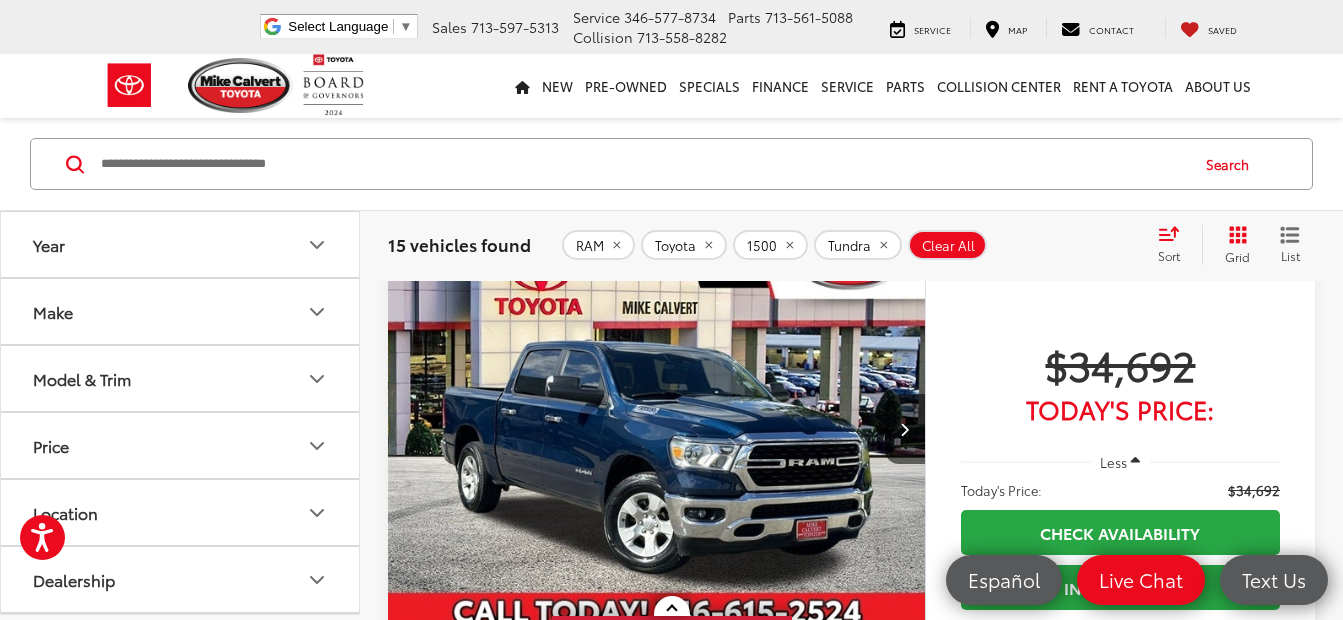 click at bounding box center [657, 429] 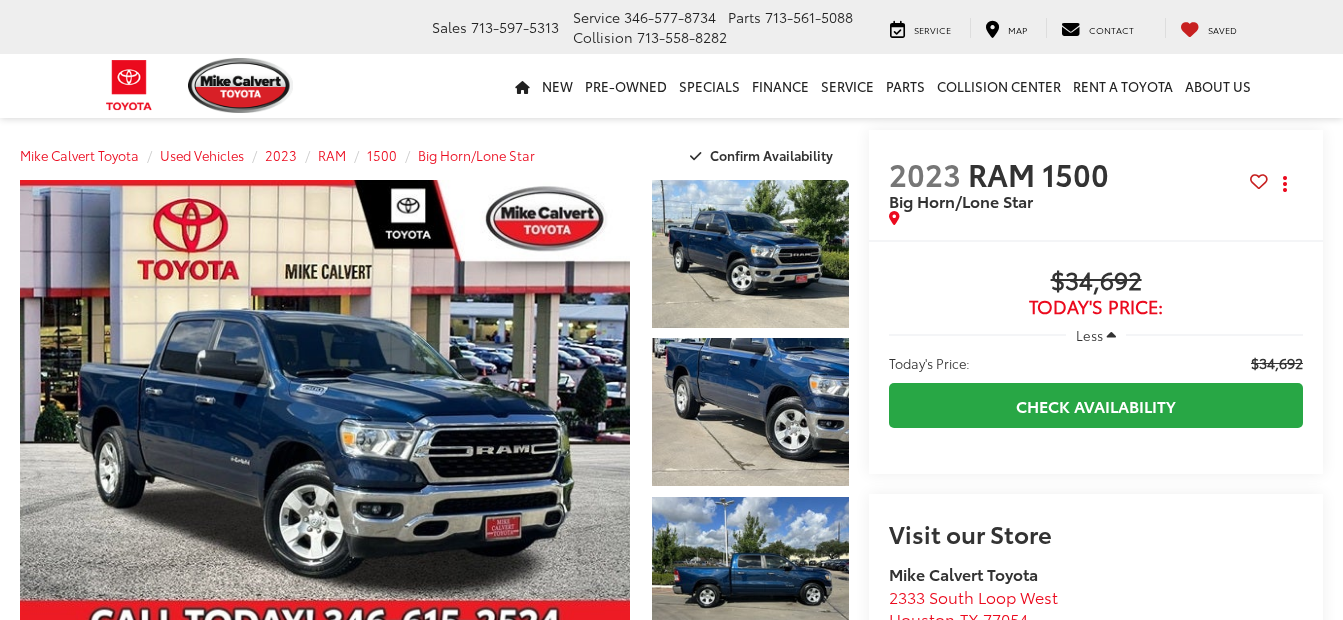 scroll, scrollTop: 0, scrollLeft: 0, axis: both 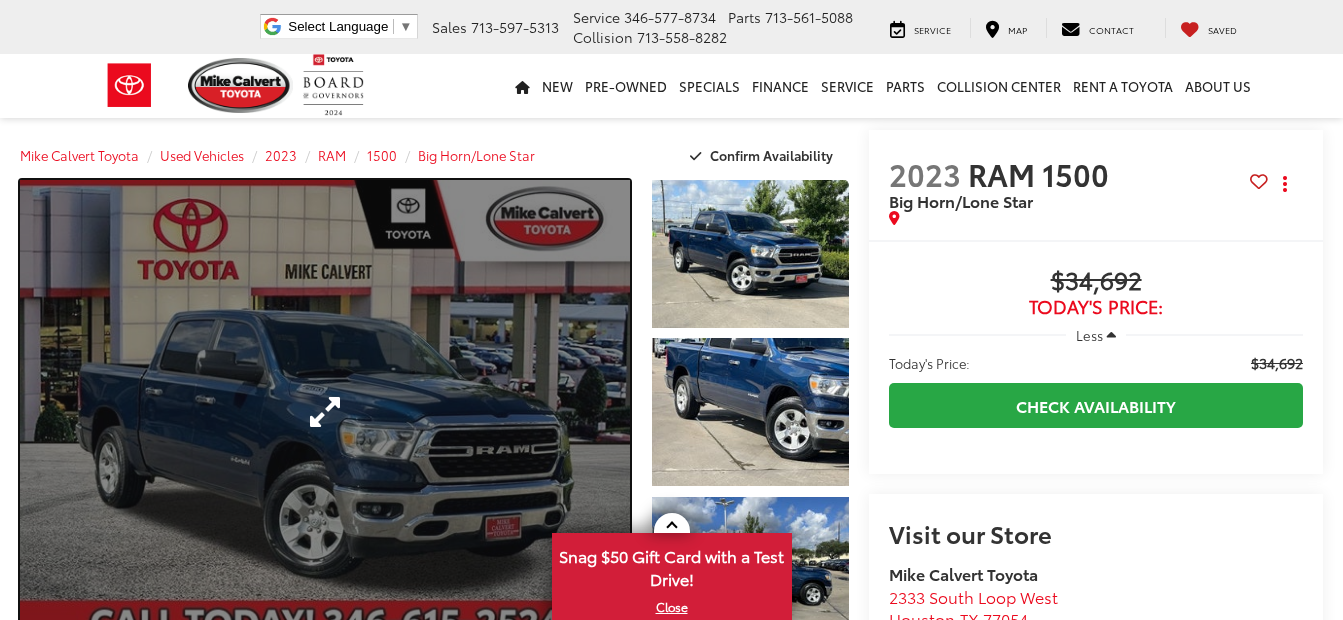click at bounding box center [325, 412] 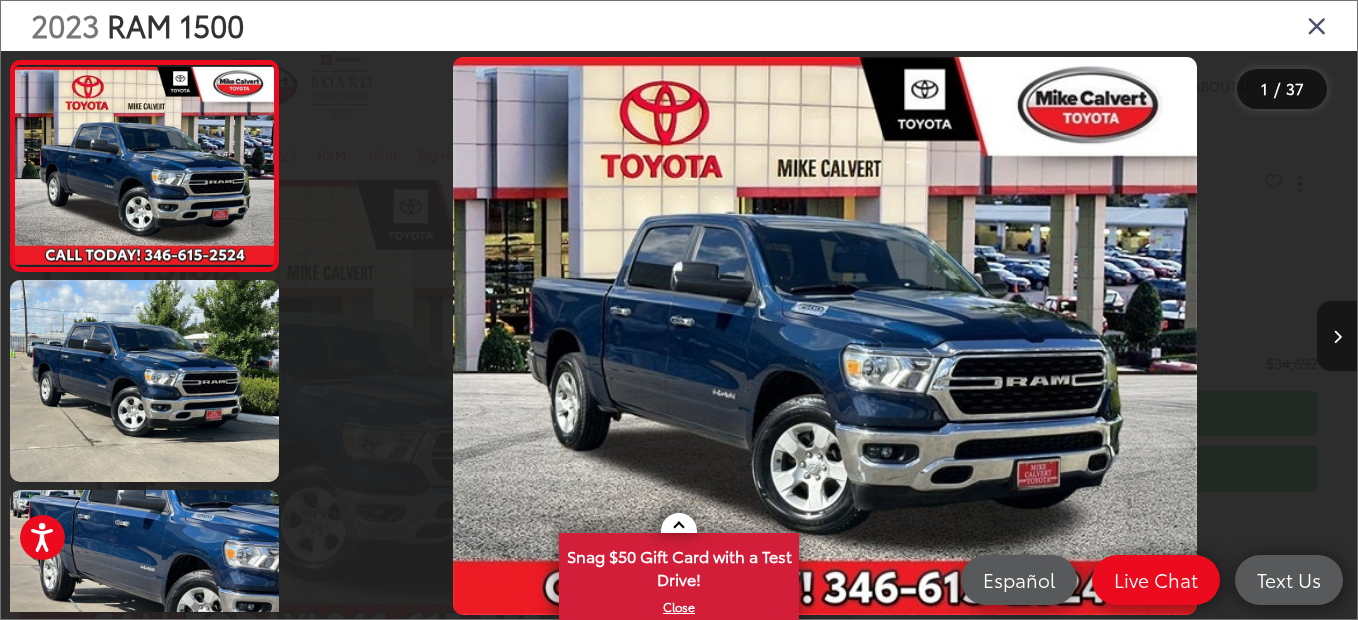click at bounding box center (1337, 337) 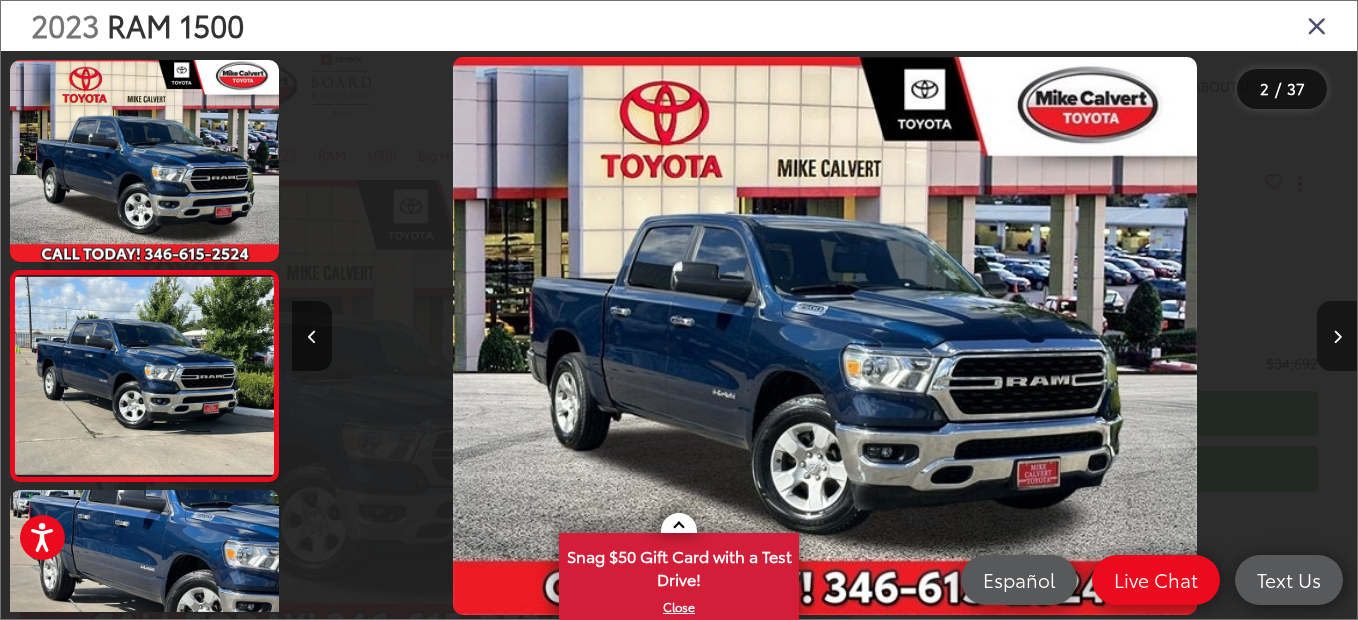 scroll, scrollTop: 0, scrollLeft: 100, axis: horizontal 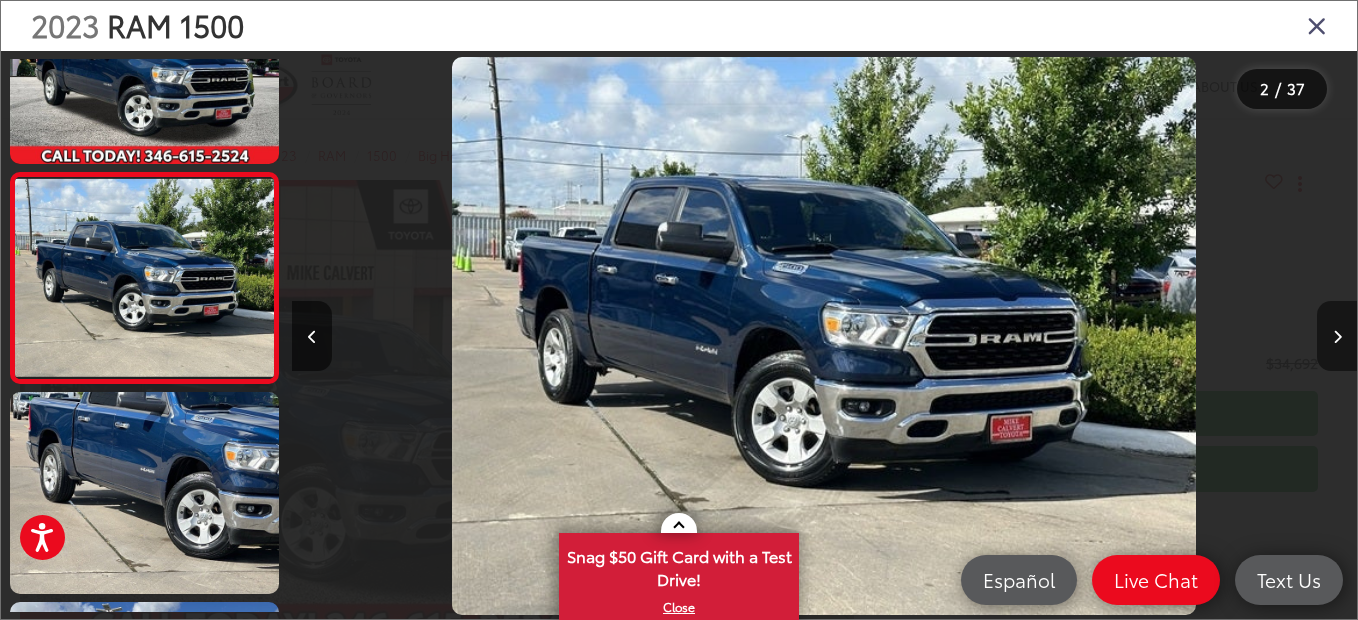 click at bounding box center [1337, 336] 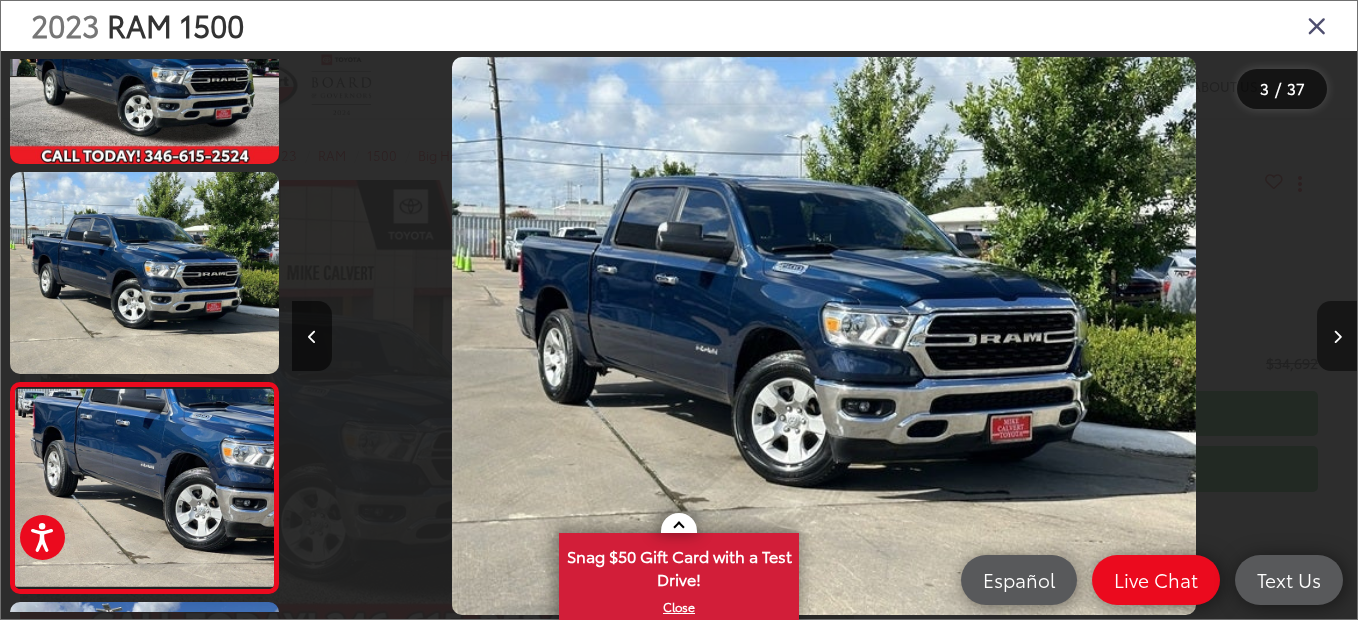 scroll, scrollTop: 0, scrollLeft: 1116, axis: horizontal 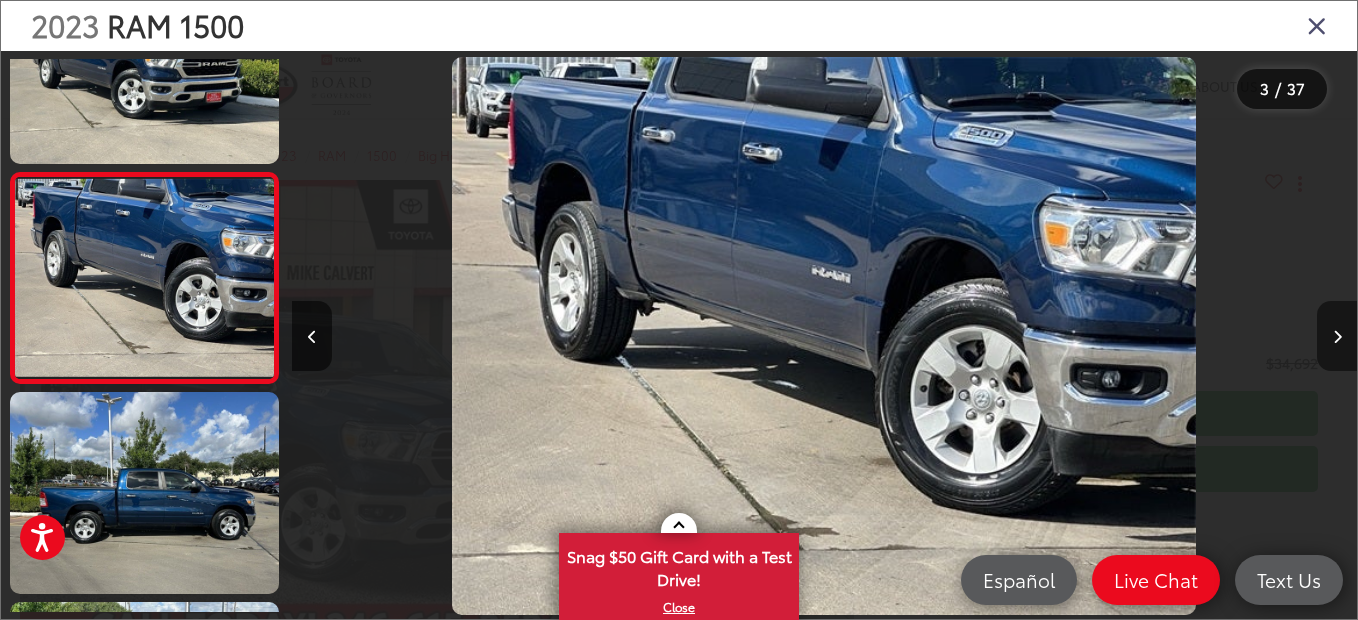 click at bounding box center (1337, 336) 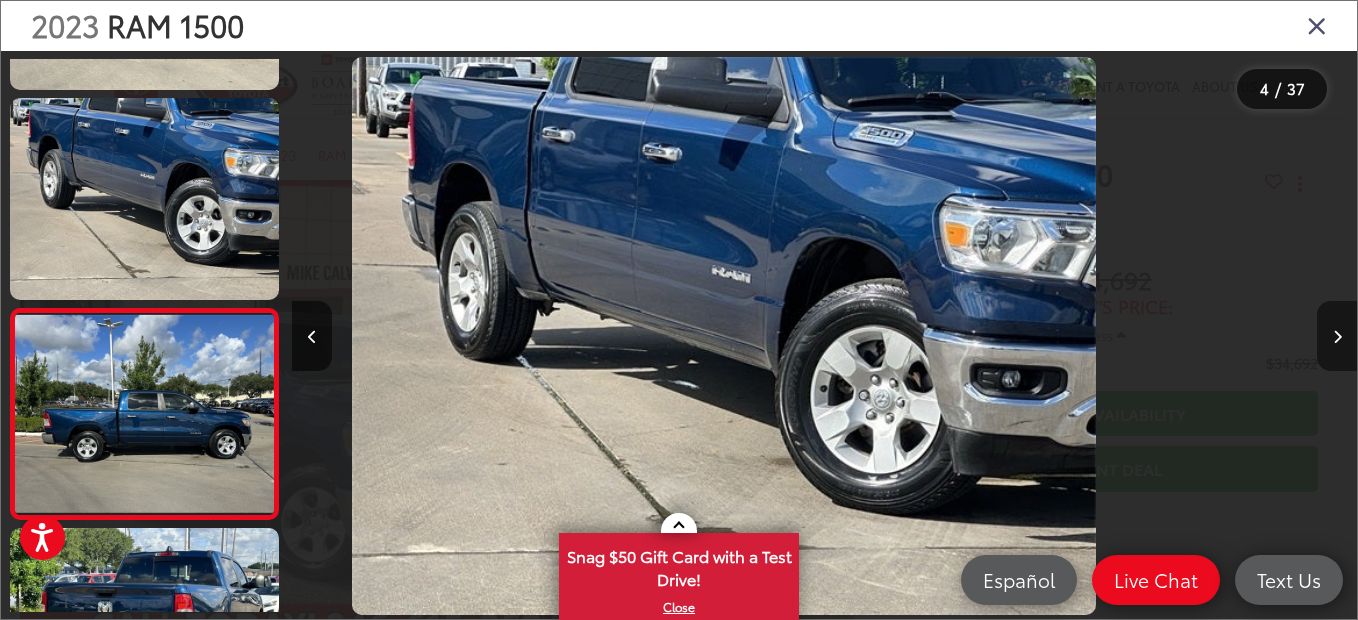 scroll, scrollTop: 514, scrollLeft: 0, axis: vertical 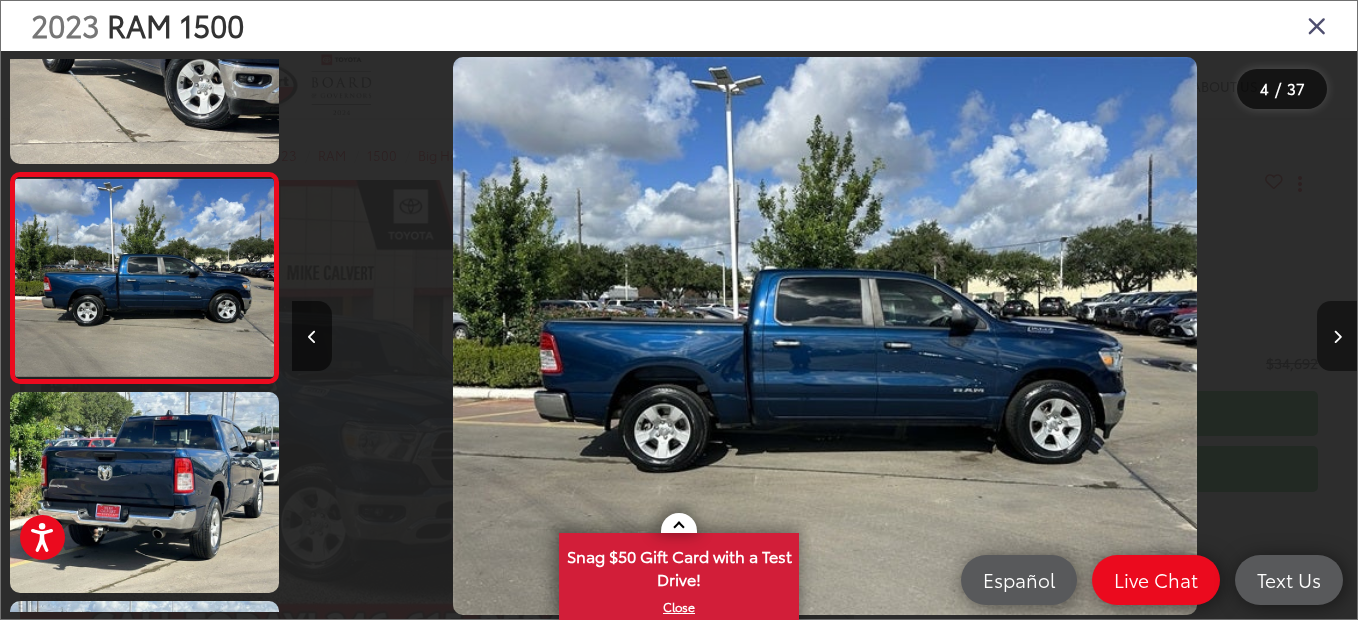 click at bounding box center (1337, 336) 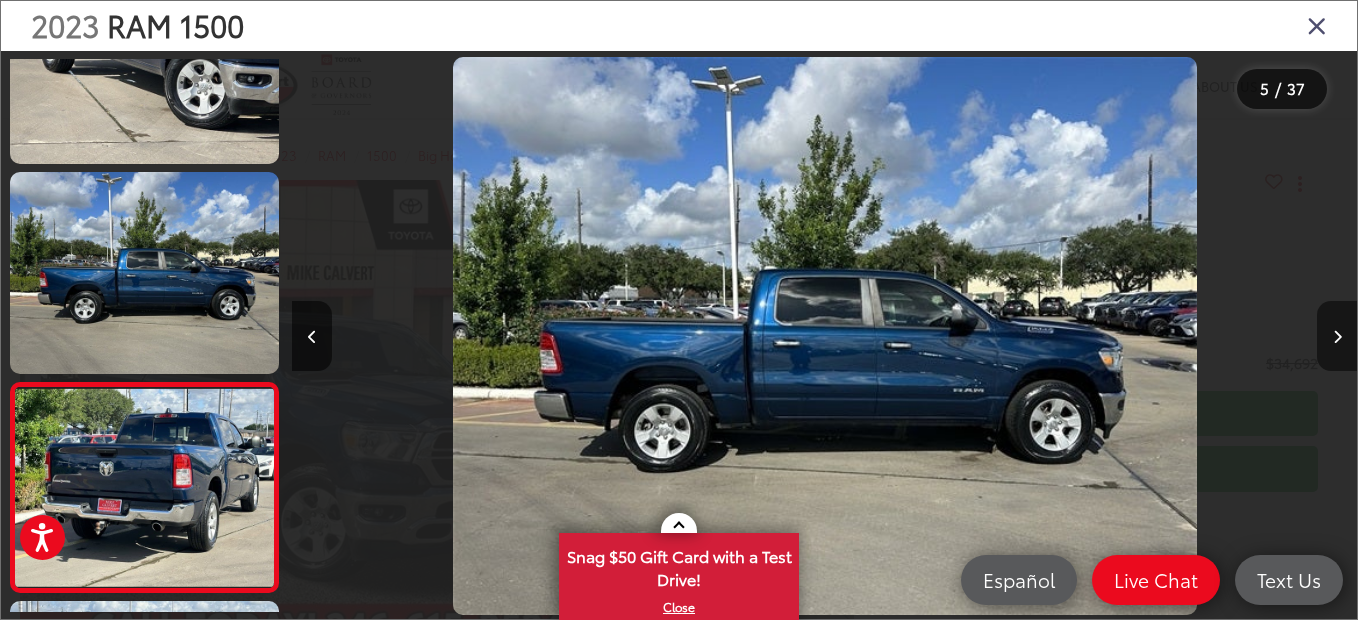 scroll, scrollTop: 0, scrollLeft: 3494, axis: horizontal 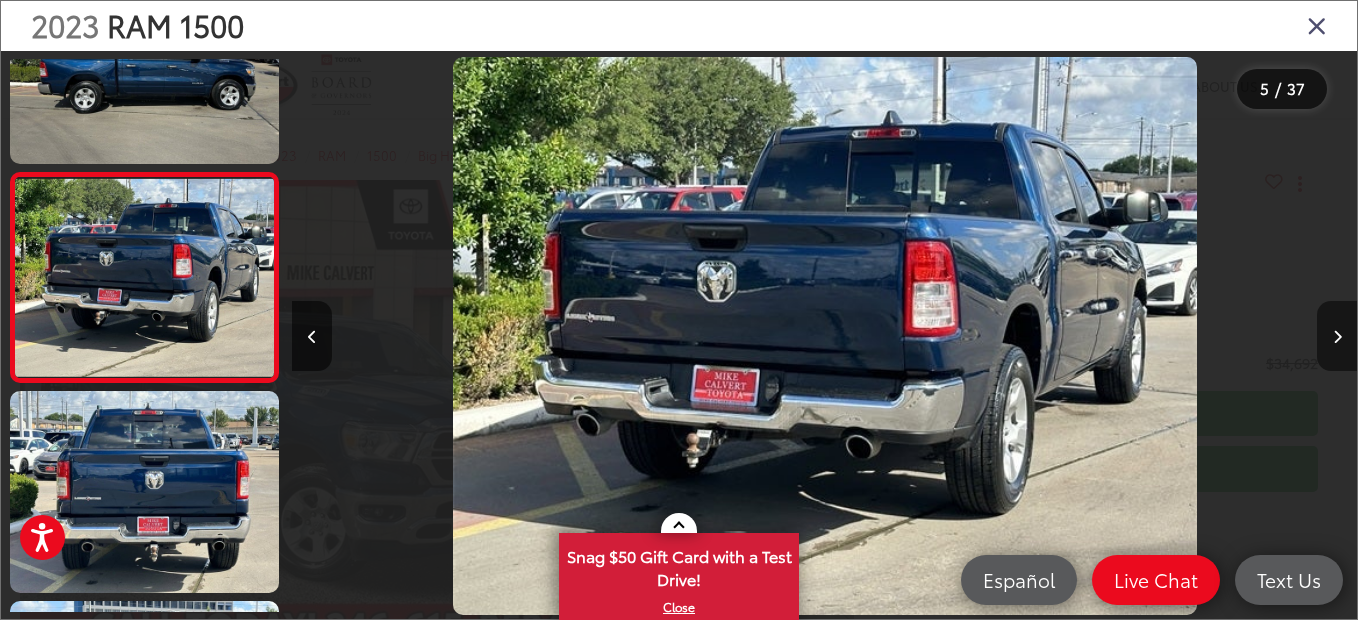 click at bounding box center (1337, 336) 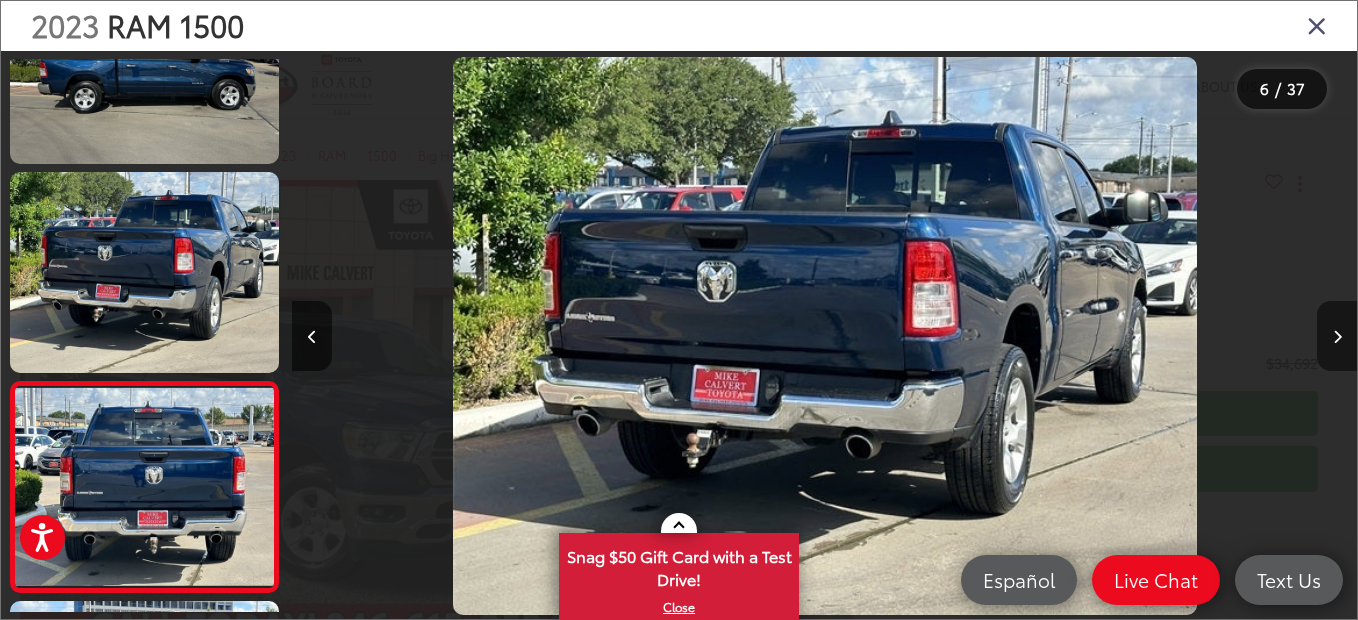 scroll, scrollTop: 0, scrollLeft: 4665, axis: horizontal 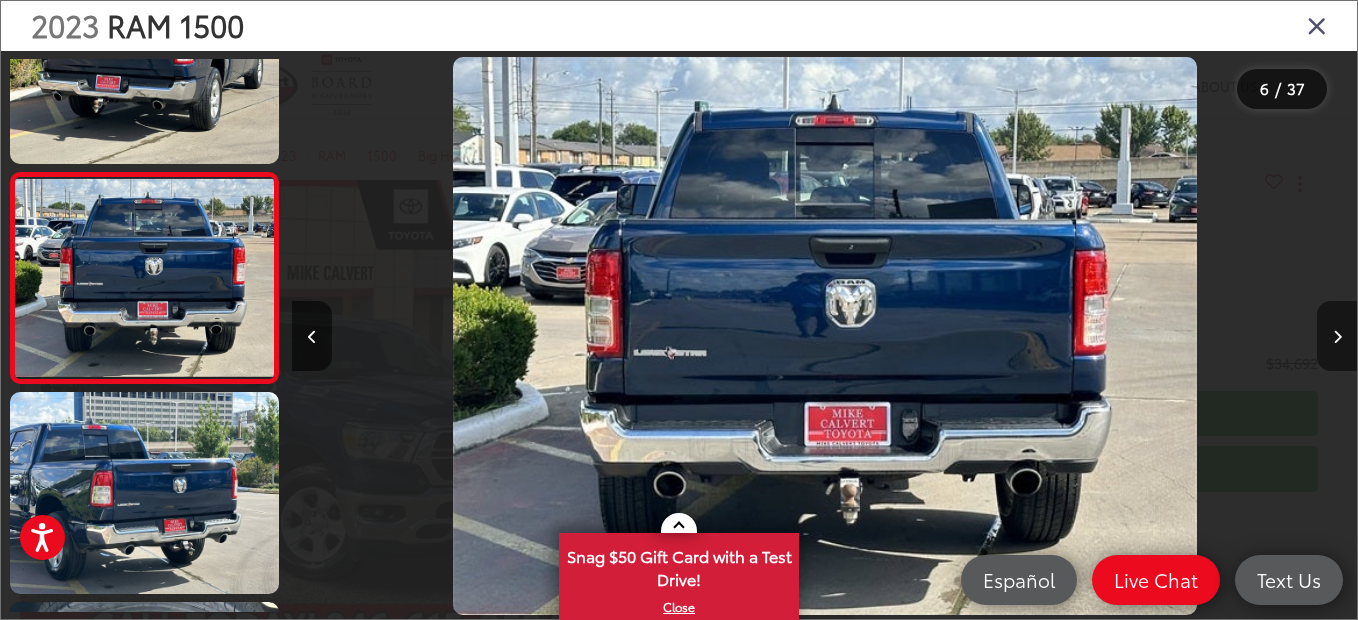 click at bounding box center (1337, 336) 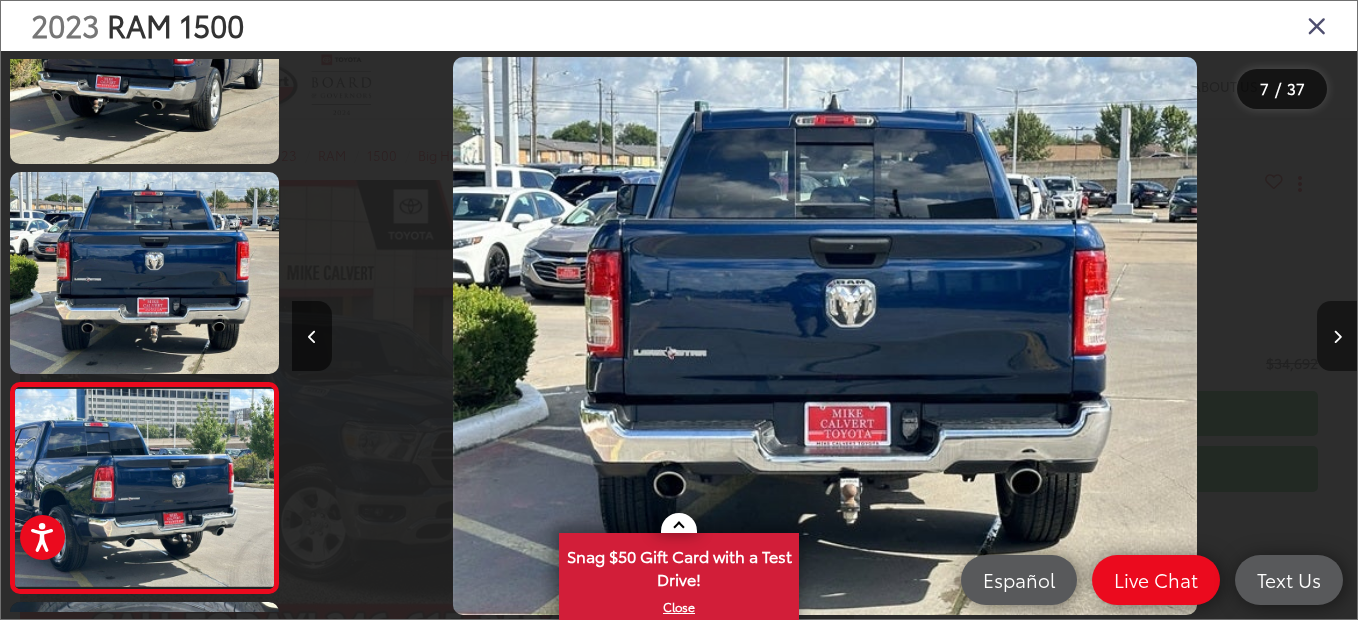 scroll, scrollTop: 0, scrollLeft: 5424, axis: horizontal 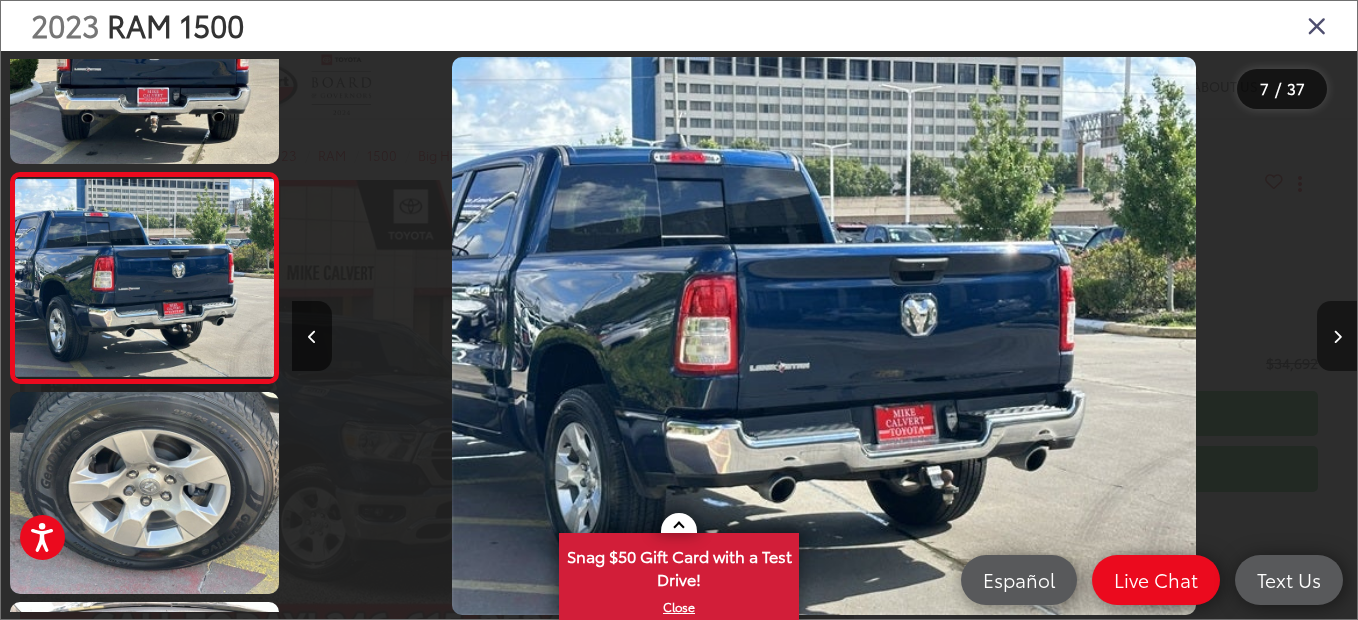 click at bounding box center [1337, 336] 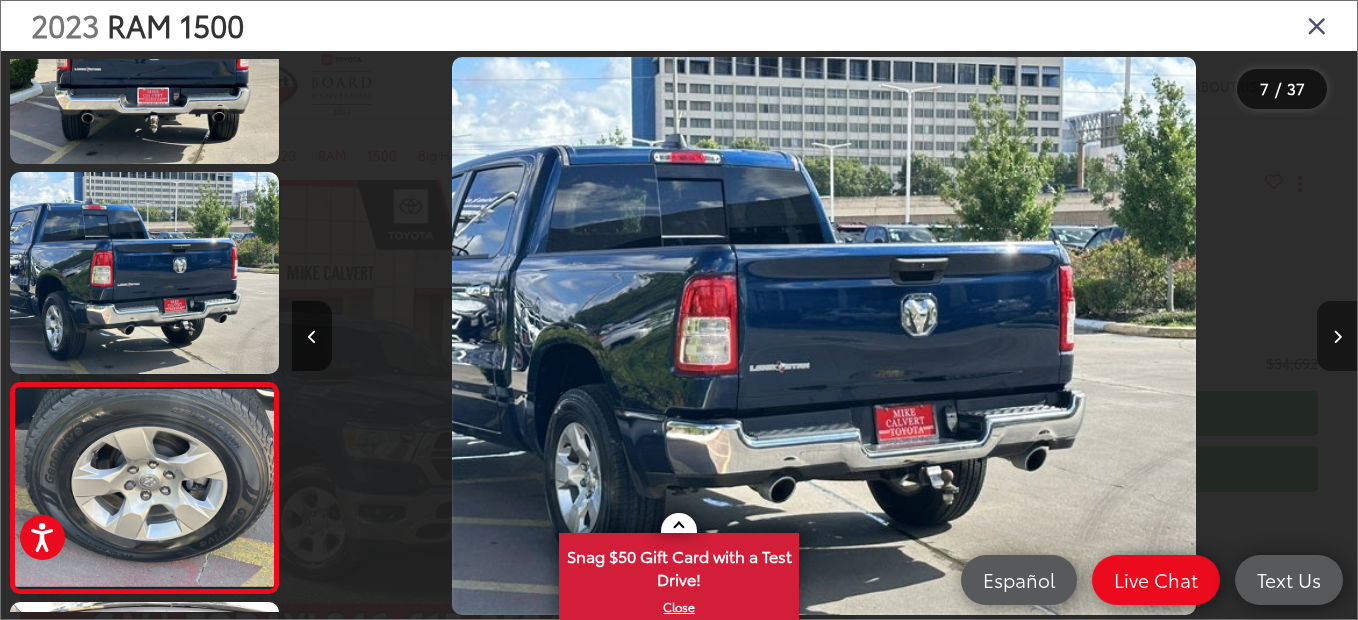 scroll, scrollTop: 0, scrollLeft: 6522, axis: horizontal 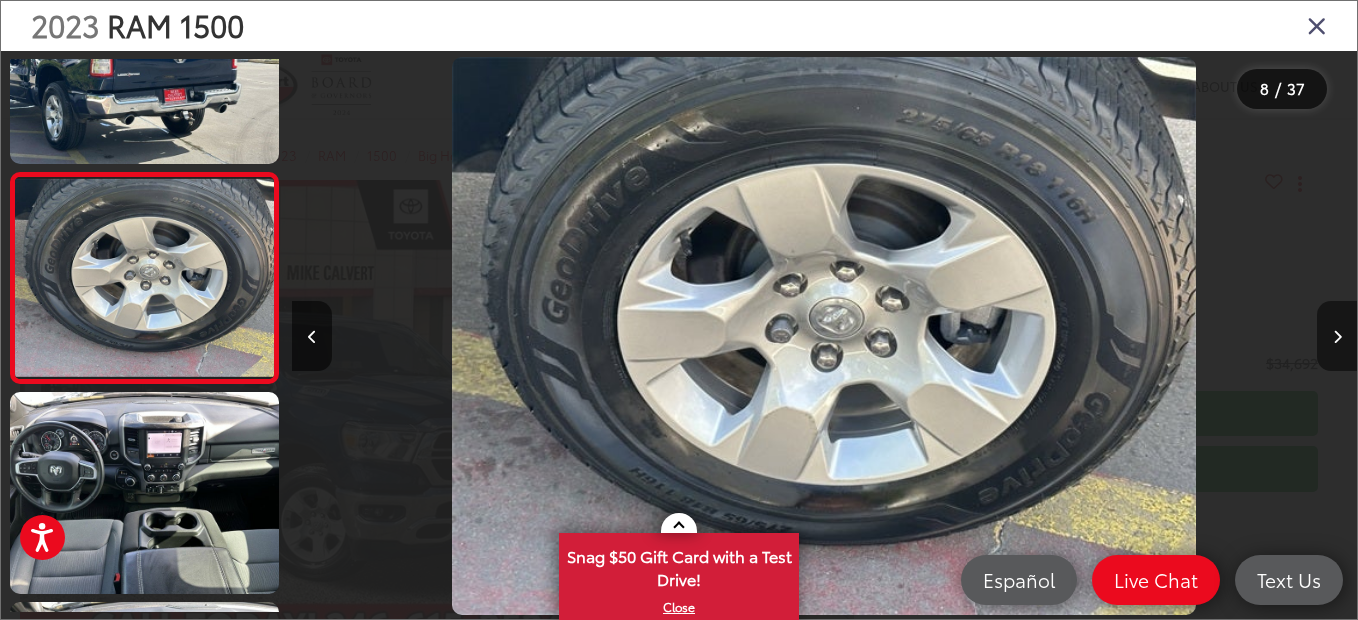 click at bounding box center (1337, 336) 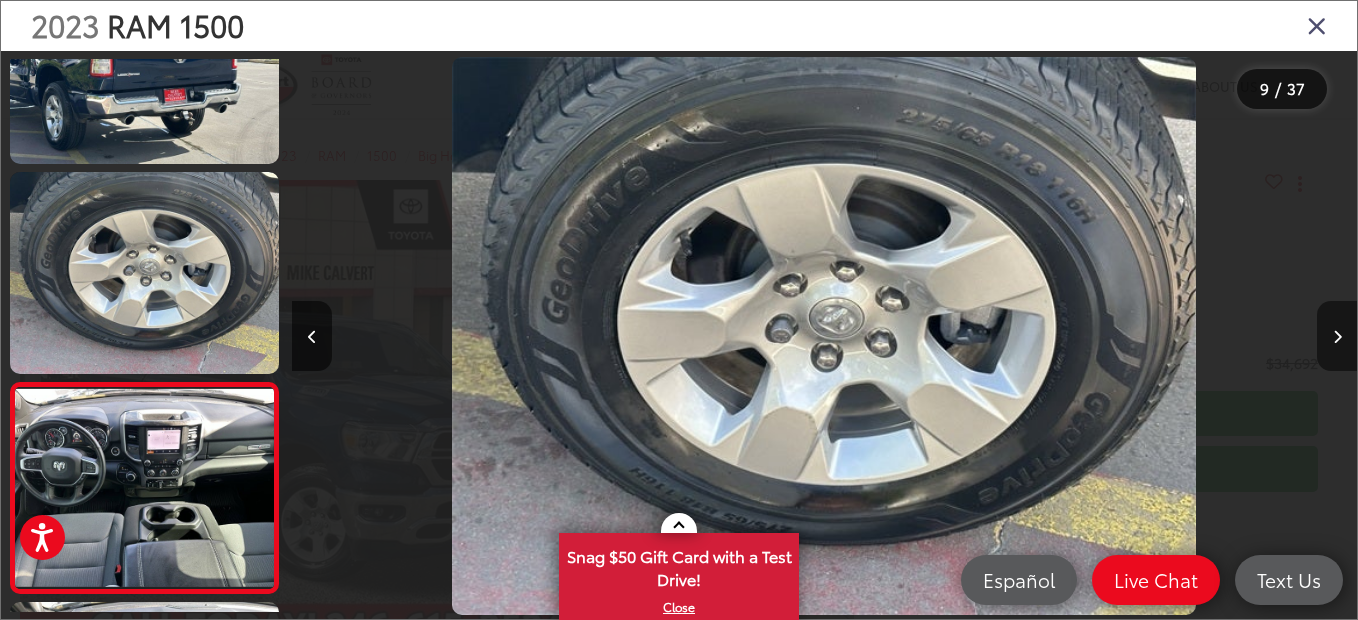 scroll, scrollTop: 0, scrollLeft: 7754, axis: horizontal 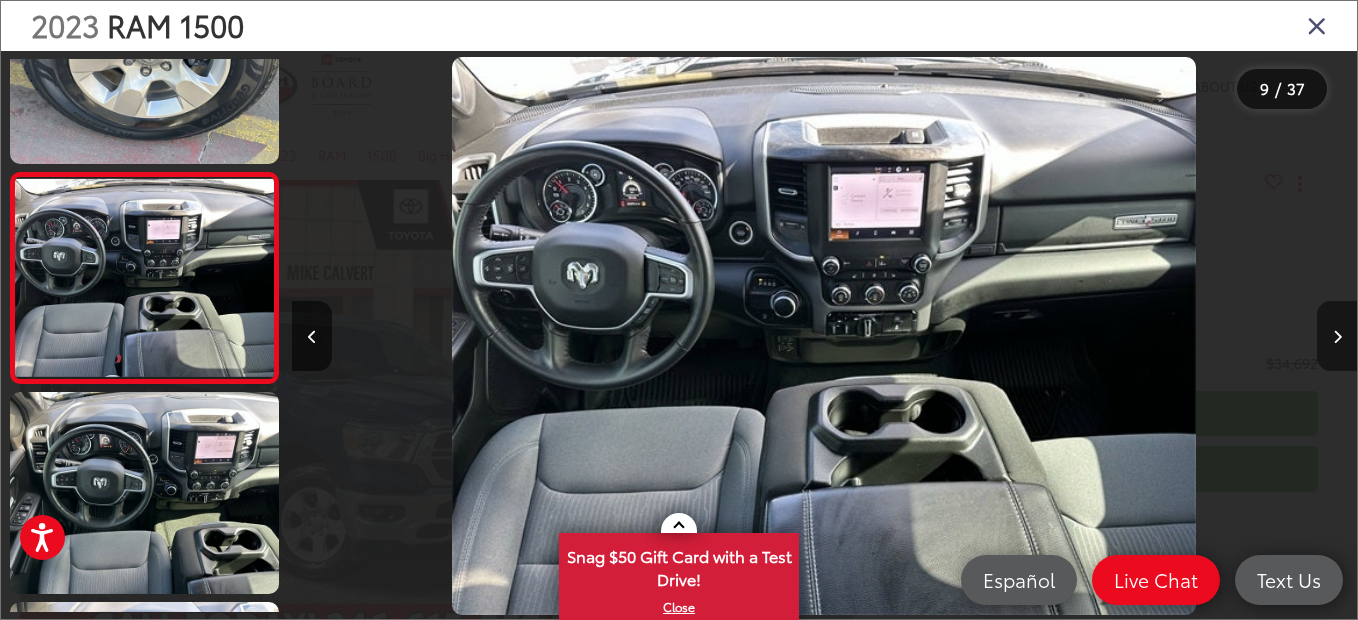 click at bounding box center [1337, 336] 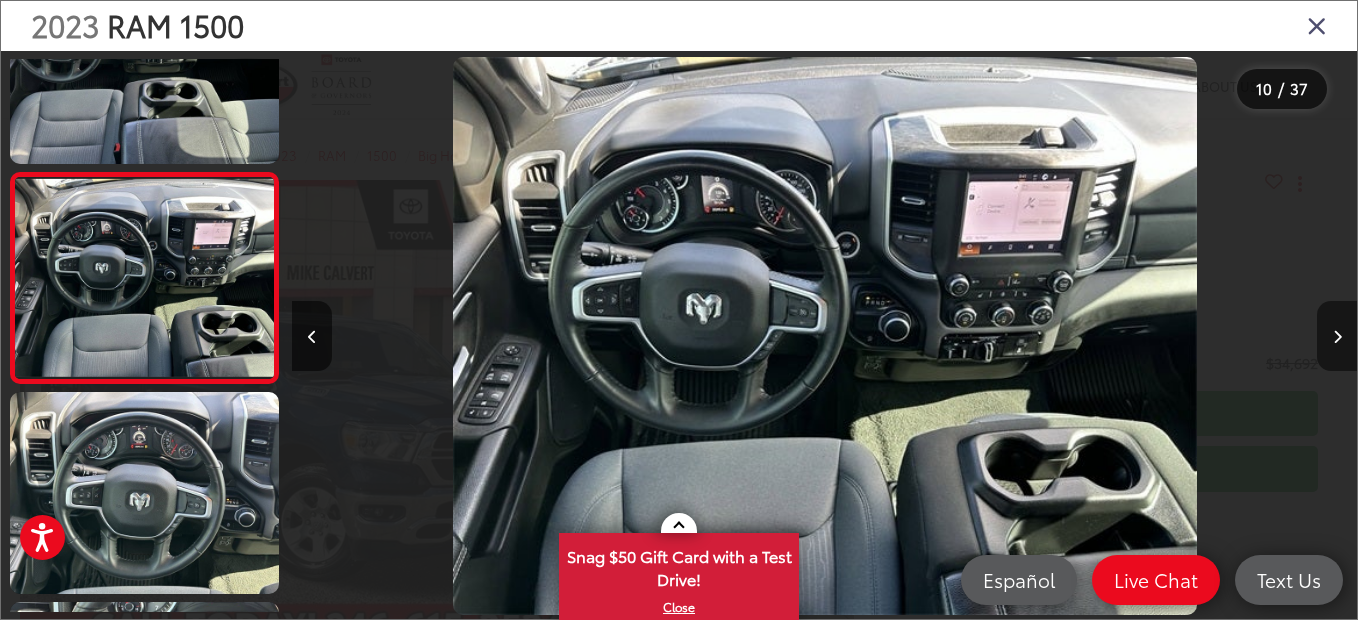 click at bounding box center (1337, 336) 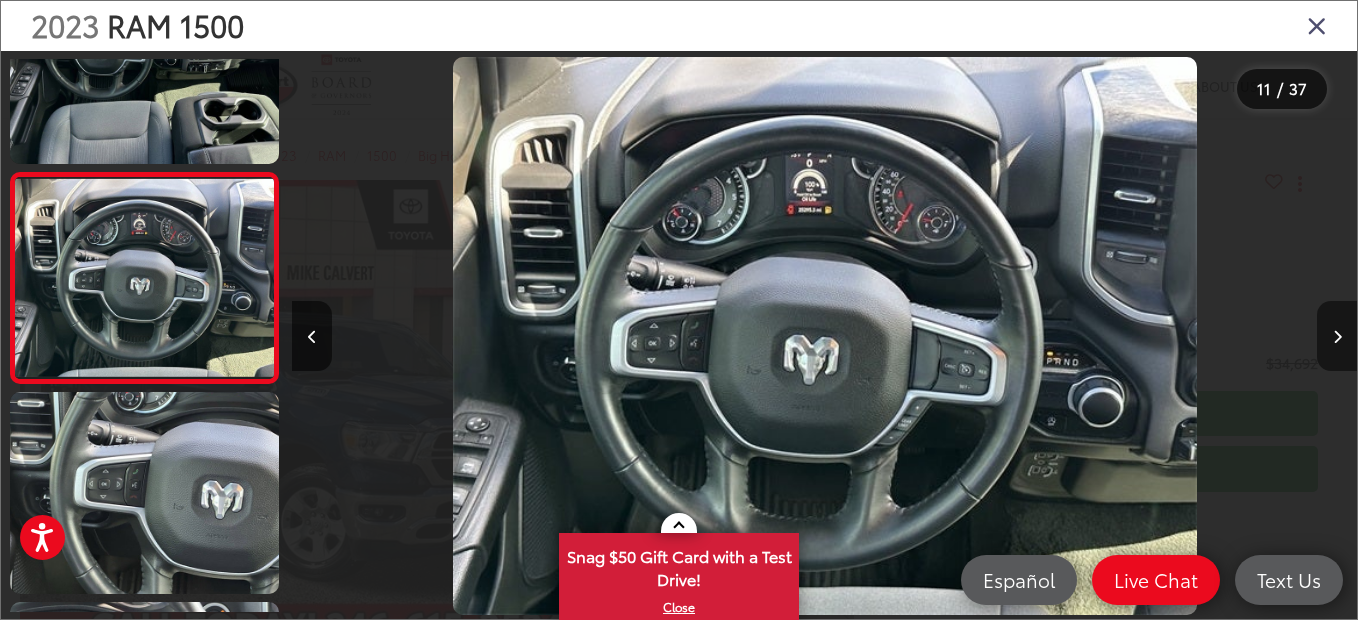 click at bounding box center (1337, 336) 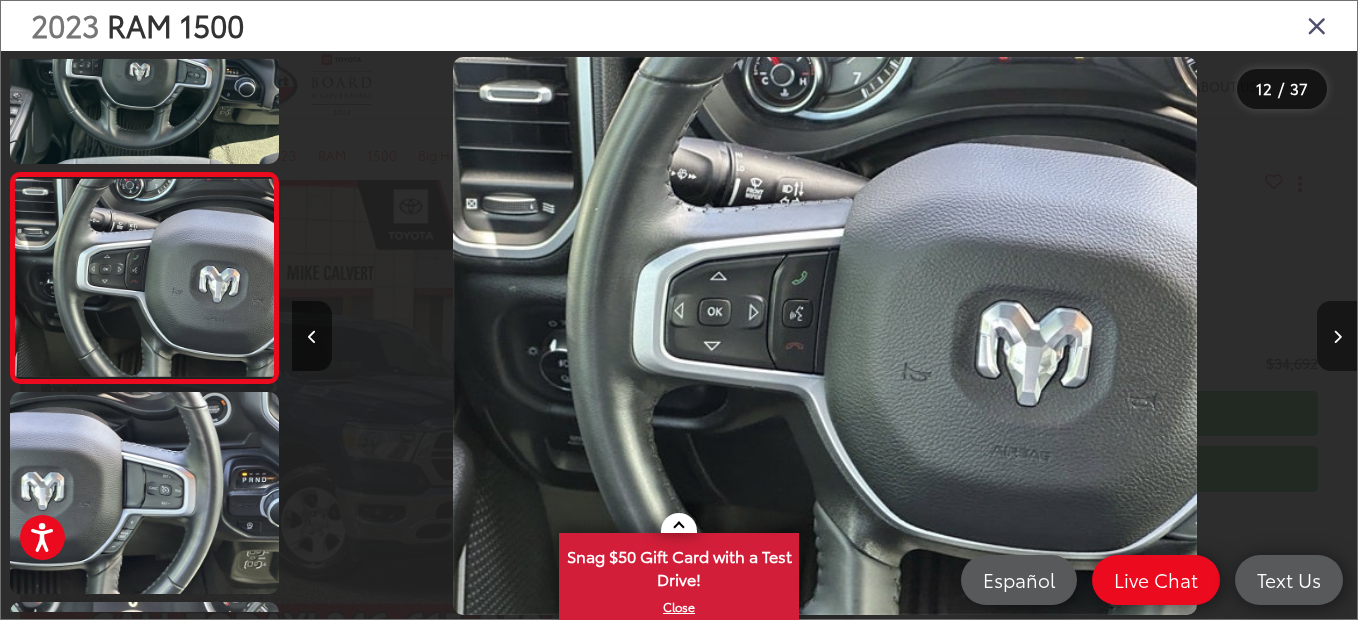 click at bounding box center (1337, 336) 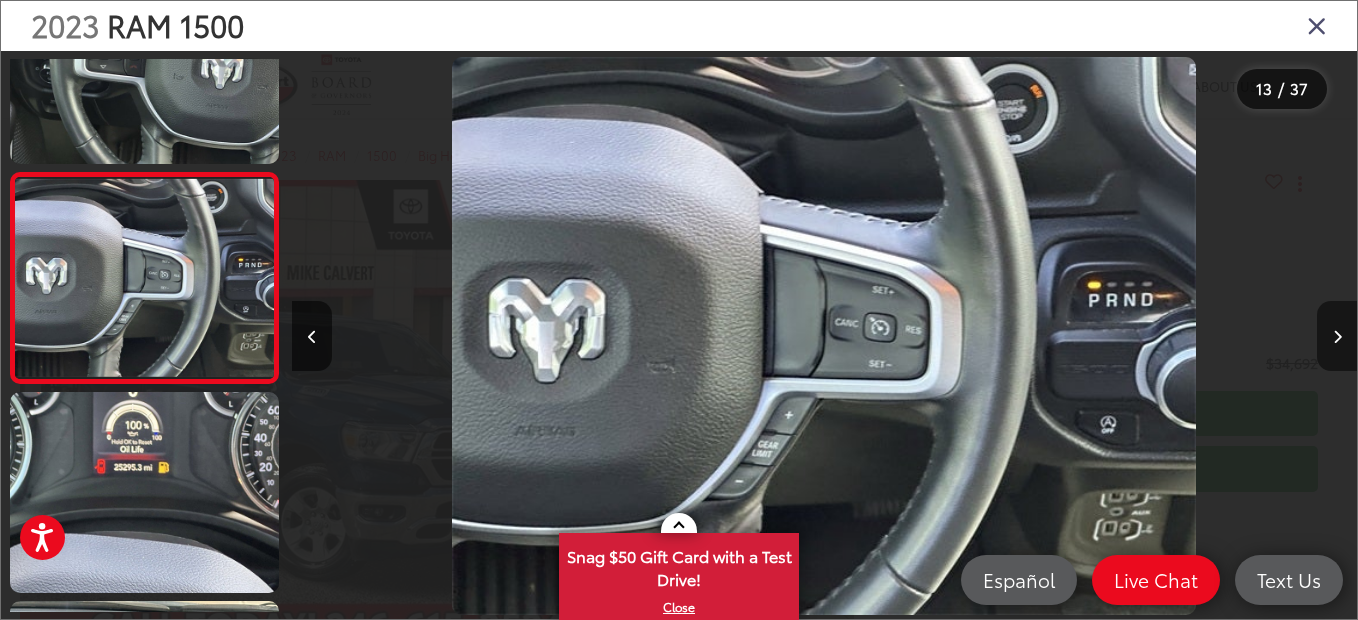 click at bounding box center (1337, 336) 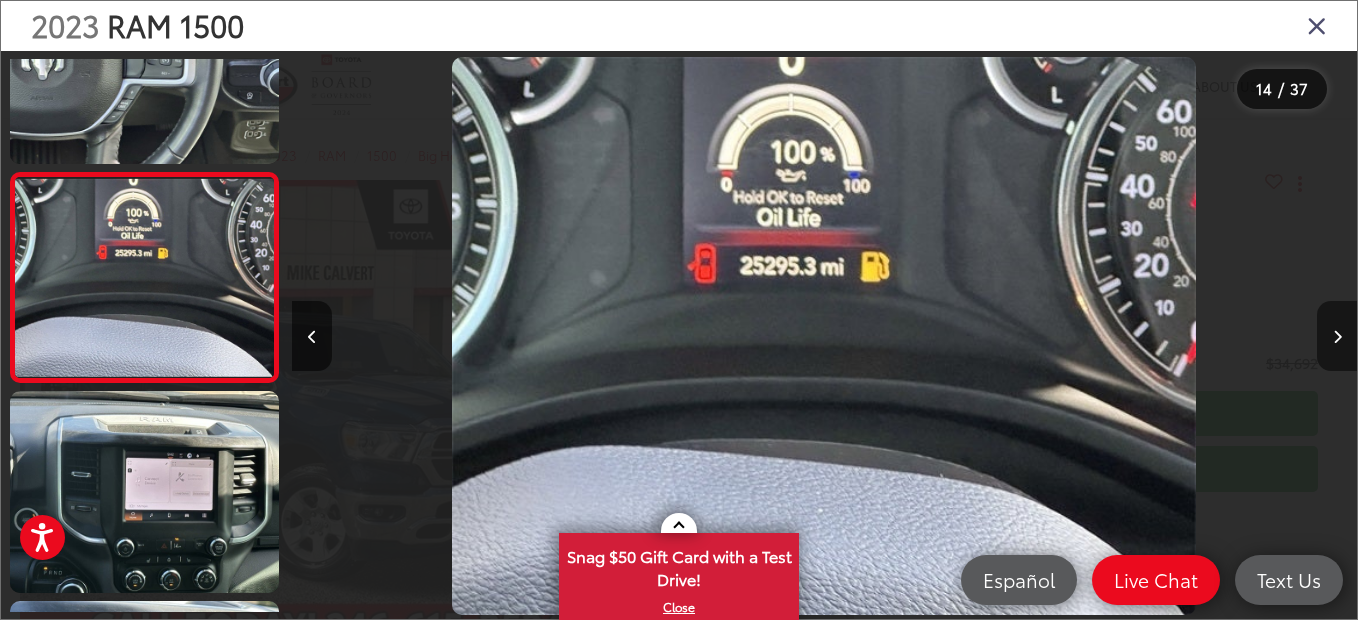 click at bounding box center (1337, 336) 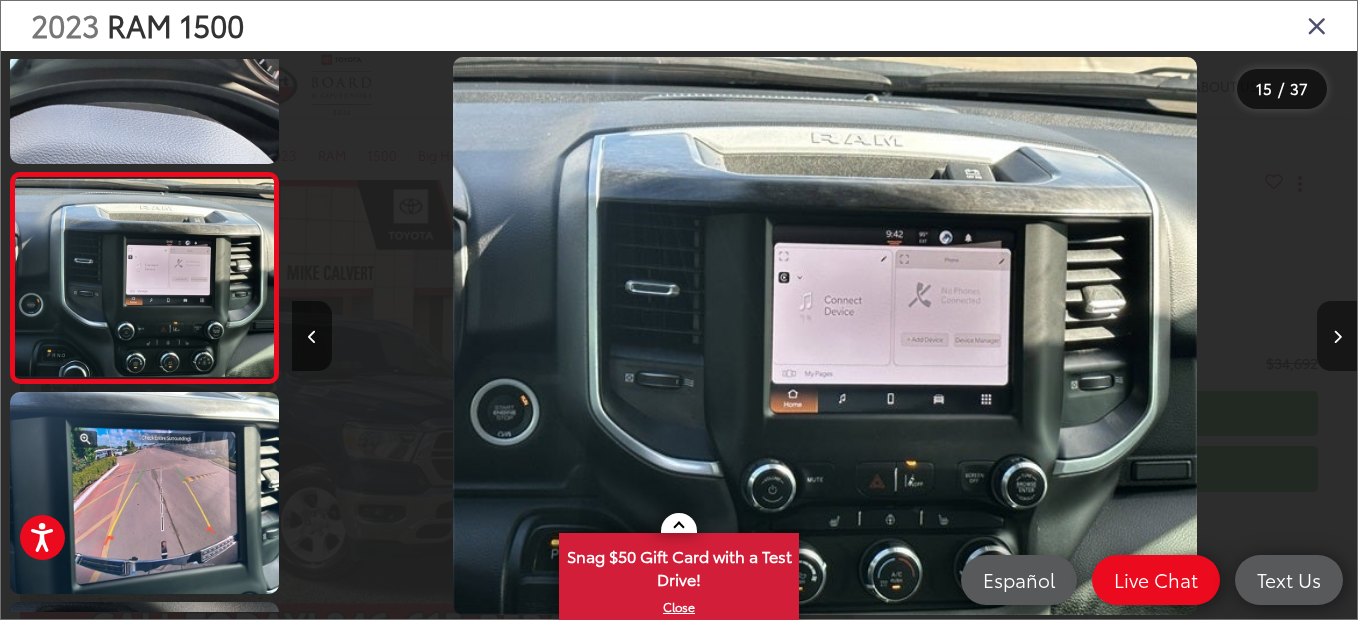 click at bounding box center (1337, 336) 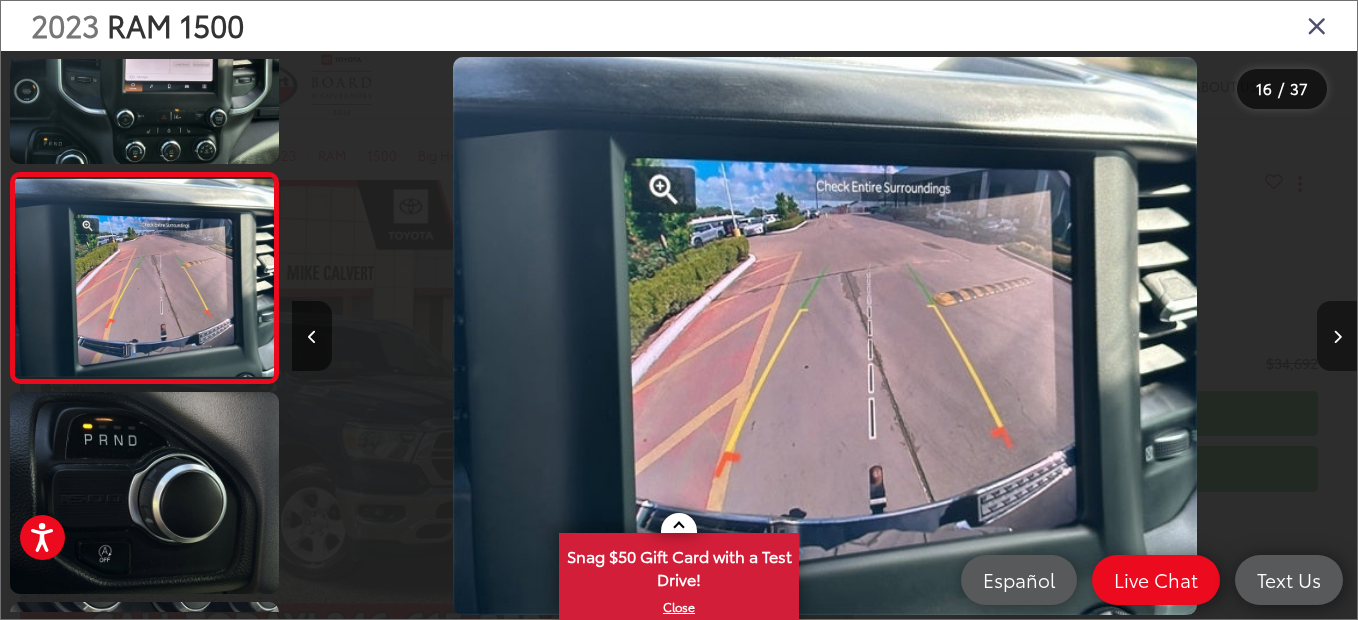 click at bounding box center (1337, 336) 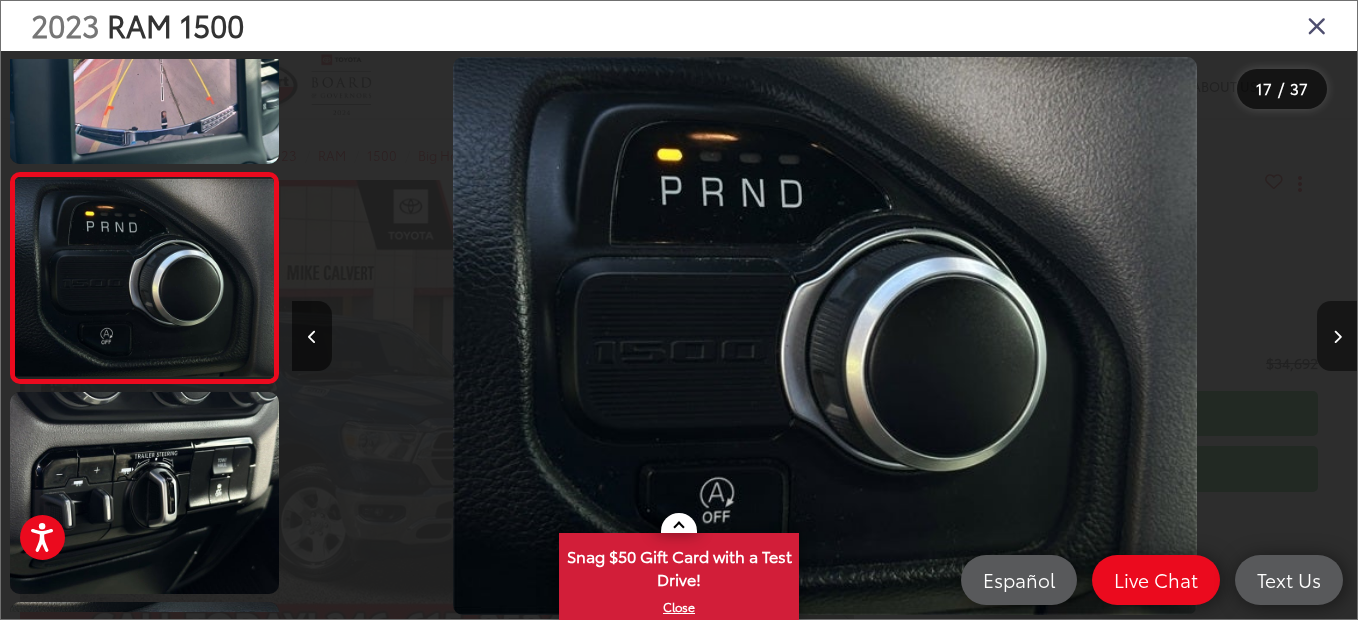 click at bounding box center [1337, 336] 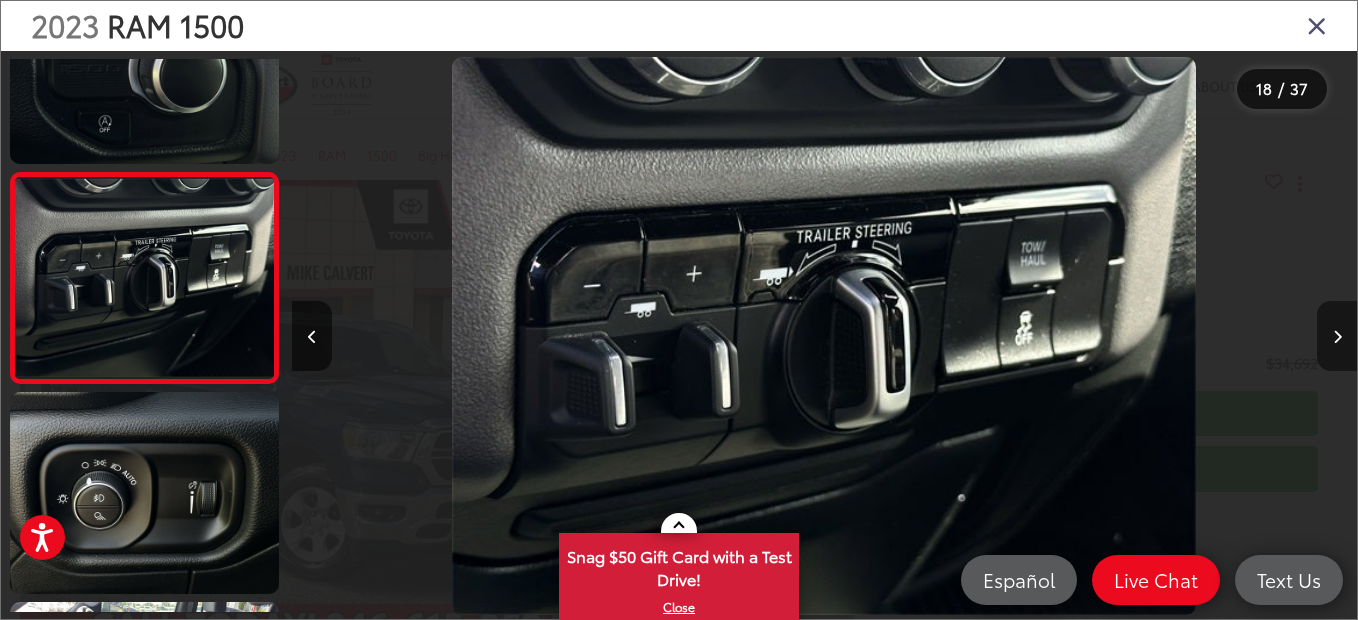 click at bounding box center [1337, 336] 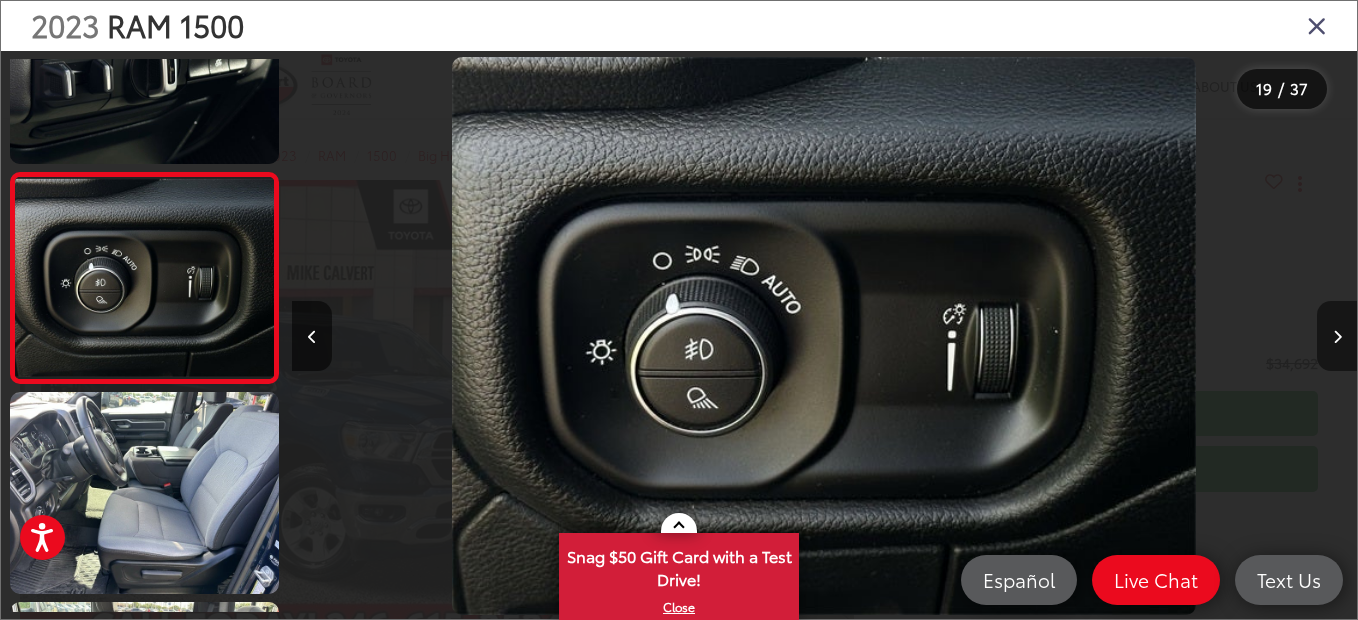 click at bounding box center (1337, 336) 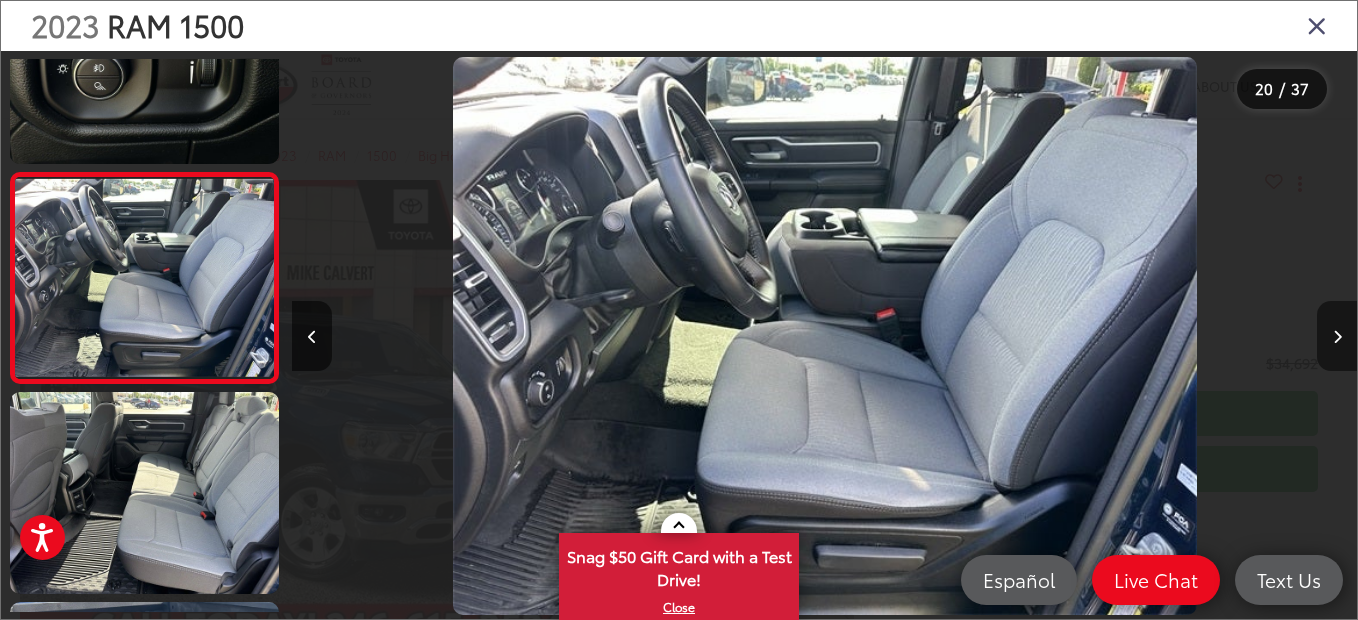 click at bounding box center (1337, 336) 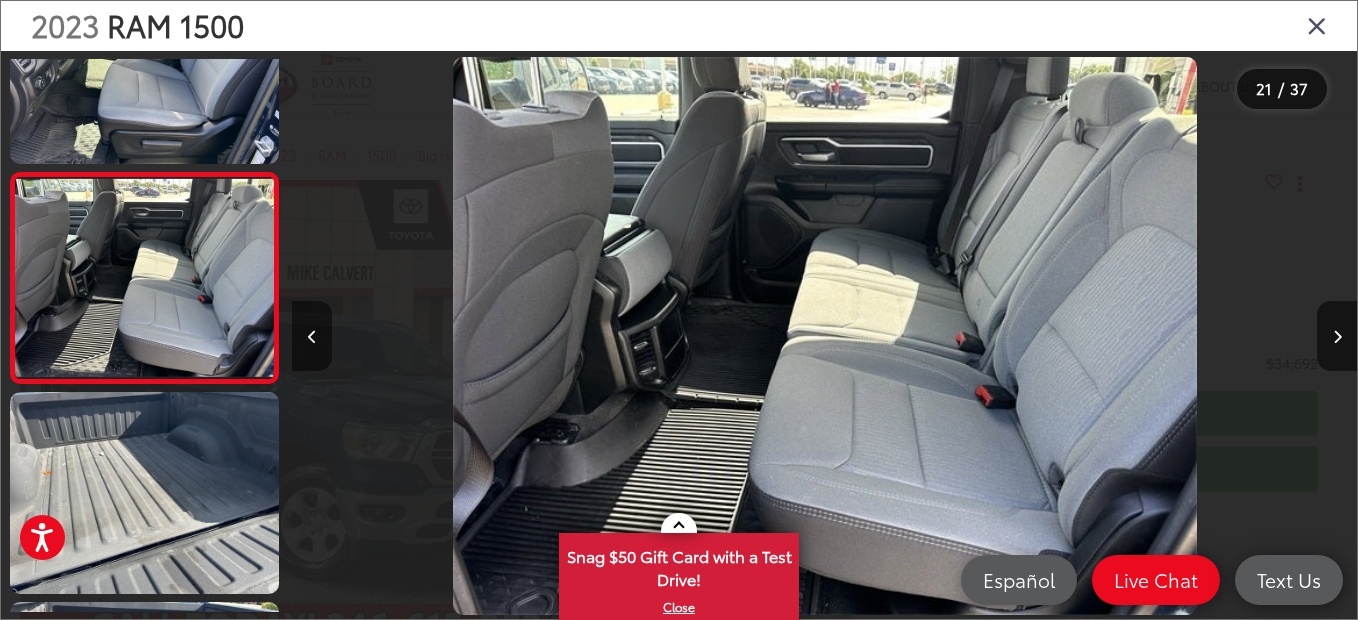 click at bounding box center (312, 336) 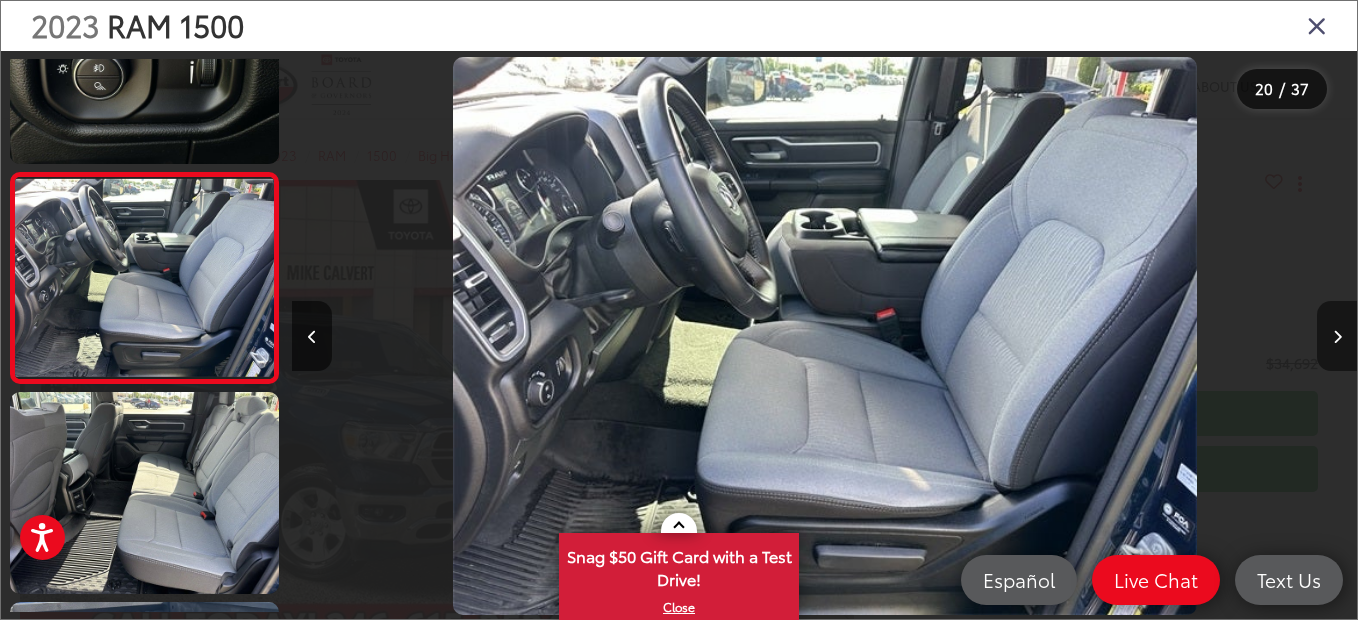 click at bounding box center (1337, 337) 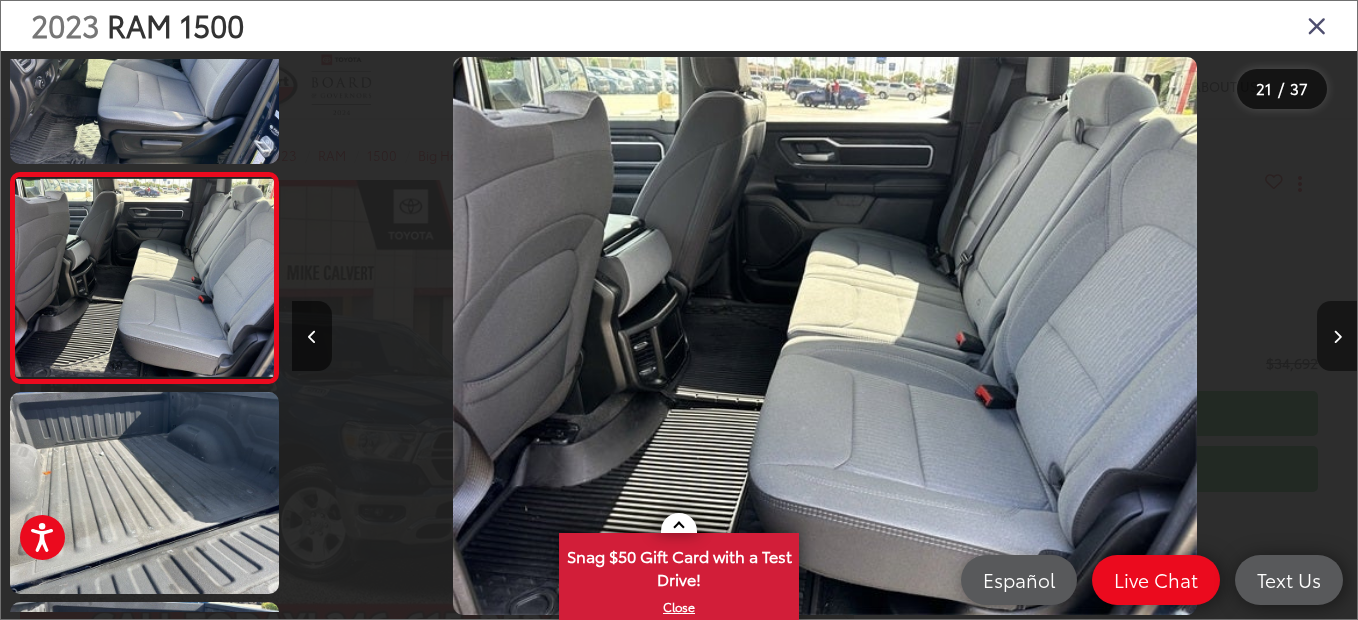 click at bounding box center (1337, 337) 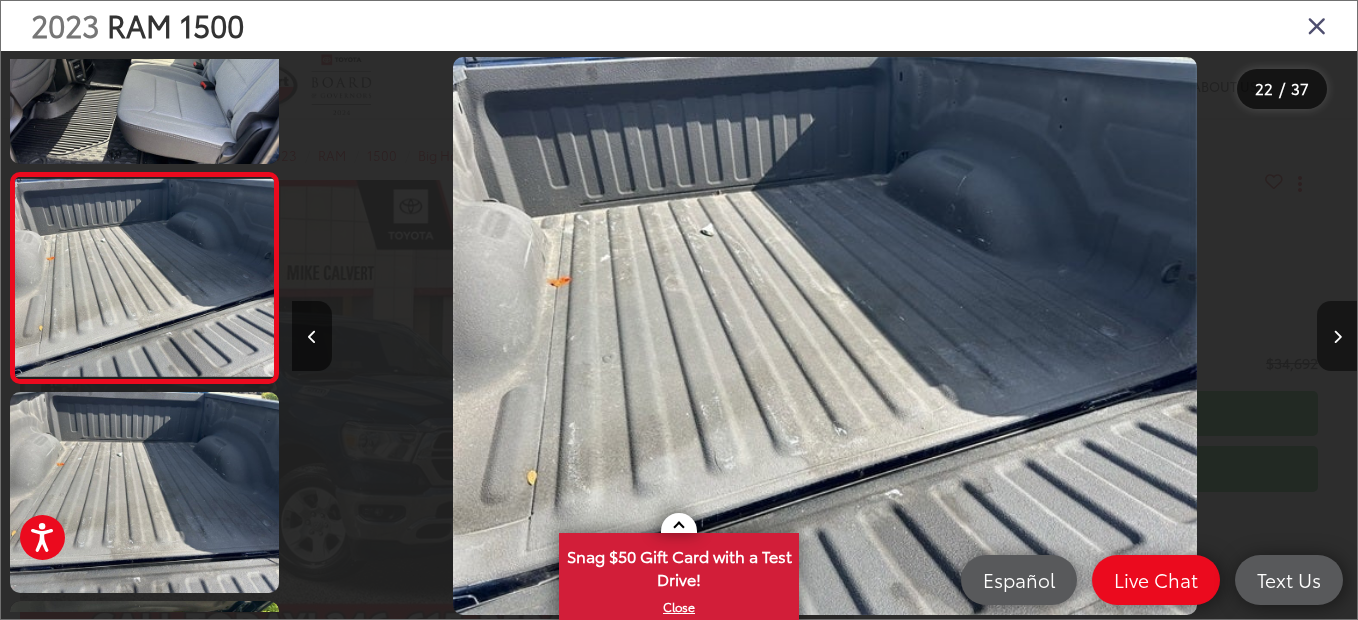 click at bounding box center [1337, 337] 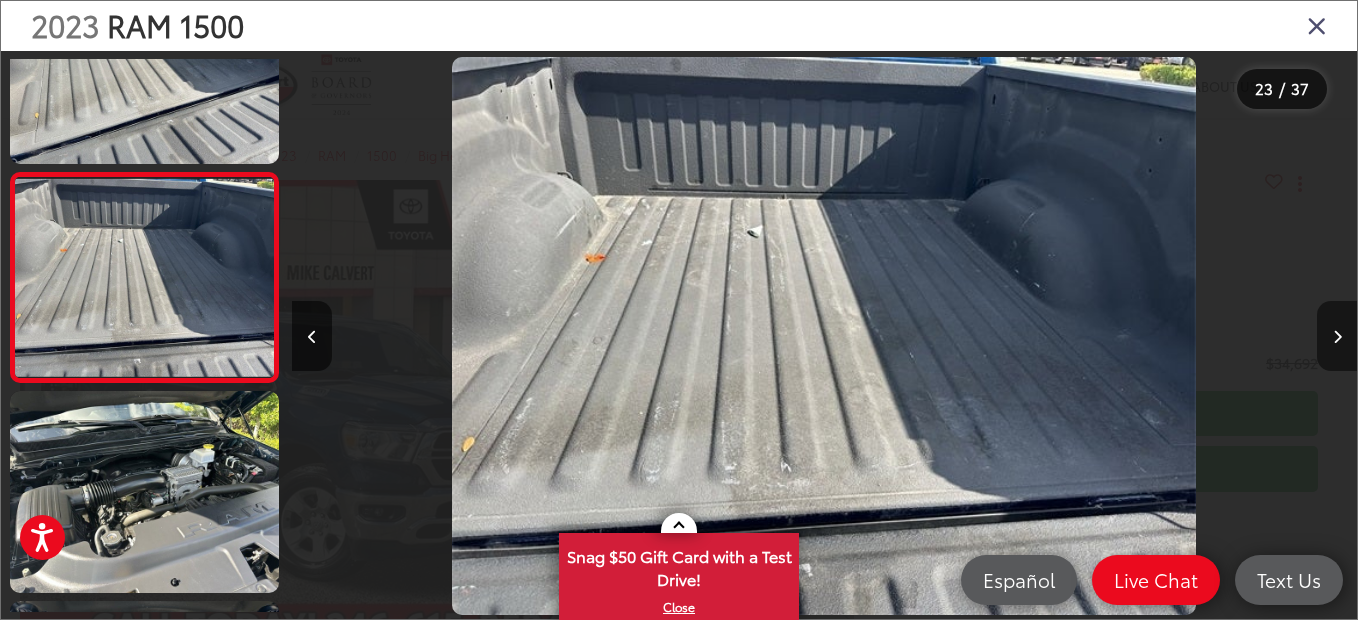 click at bounding box center (1337, 337) 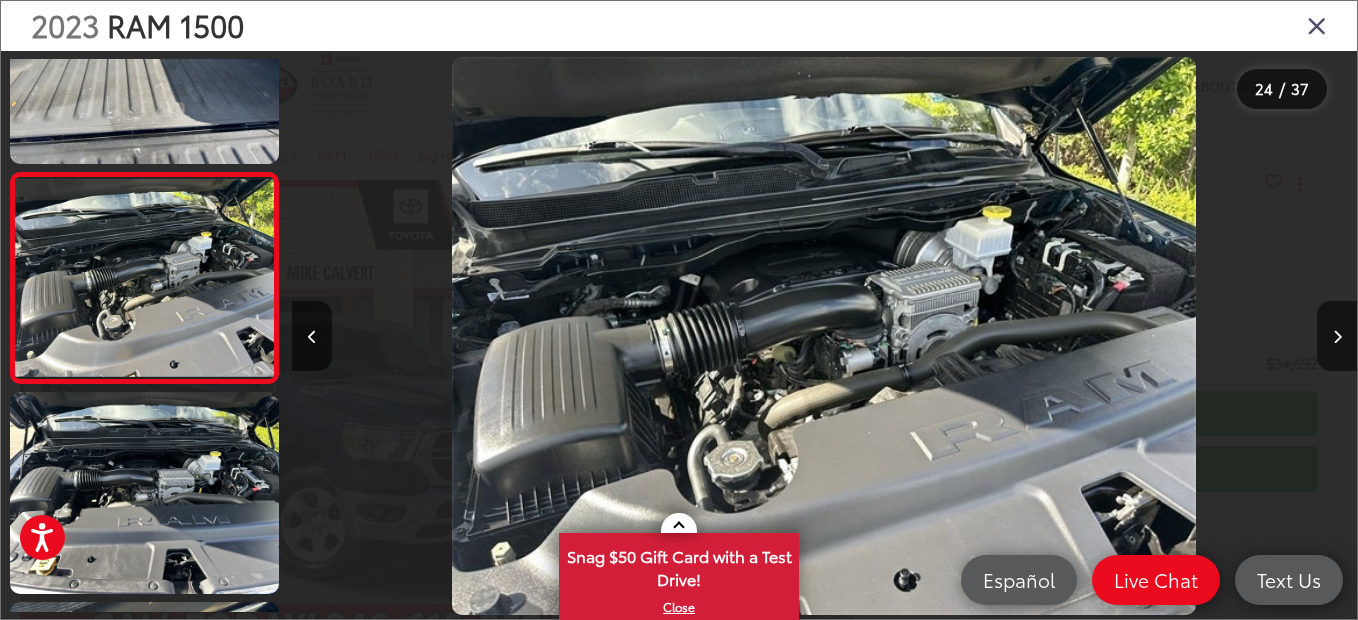 click at bounding box center (1317, 25) 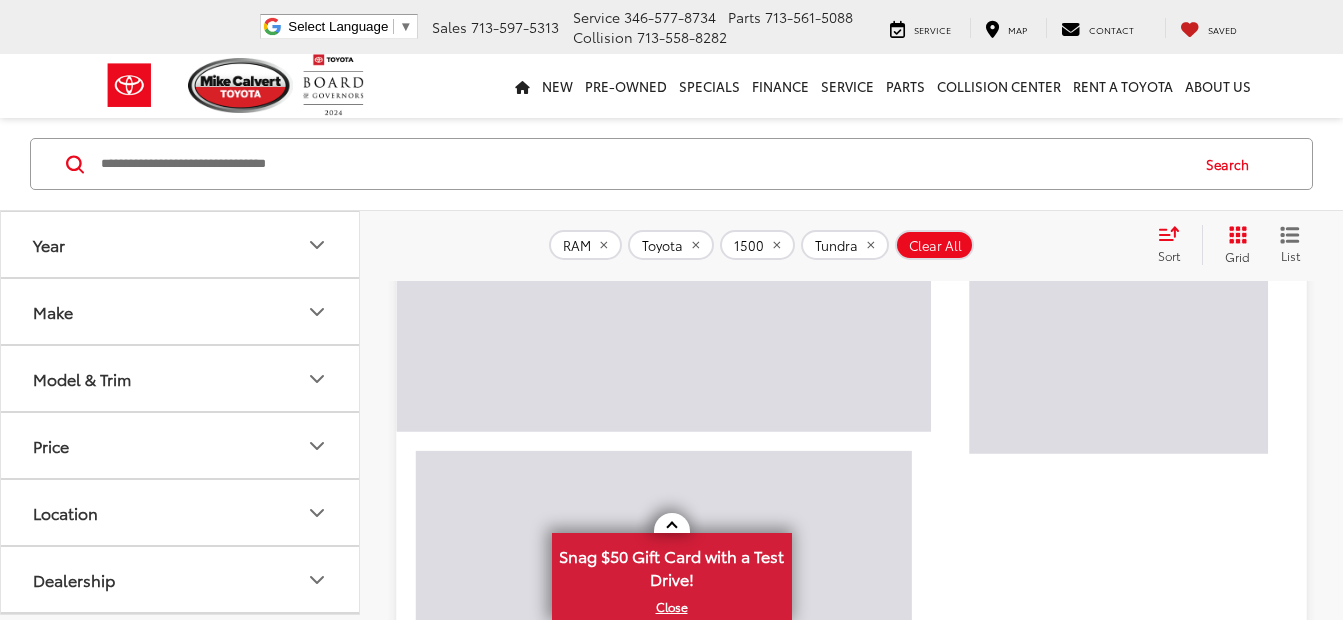 scroll, scrollTop: 3666, scrollLeft: 0, axis: vertical 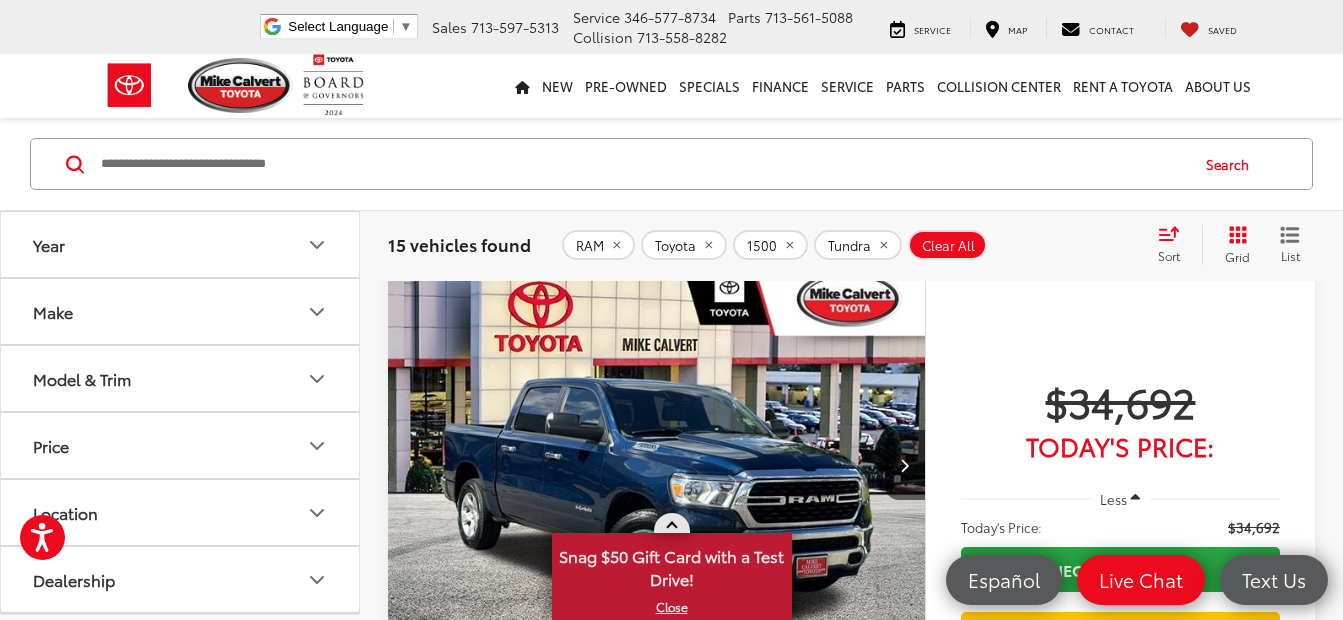 click at bounding box center (671, 527) 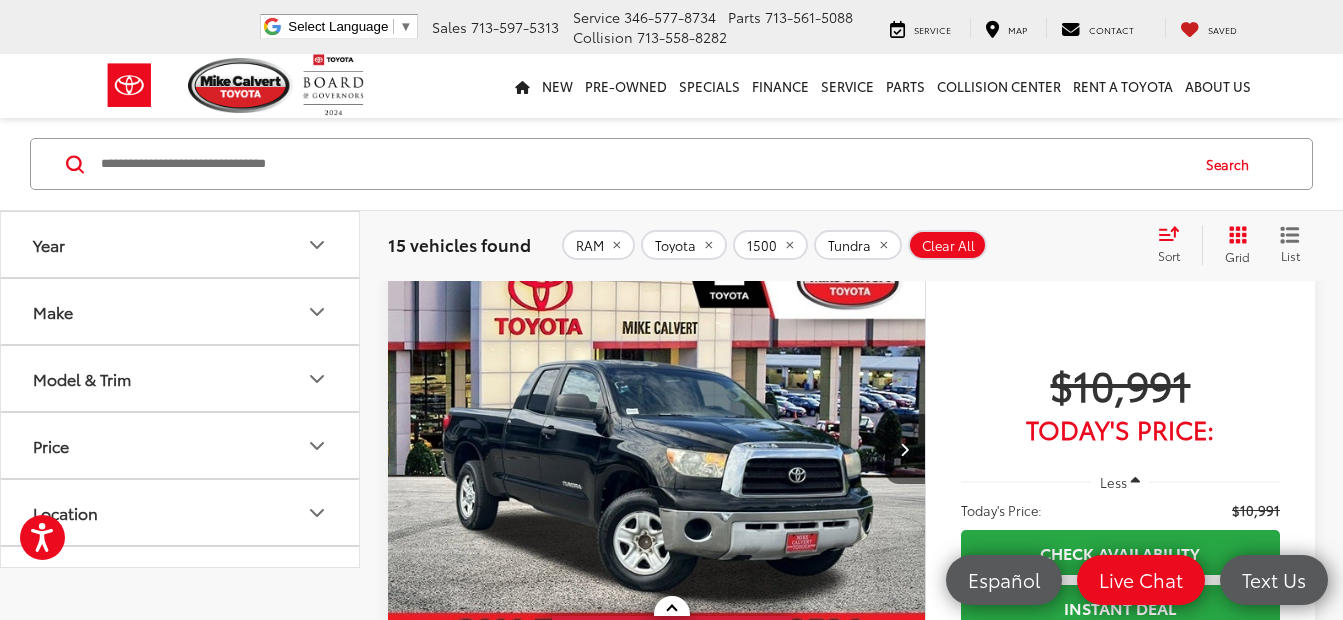 scroll, scrollTop: 0, scrollLeft: 0, axis: both 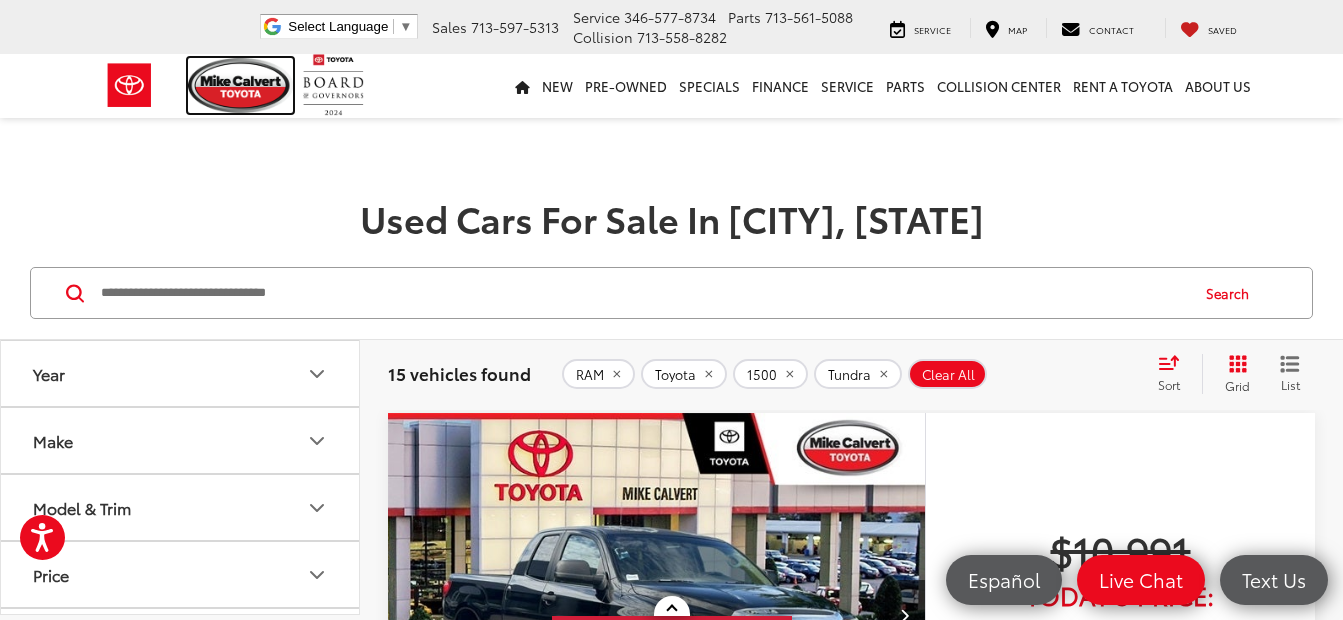 click at bounding box center (241, 85) 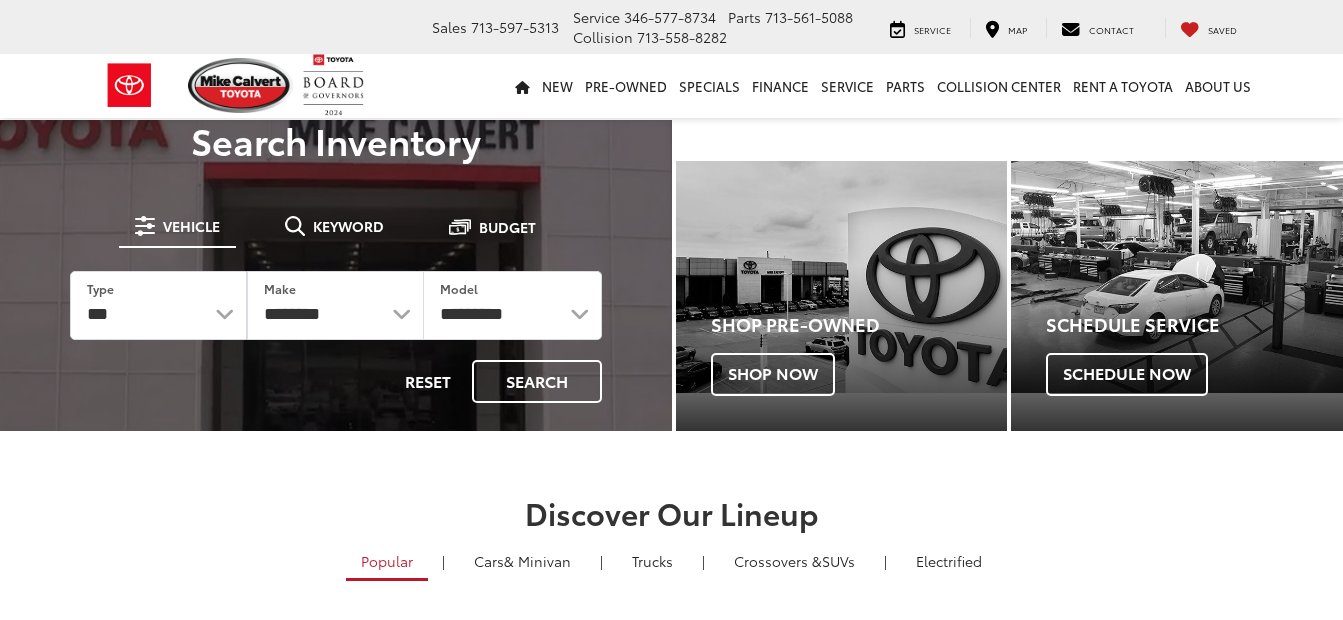 scroll, scrollTop: 0, scrollLeft: 0, axis: both 